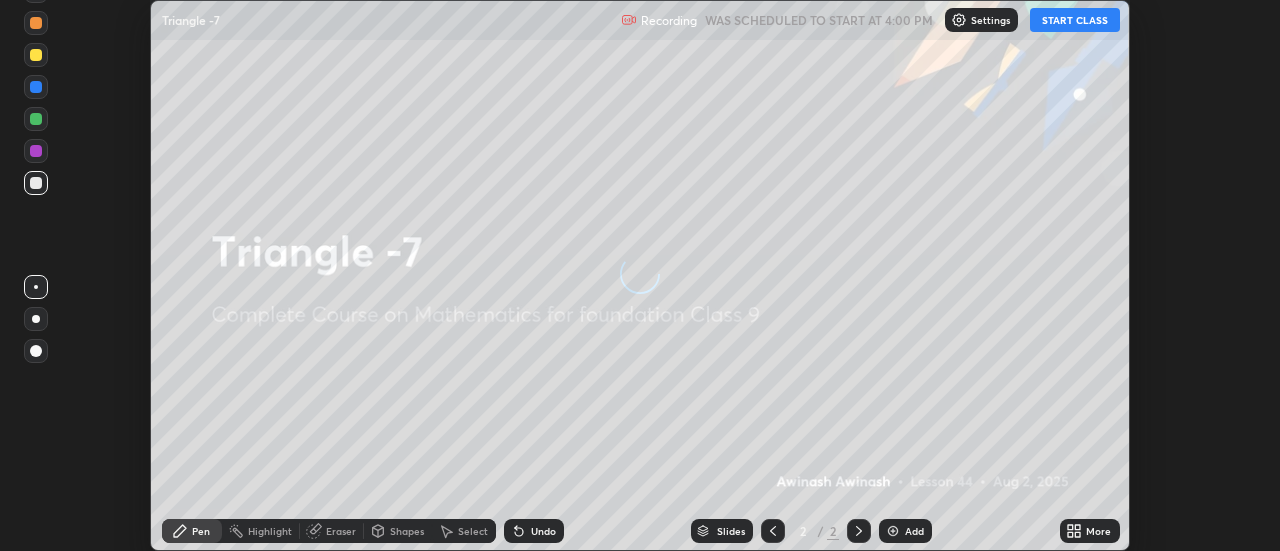 scroll, scrollTop: 0, scrollLeft: 0, axis: both 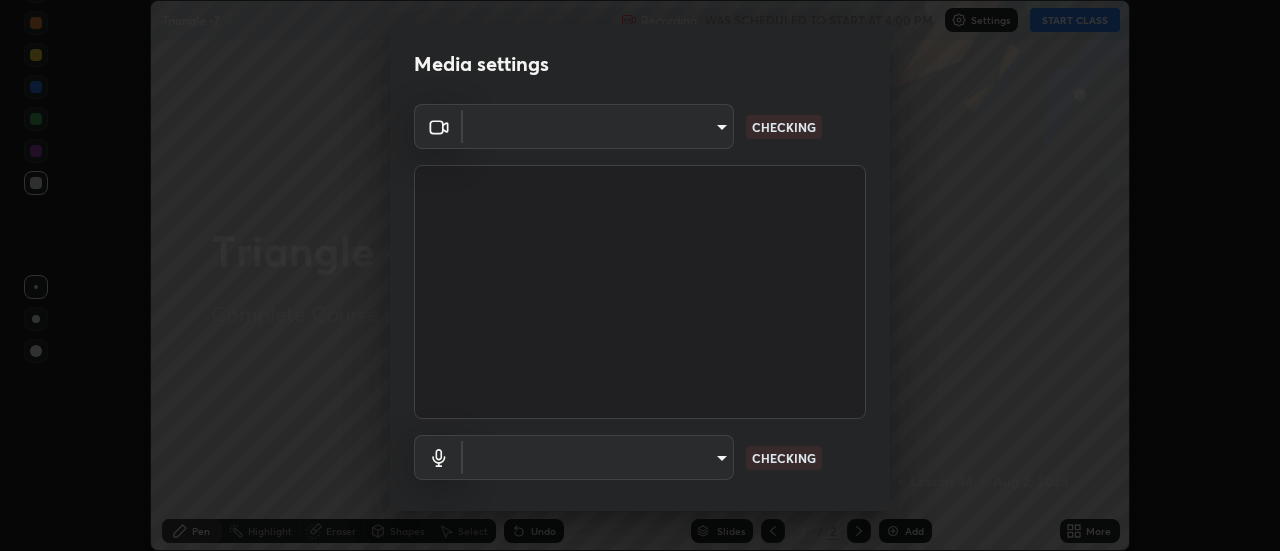 type on "1016c9670ba09e0da1ff6862f255b2c5b4dd1f04ff0e8715a66947f7e461f3c4" 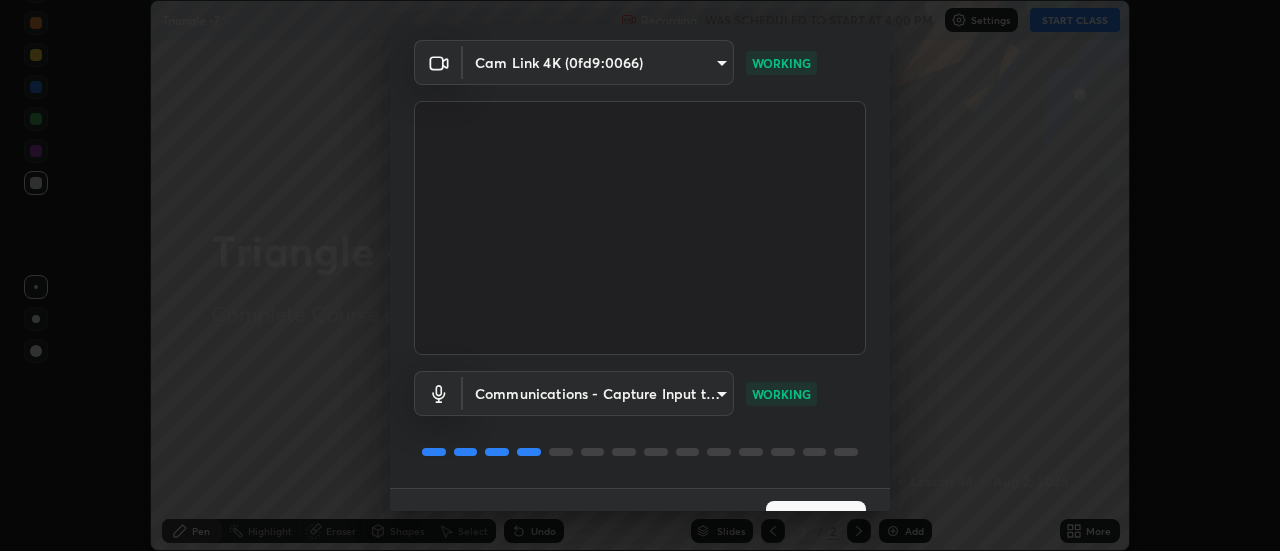 scroll, scrollTop: 105, scrollLeft: 0, axis: vertical 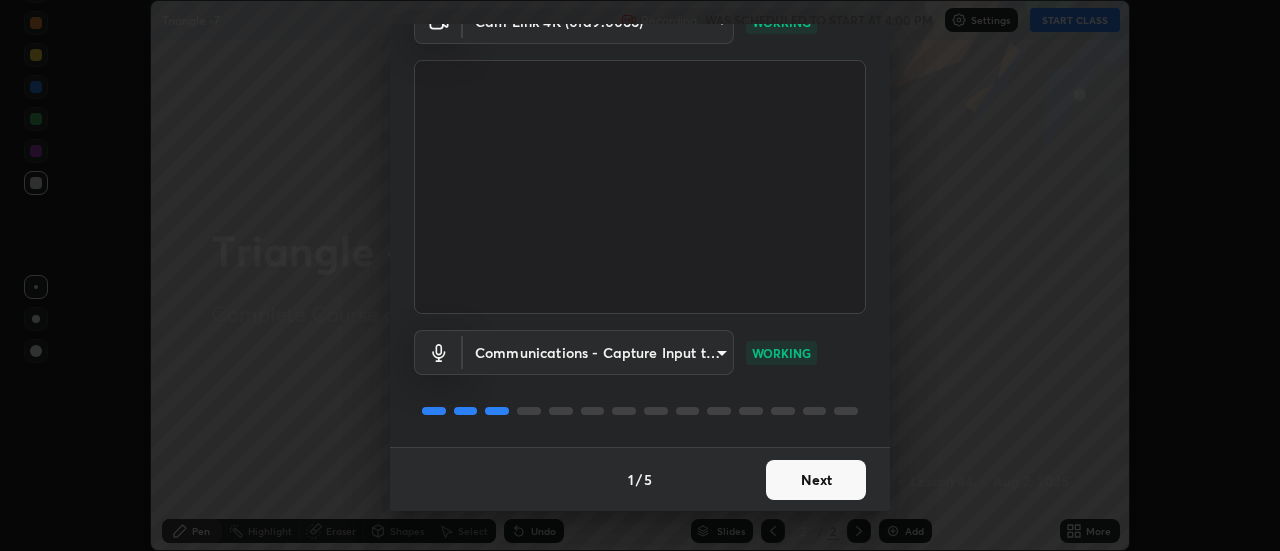 click on "Next" at bounding box center [816, 480] 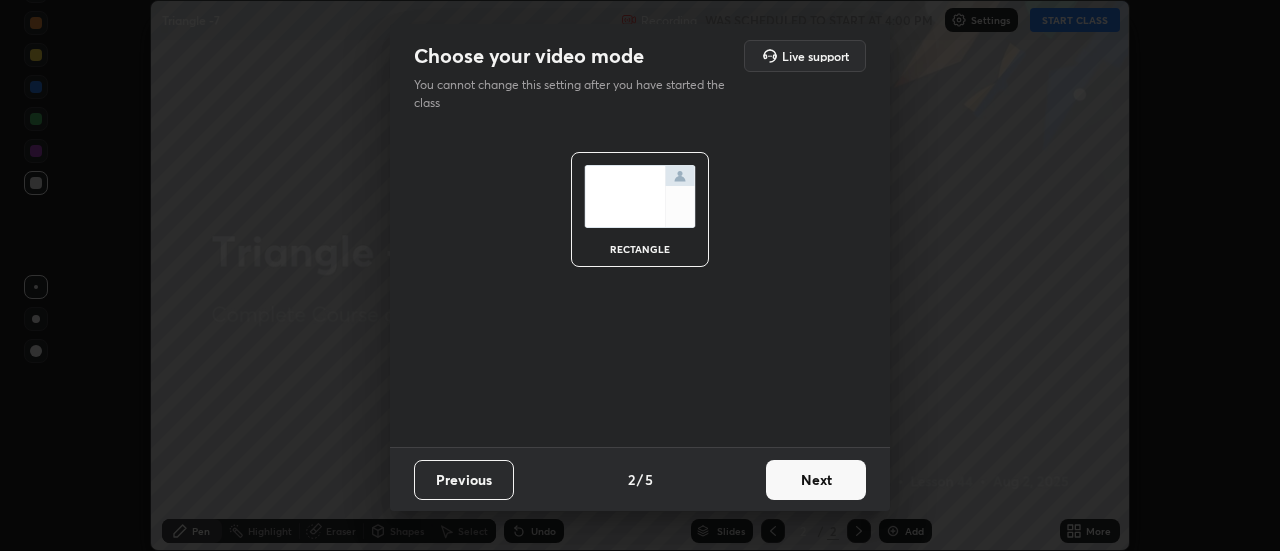 scroll, scrollTop: 0, scrollLeft: 0, axis: both 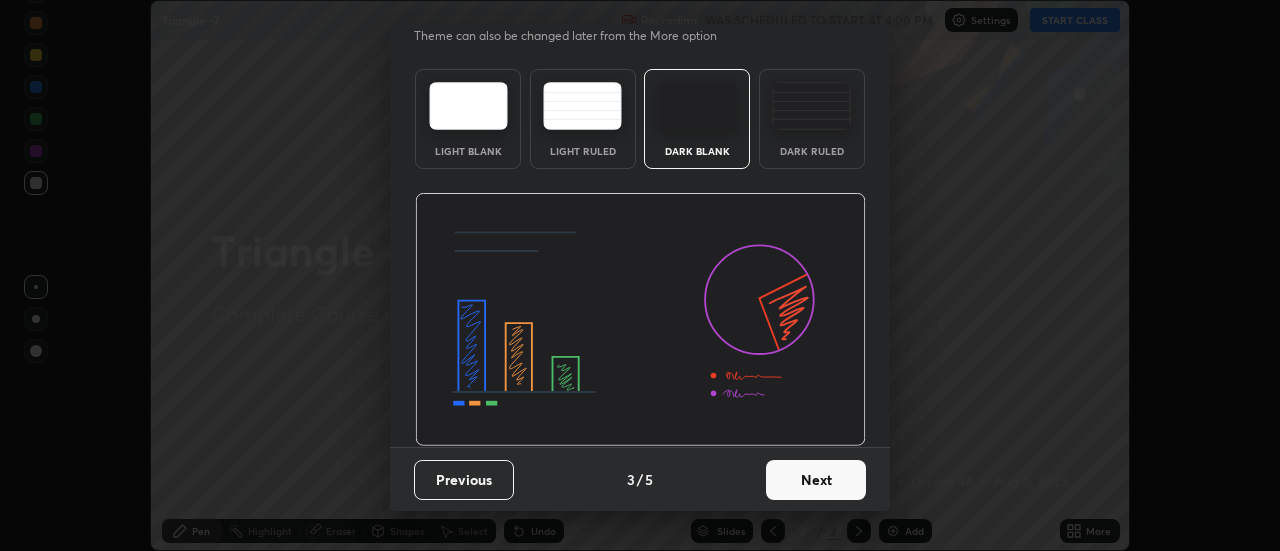 click on "Next" at bounding box center (816, 480) 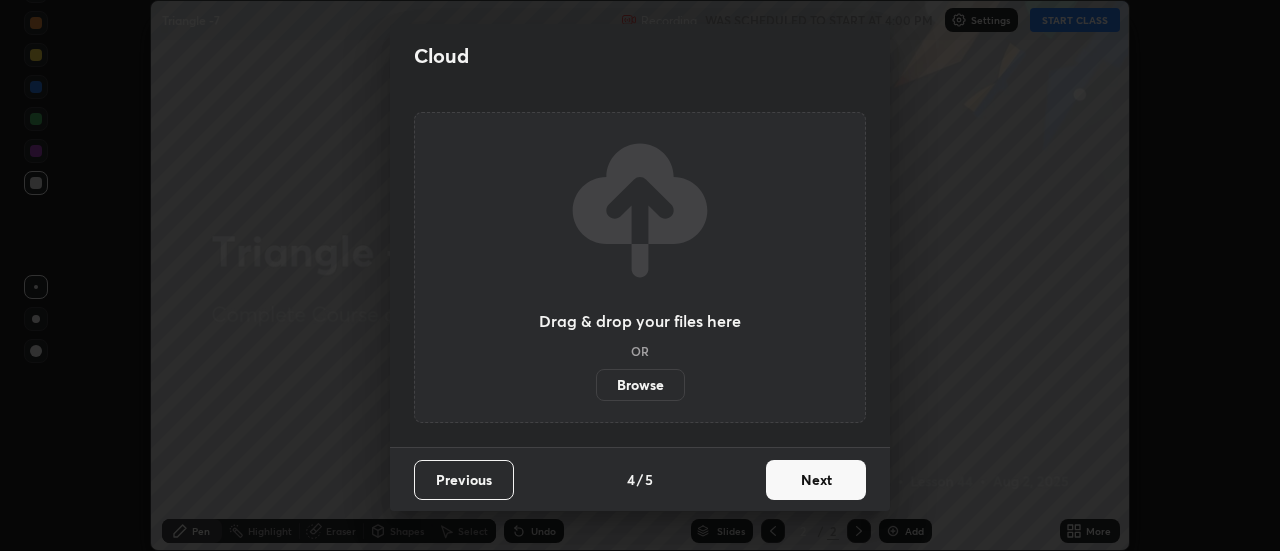 click on "Next" at bounding box center (816, 480) 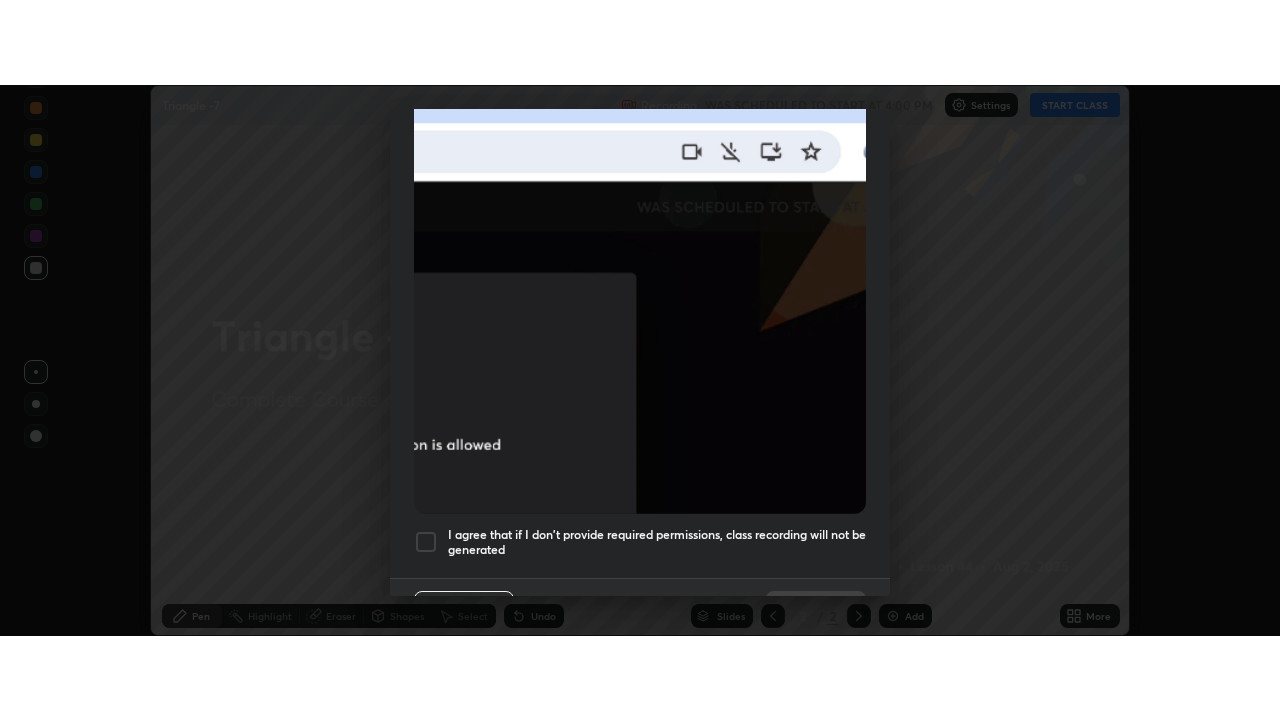 scroll, scrollTop: 513, scrollLeft: 0, axis: vertical 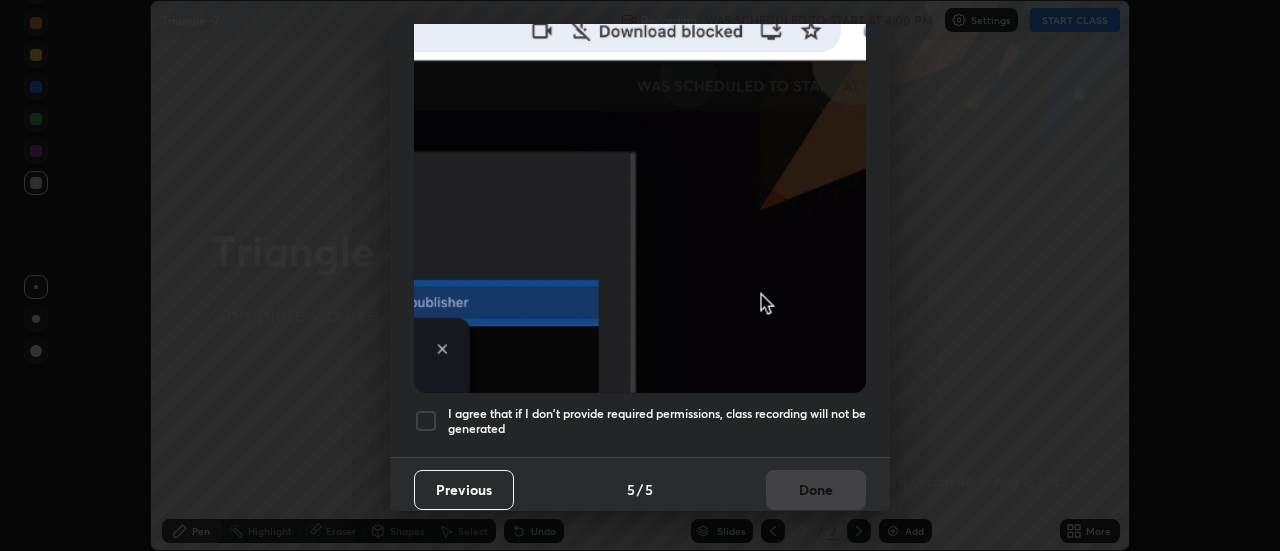 click at bounding box center [426, 421] 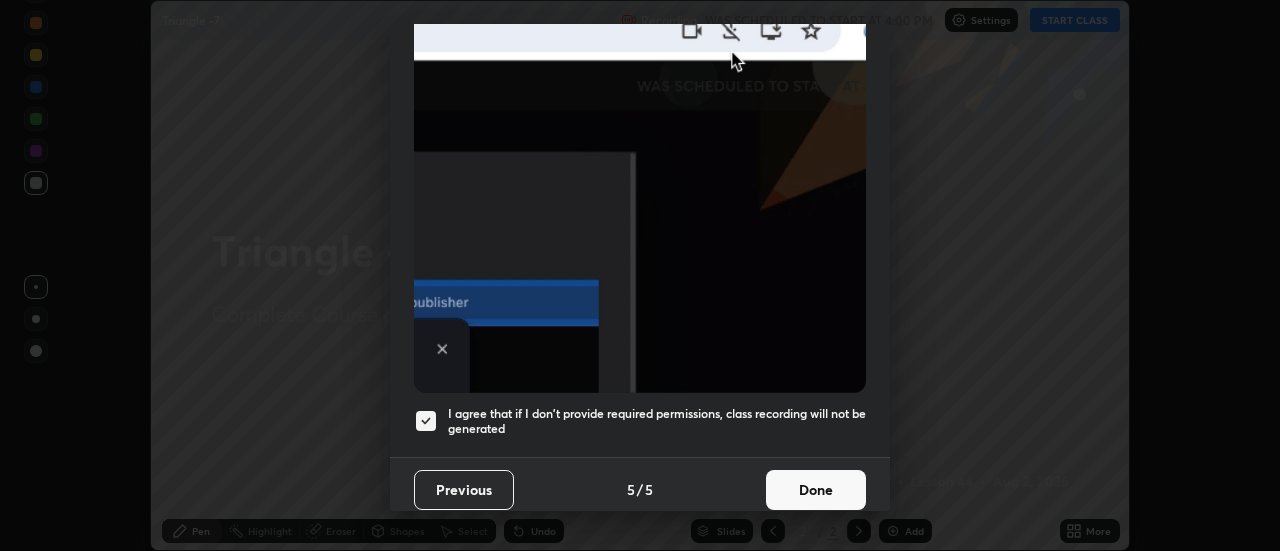 click on "Done" at bounding box center (816, 490) 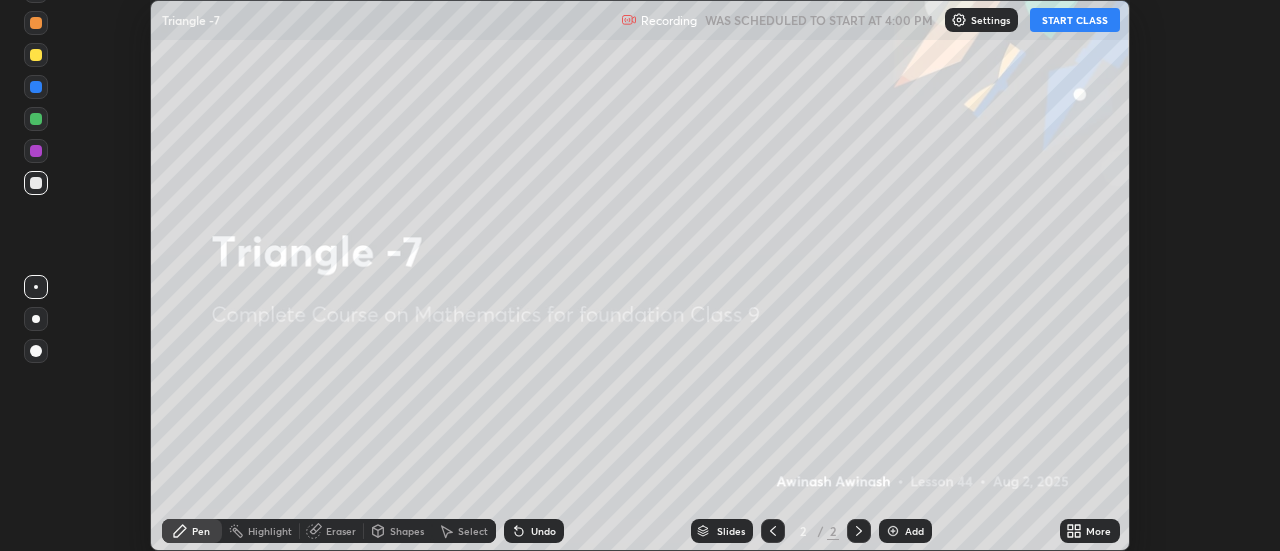 click on "START CLASS" at bounding box center [1075, 20] 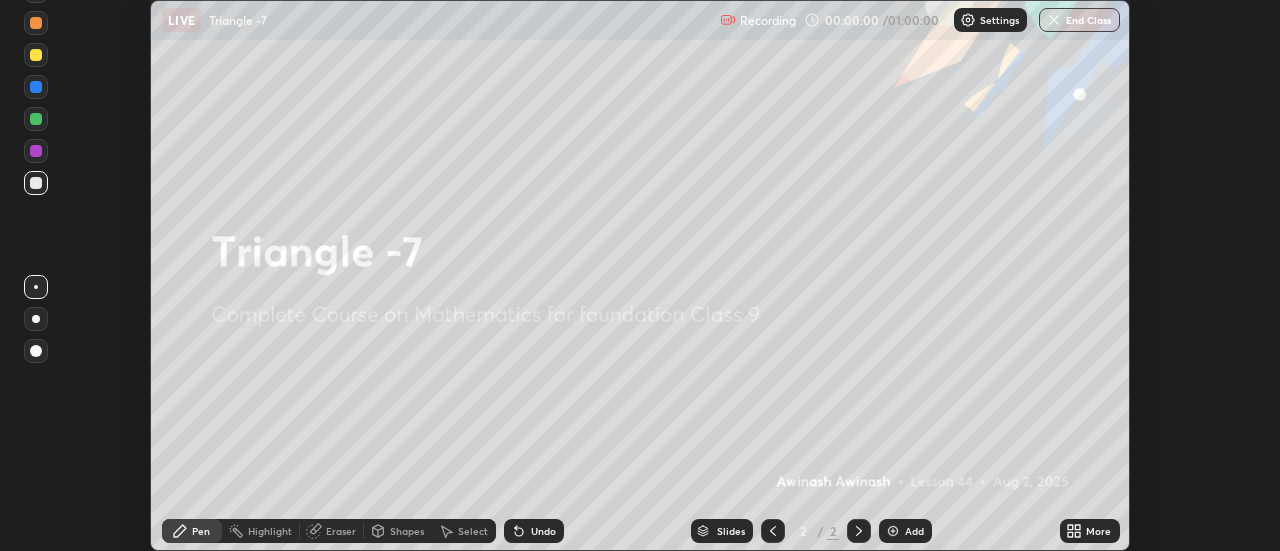 click 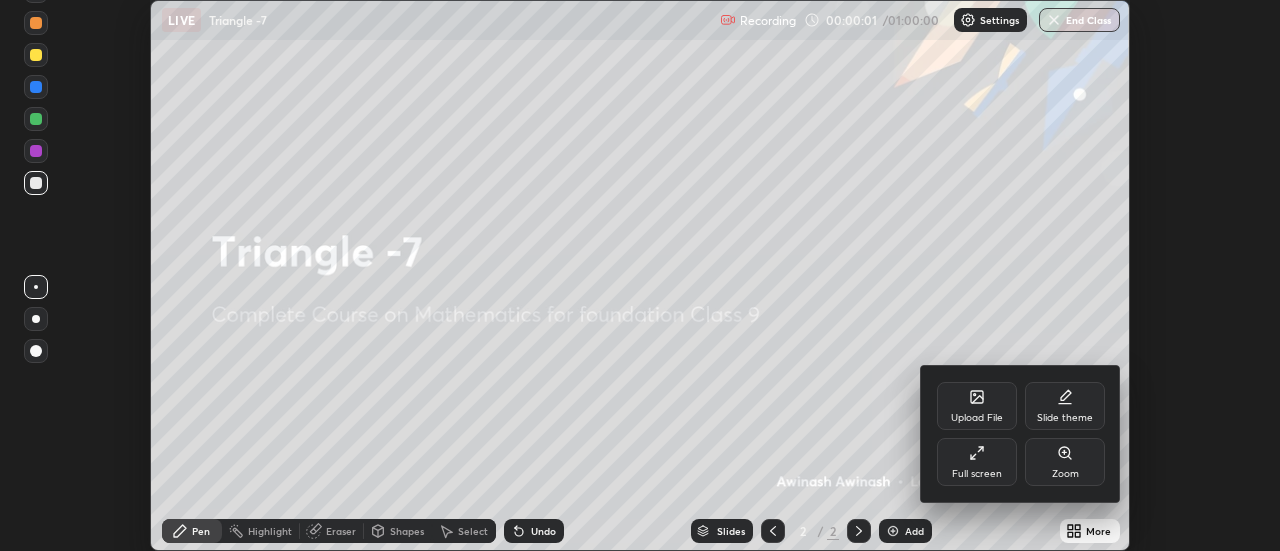 click on "Full screen" at bounding box center [977, 462] 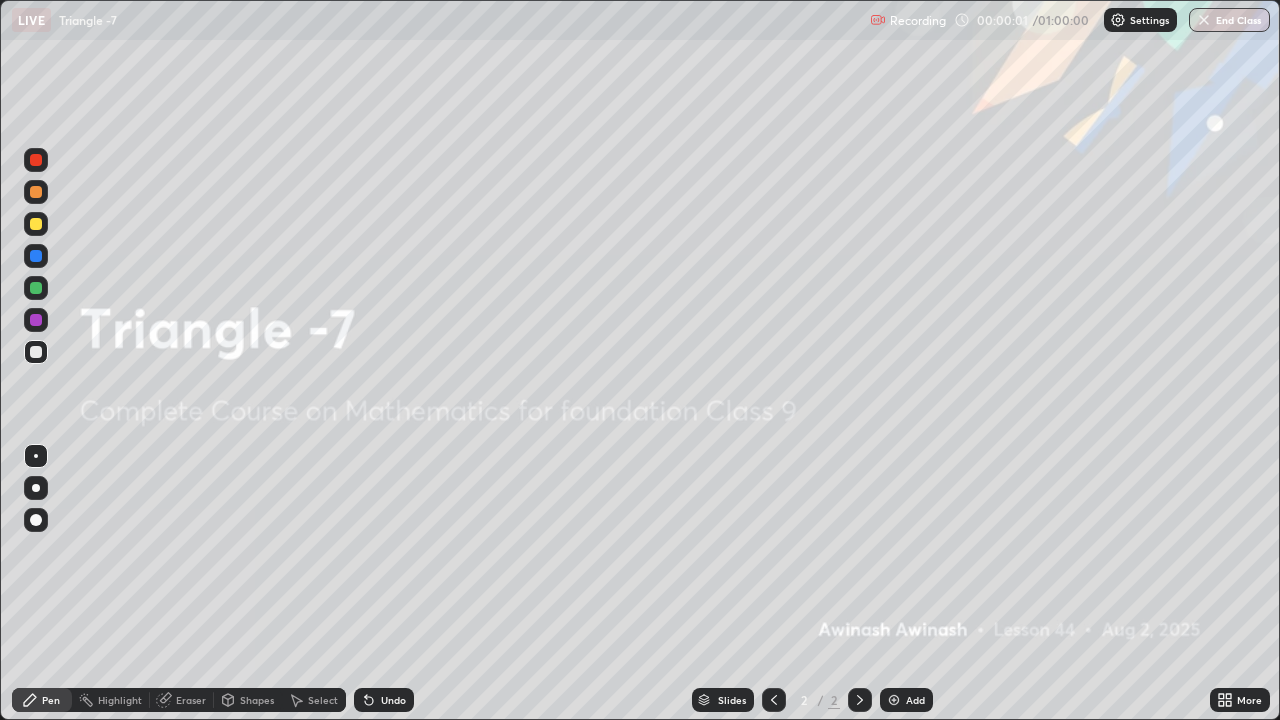 scroll, scrollTop: 99280, scrollLeft: 98720, axis: both 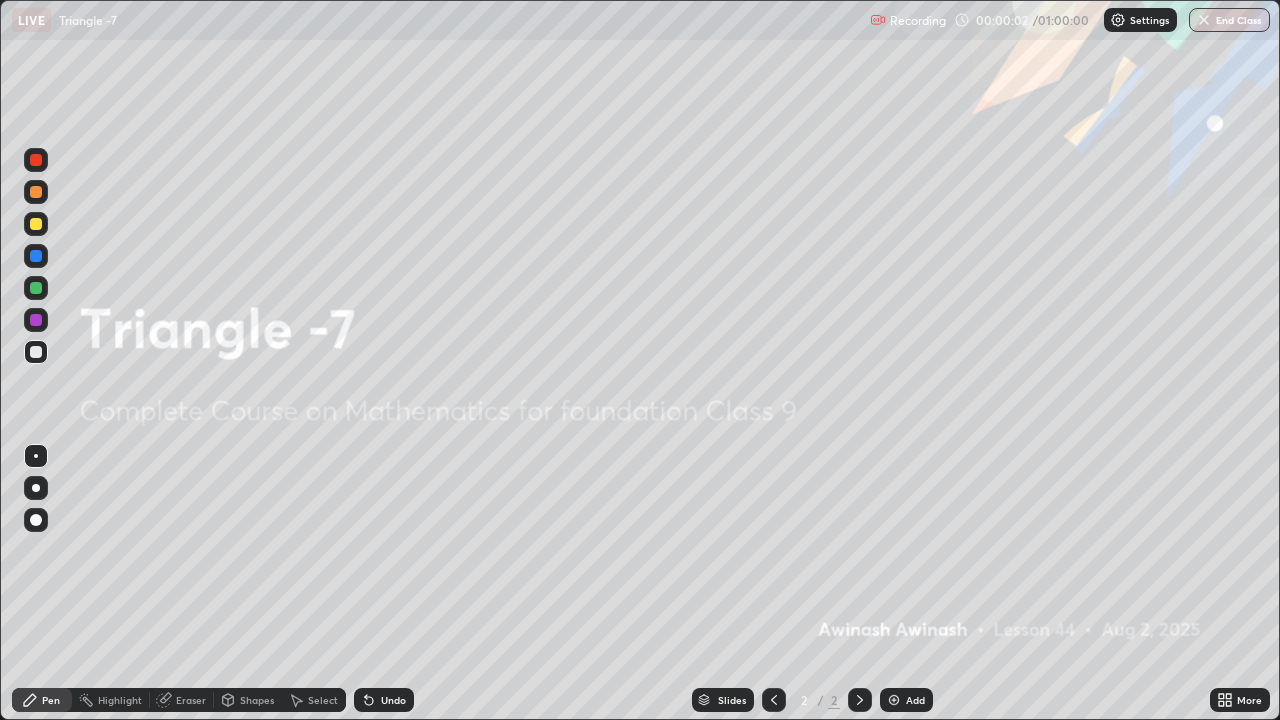 click on "Add" at bounding box center (915, 700) 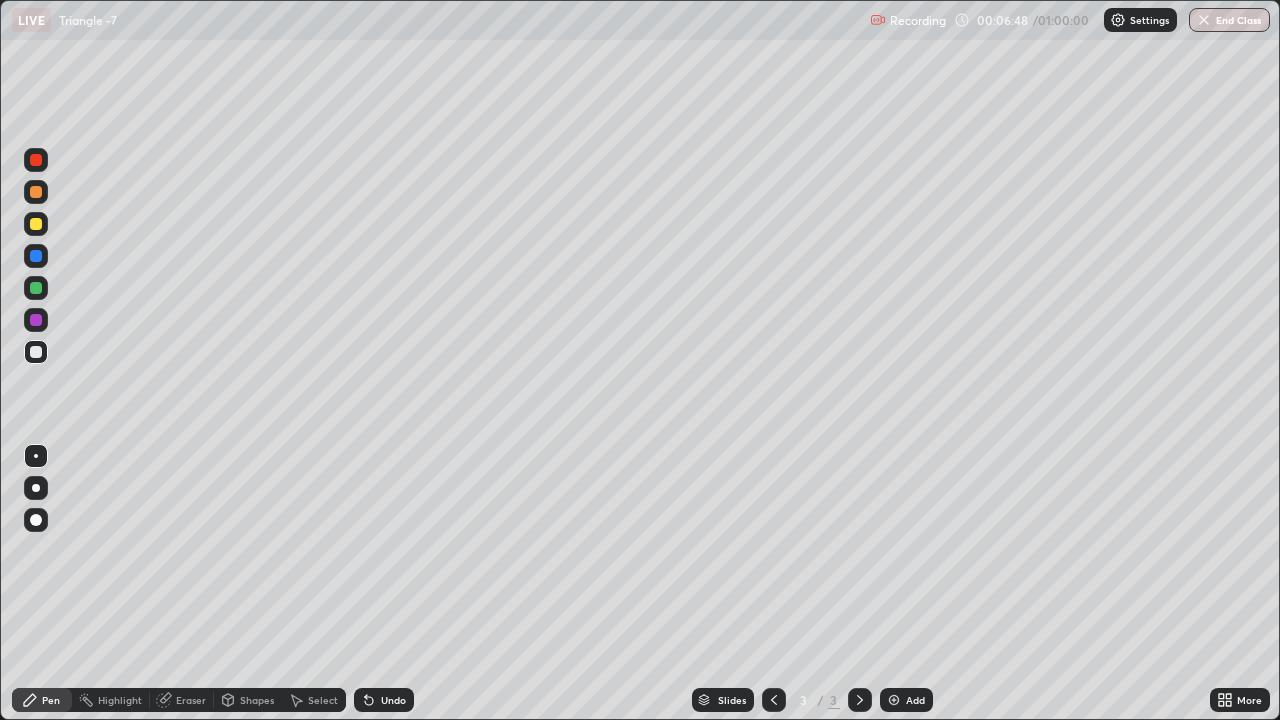 click at bounding box center [894, 700] 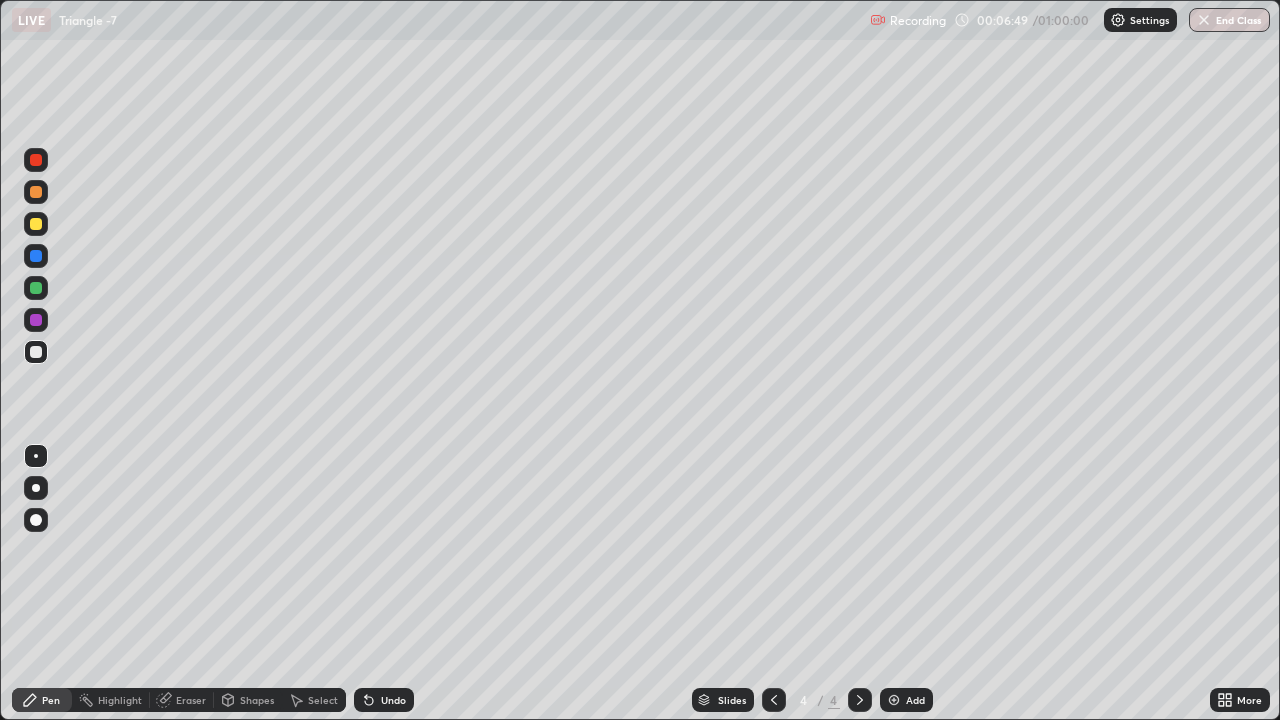 click at bounding box center (36, 192) 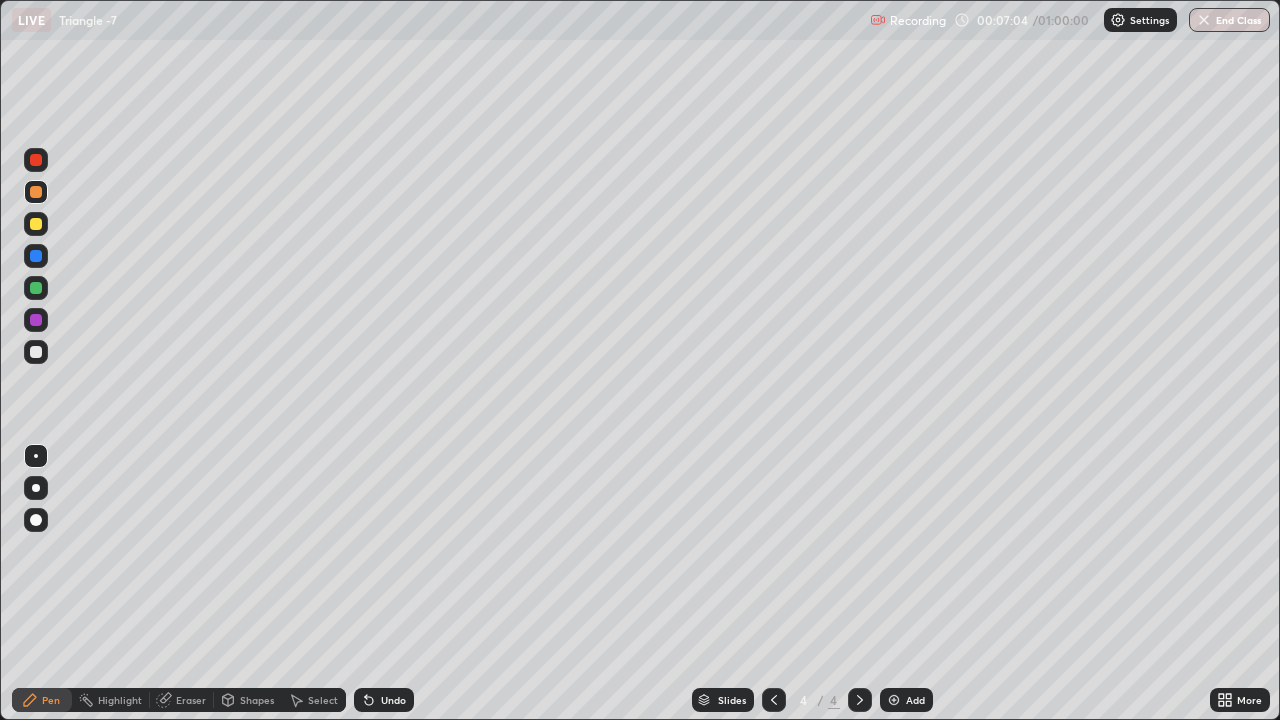 click on "Undo" at bounding box center [384, 700] 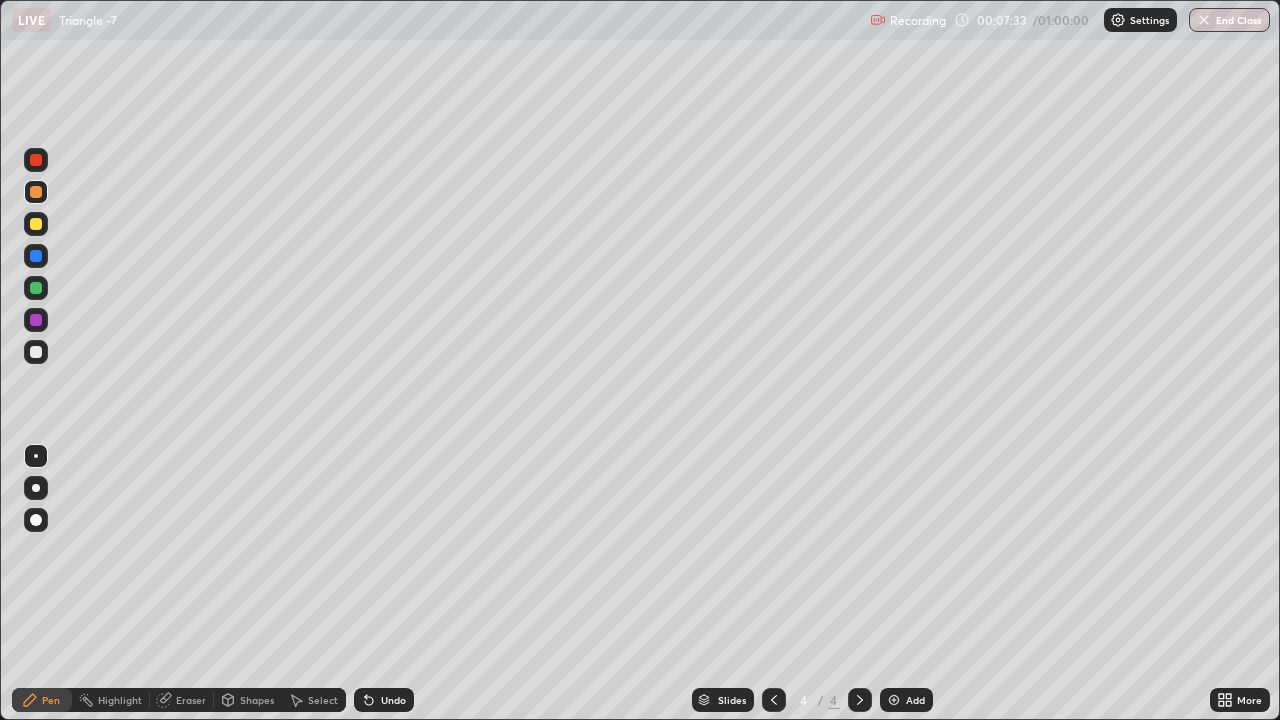 click at bounding box center (36, 224) 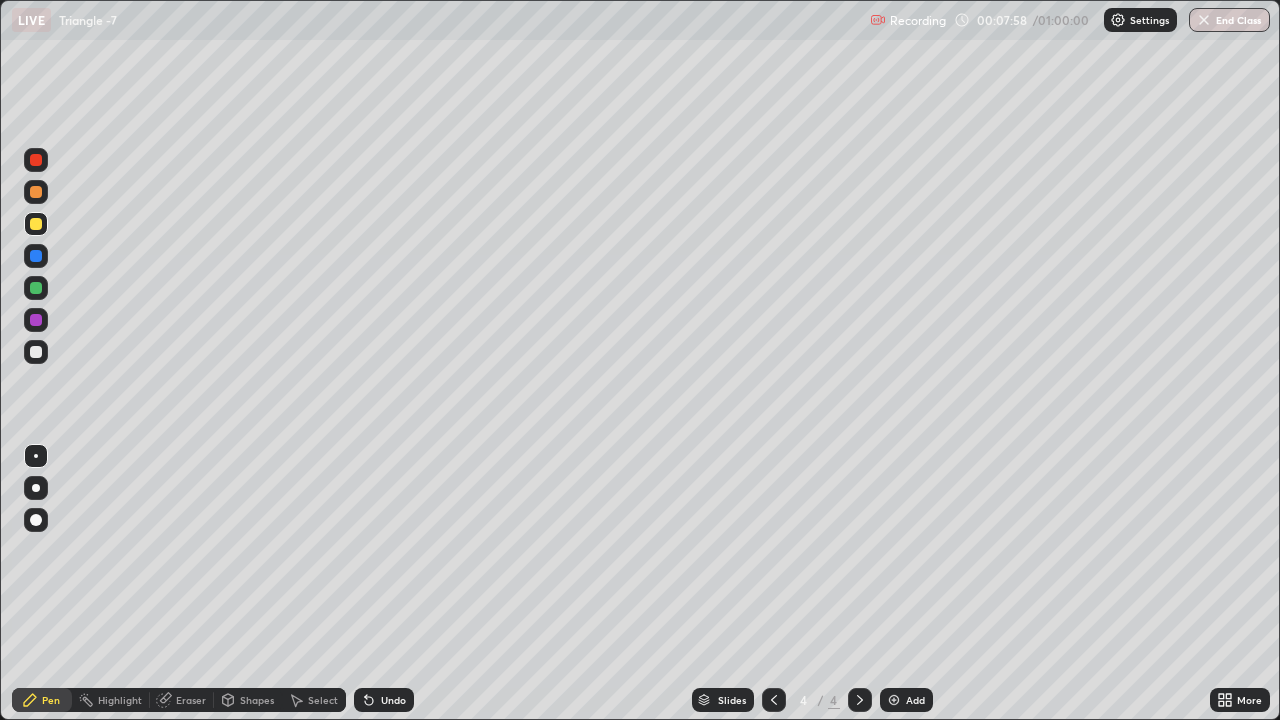 click at bounding box center (36, 352) 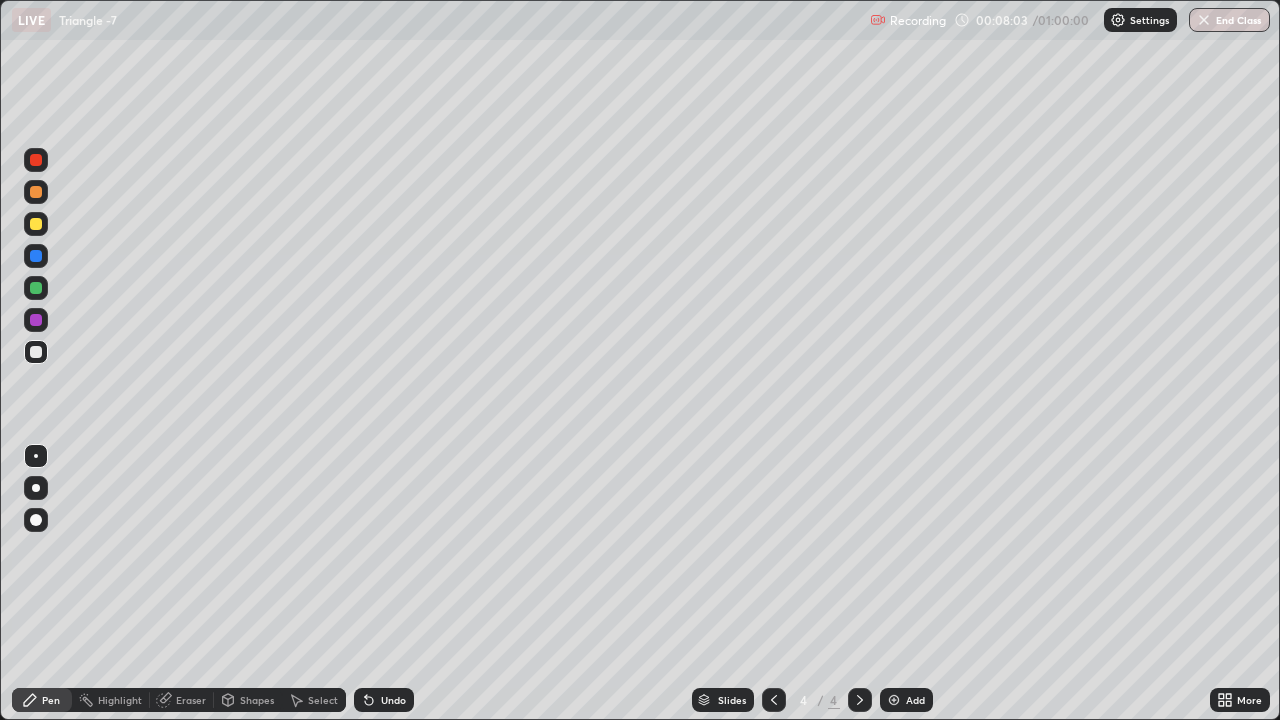 click on "Undo" at bounding box center [393, 700] 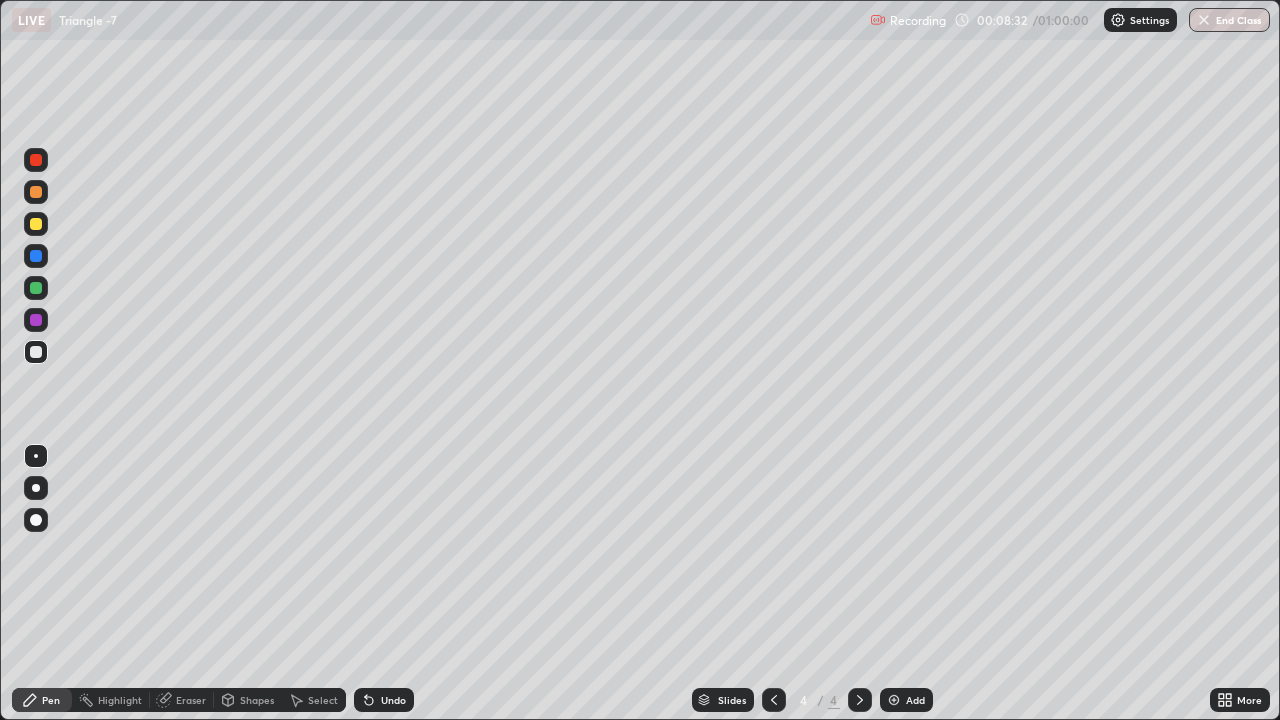 click at bounding box center (36, 320) 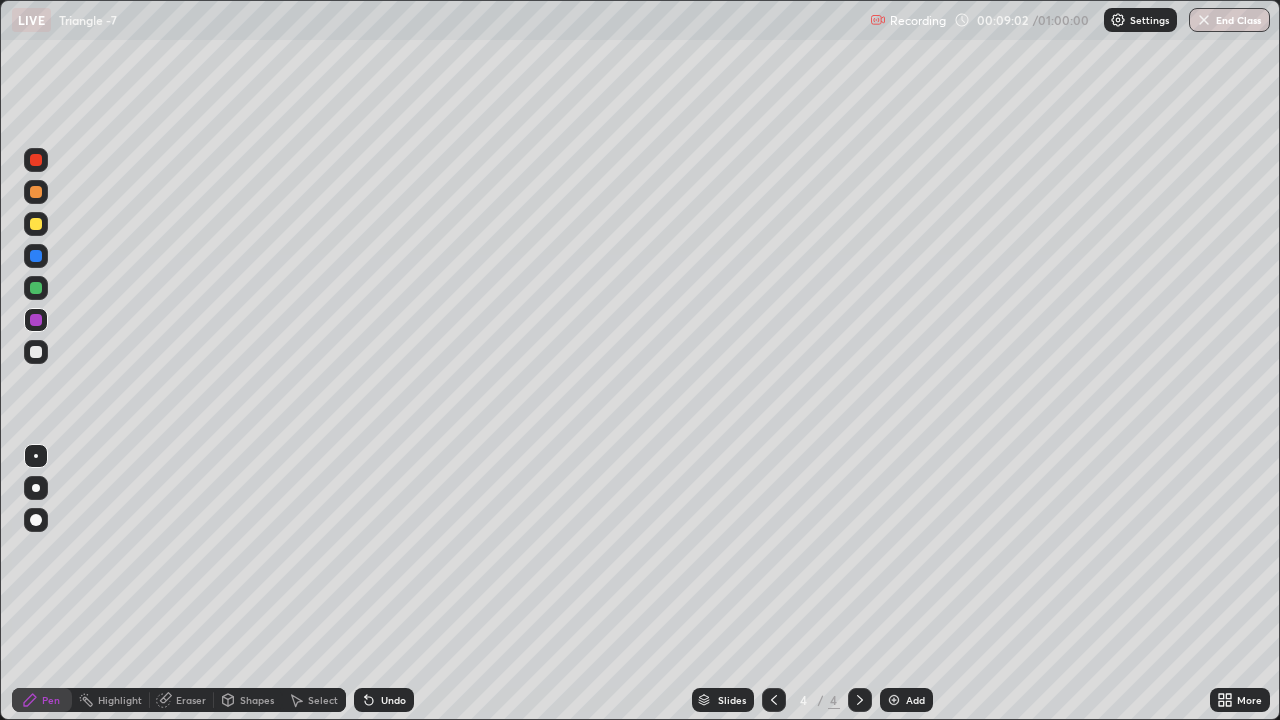 click at bounding box center (36, 288) 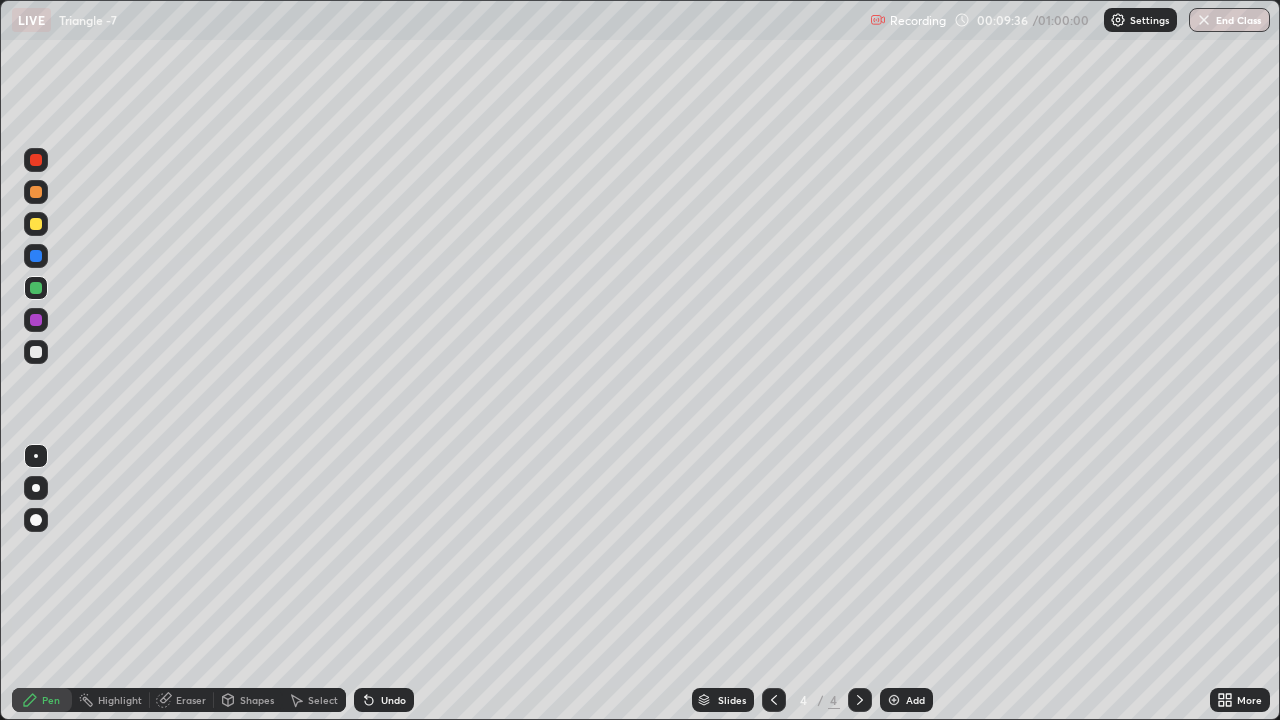 click at bounding box center [36, 352] 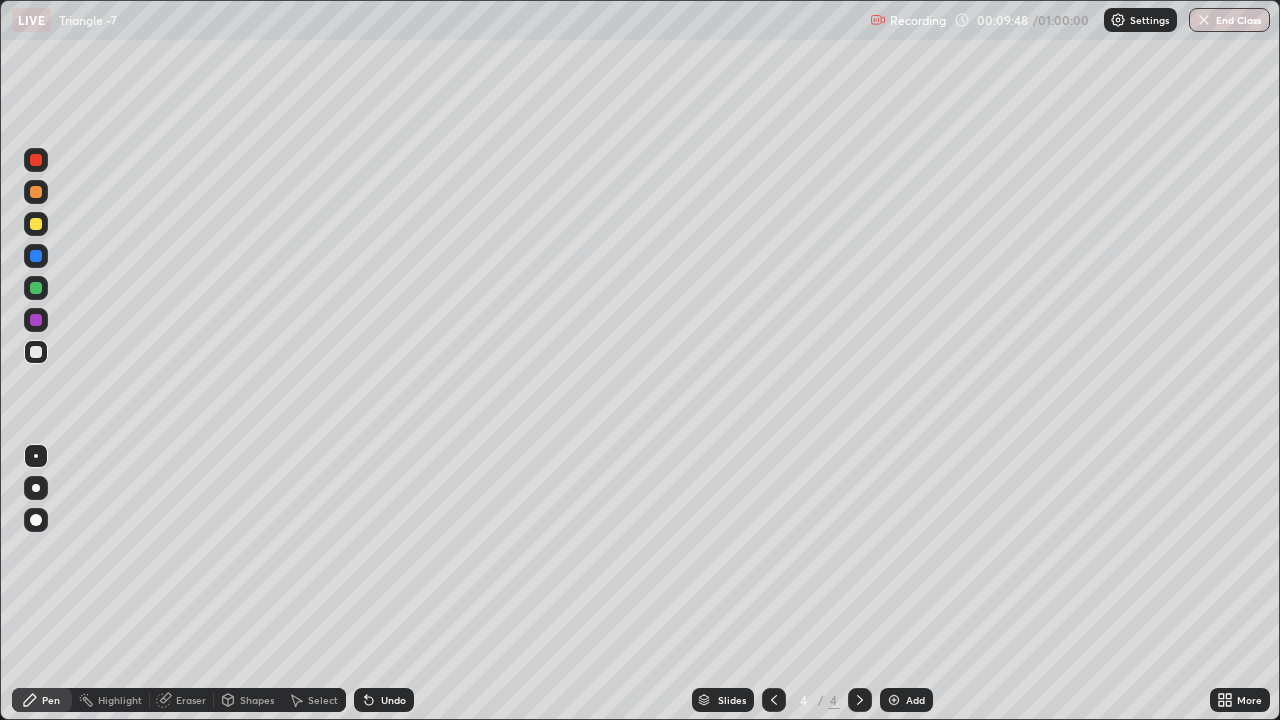 click at bounding box center [36, 320] 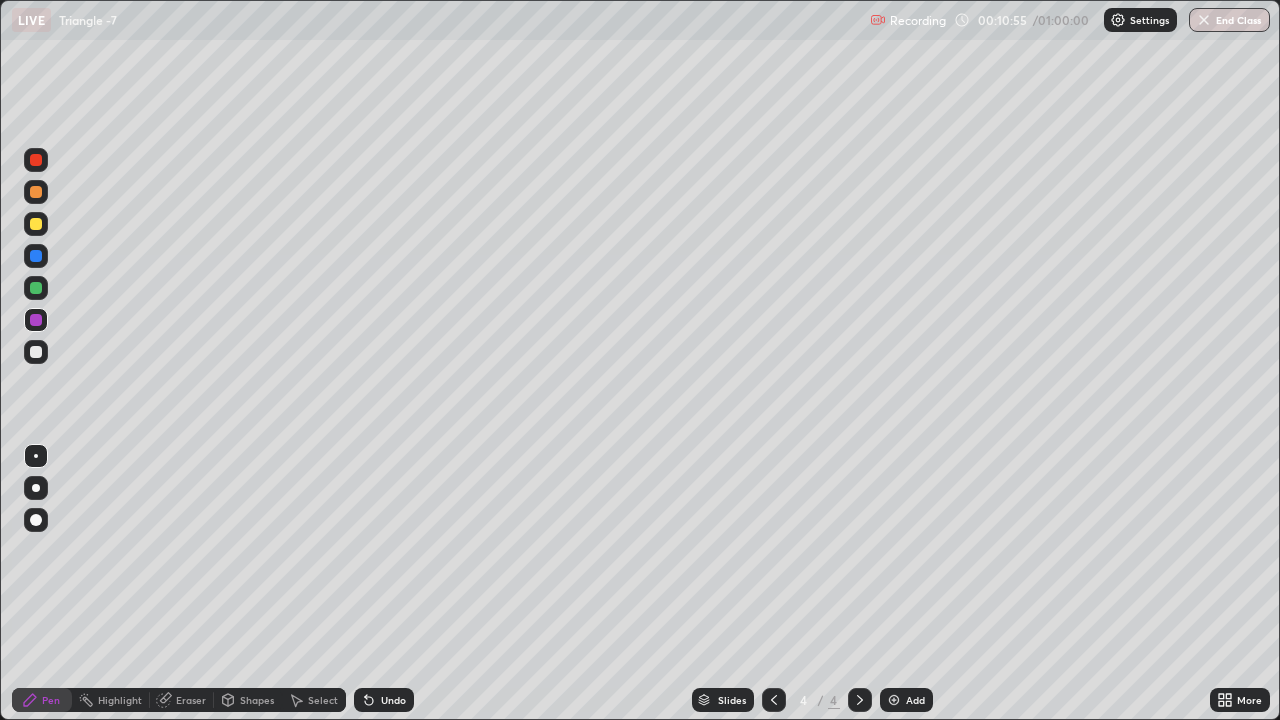 click at bounding box center (36, 224) 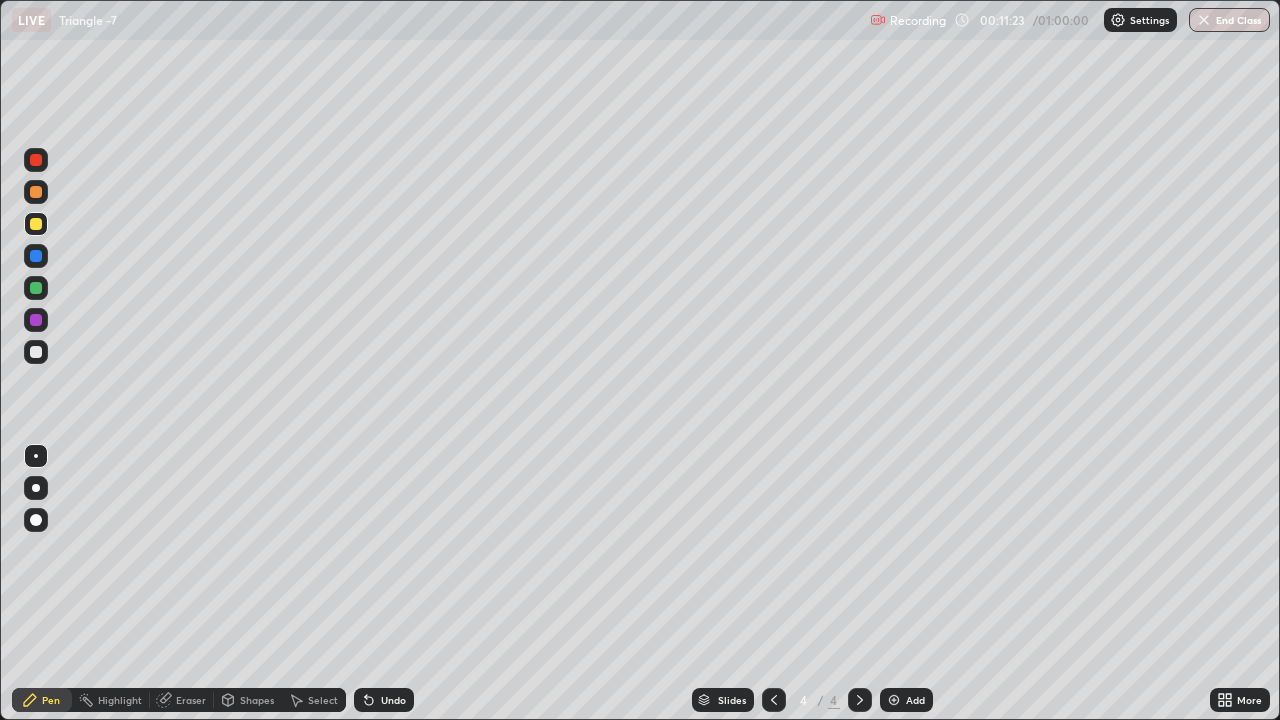 click at bounding box center (36, 288) 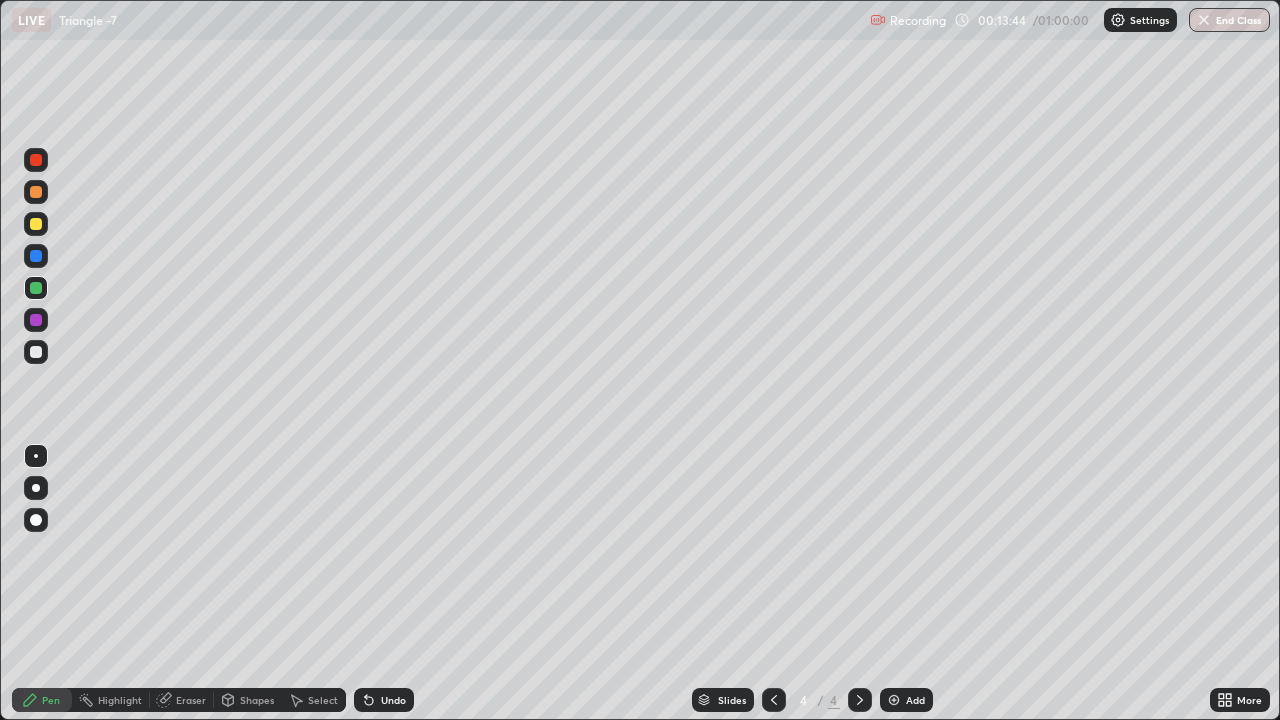 click on "Add" at bounding box center [906, 700] 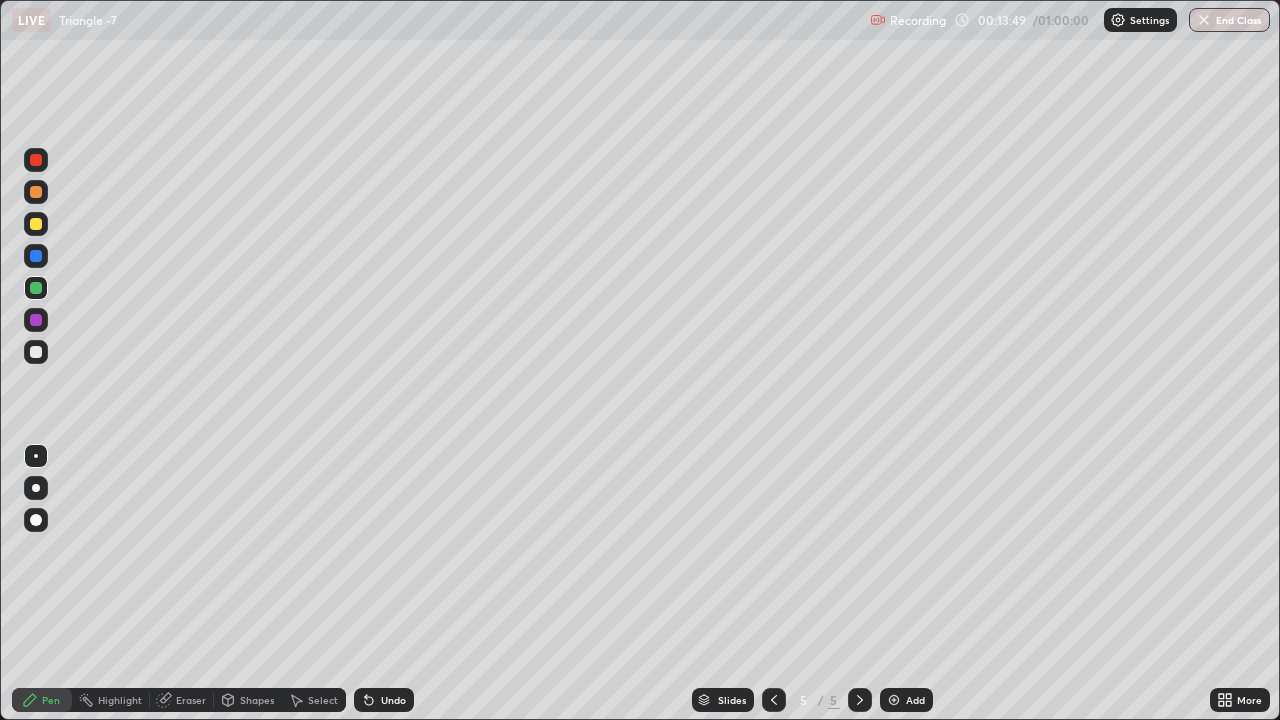 click at bounding box center [36, 224] 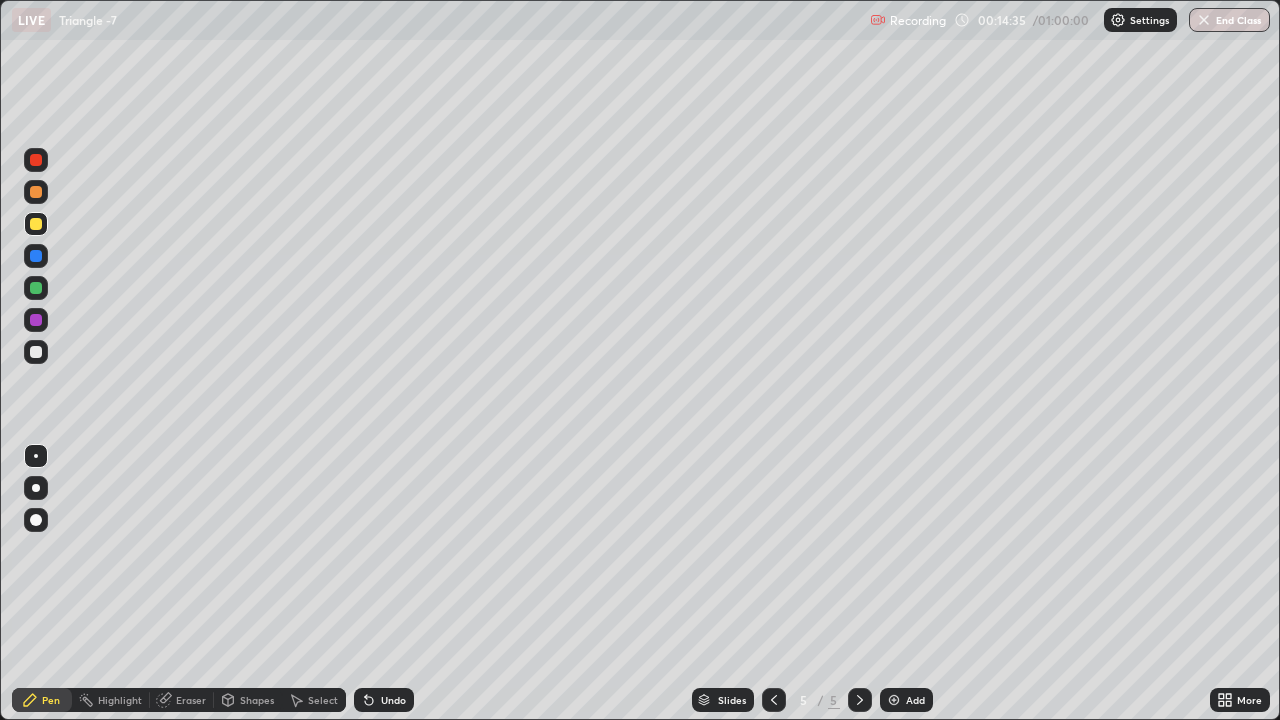 click at bounding box center [36, 320] 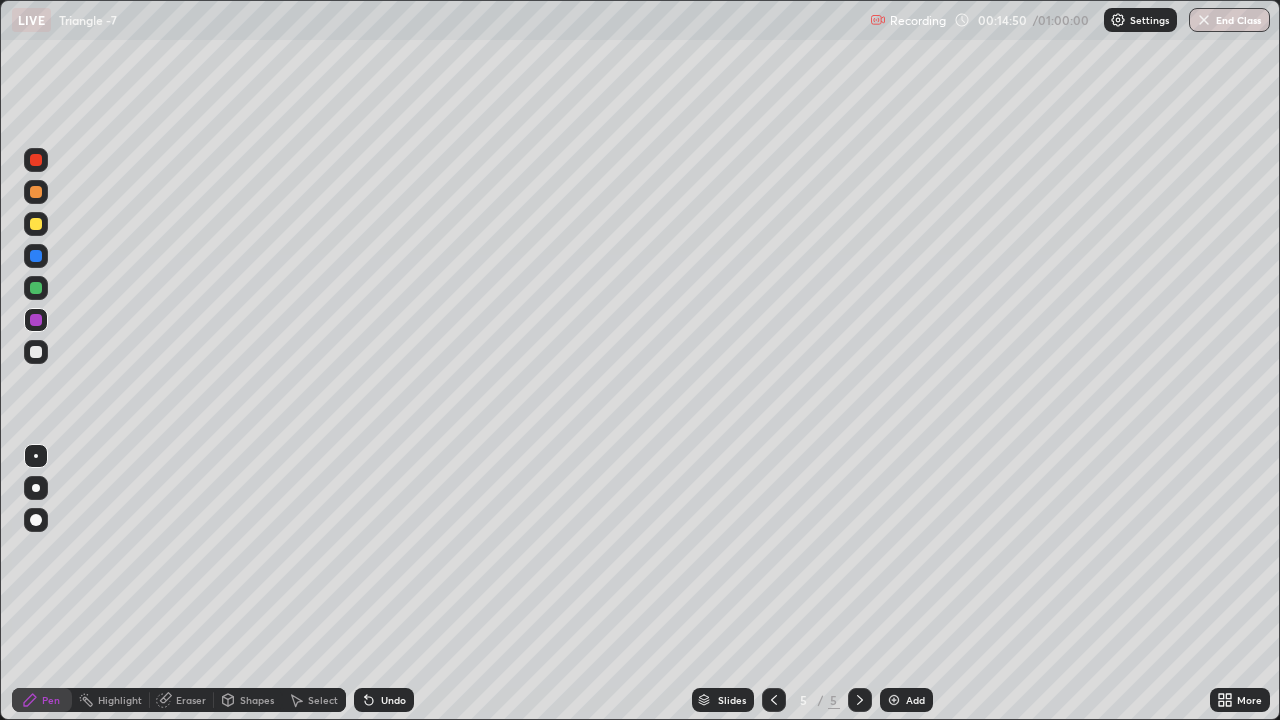 click at bounding box center [36, 192] 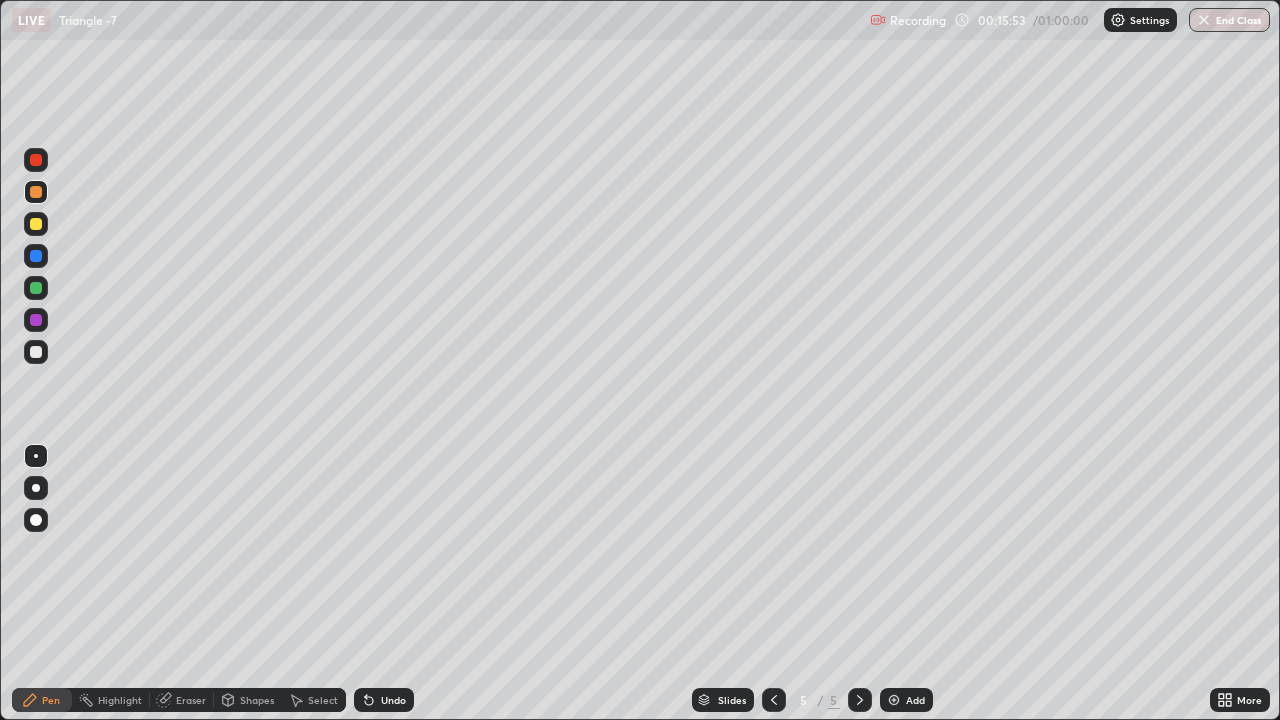 click at bounding box center [36, 256] 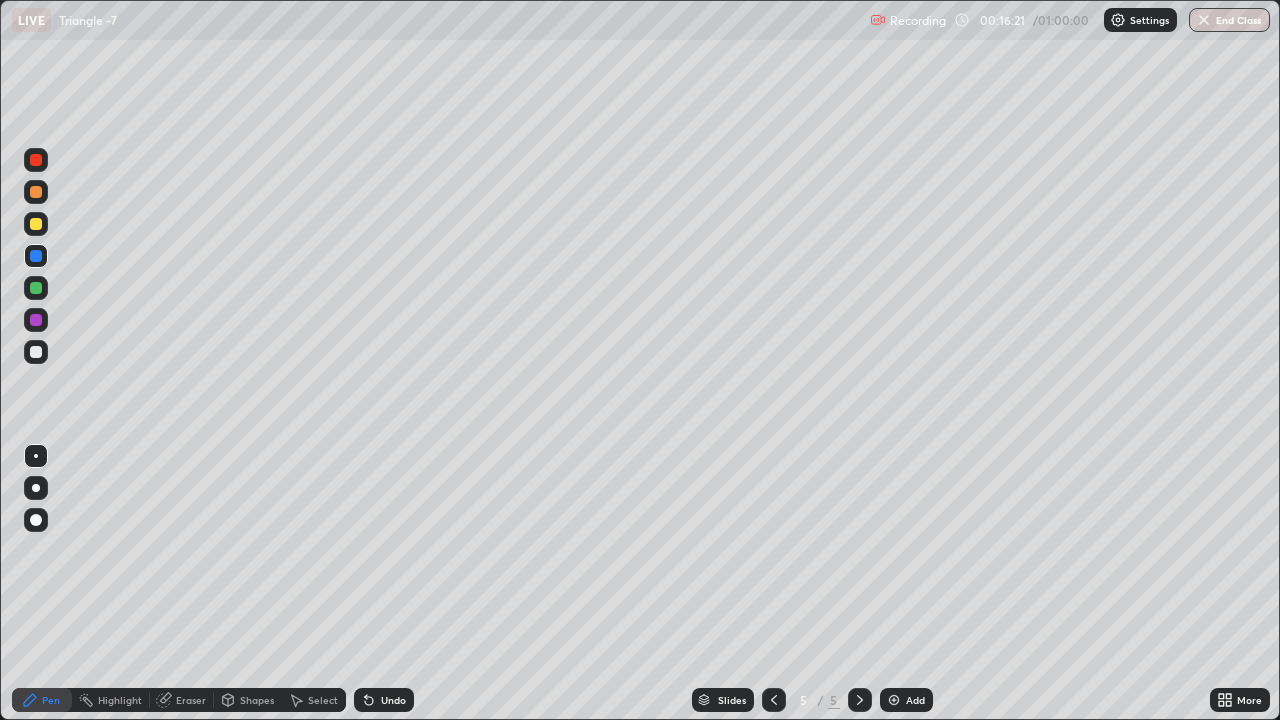 click at bounding box center [36, 288] 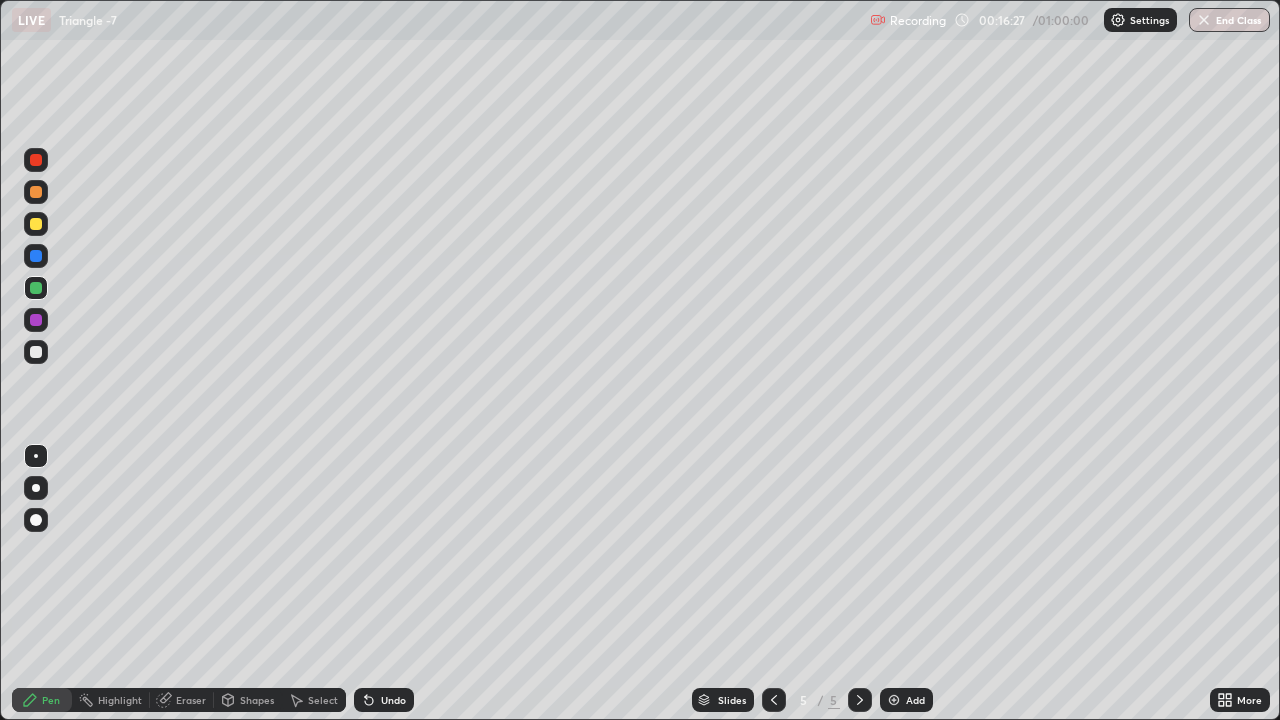 click on "Eraser" at bounding box center [191, 700] 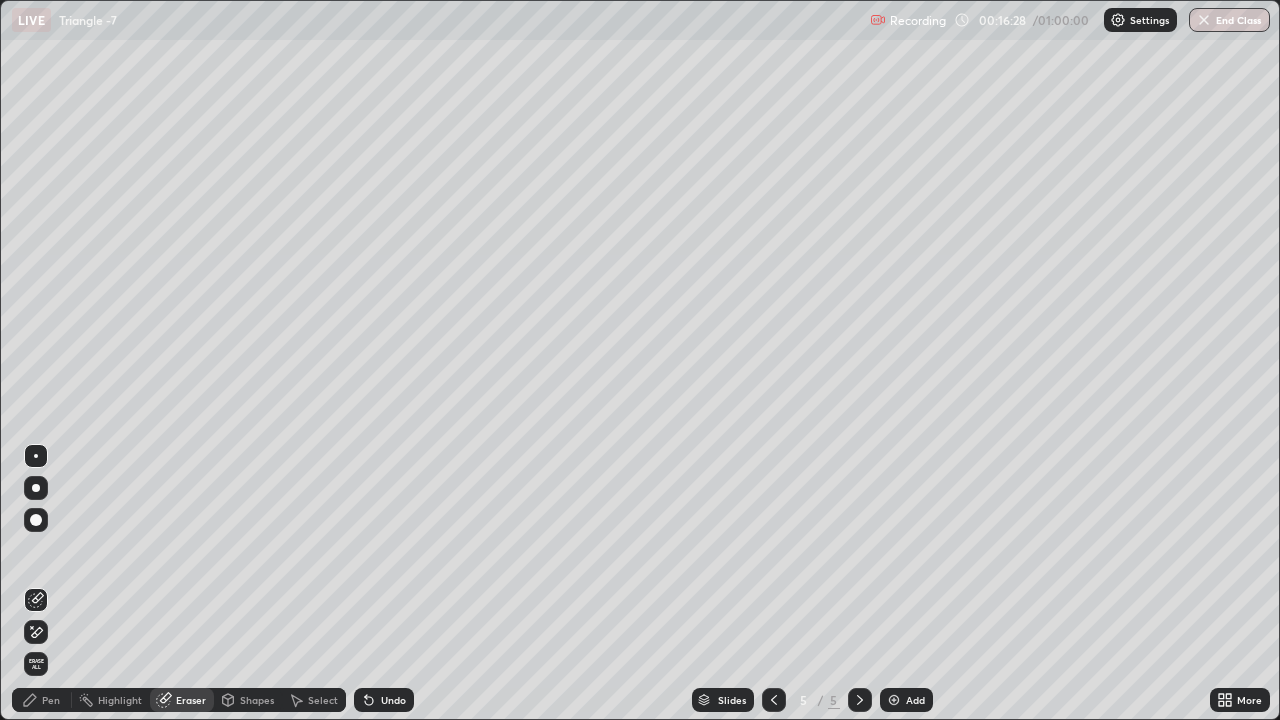 click 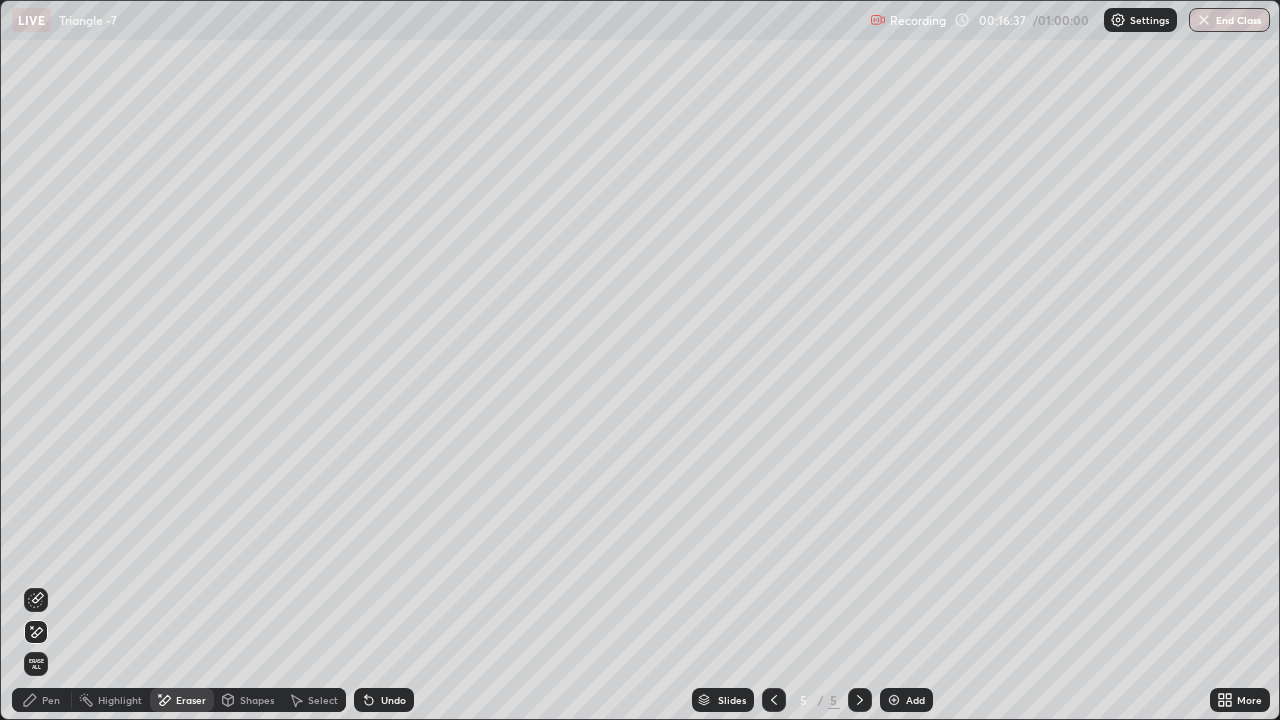 click on "Pen" at bounding box center [51, 700] 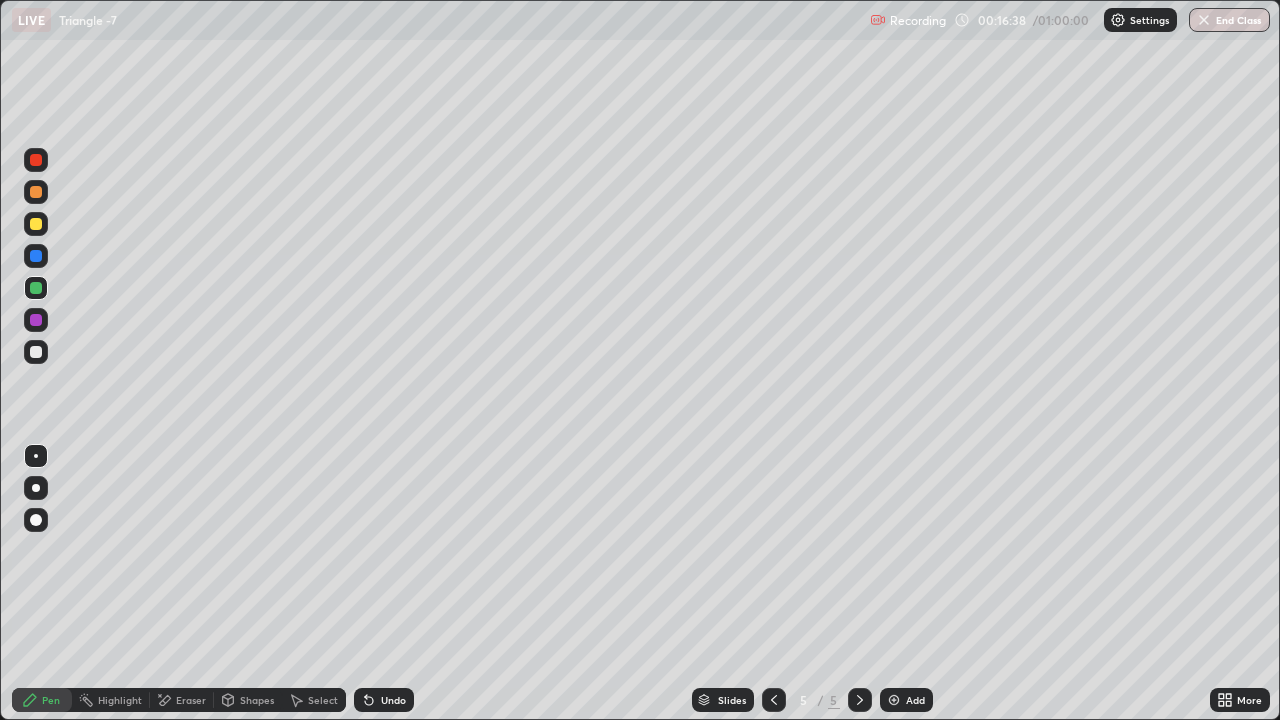 click at bounding box center [36, 320] 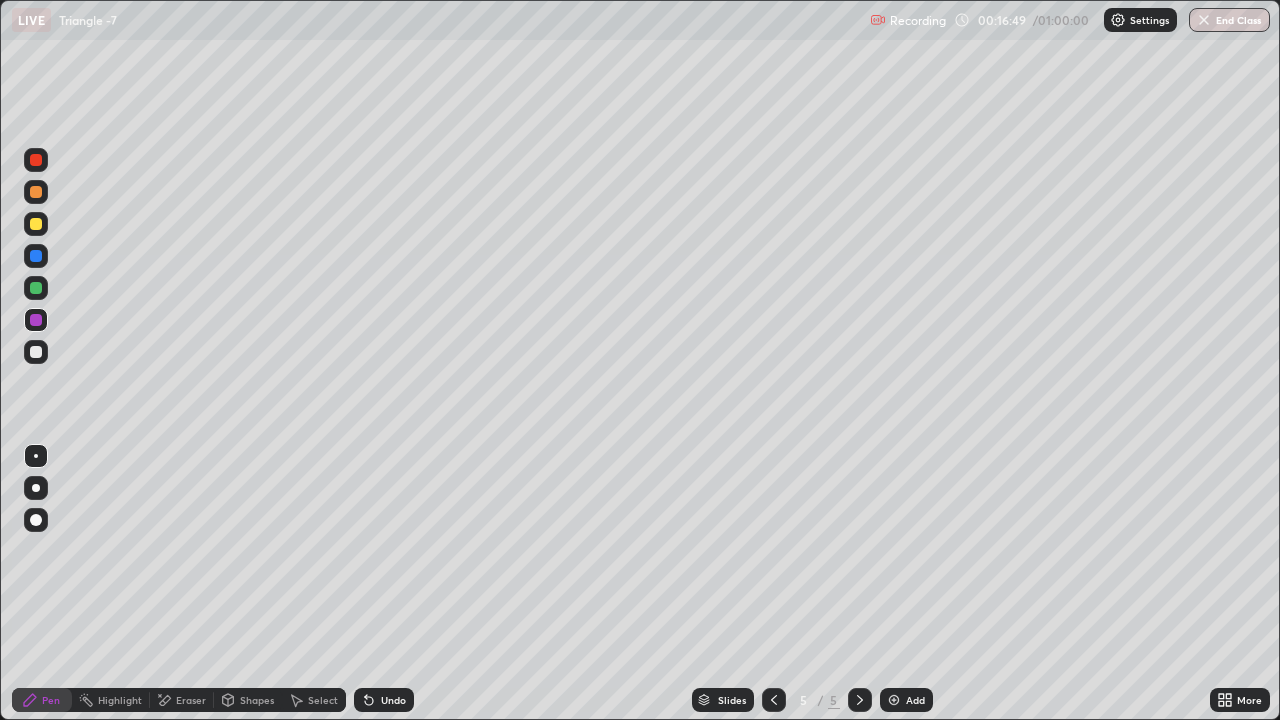 click on "Undo" at bounding box center [393, 700] 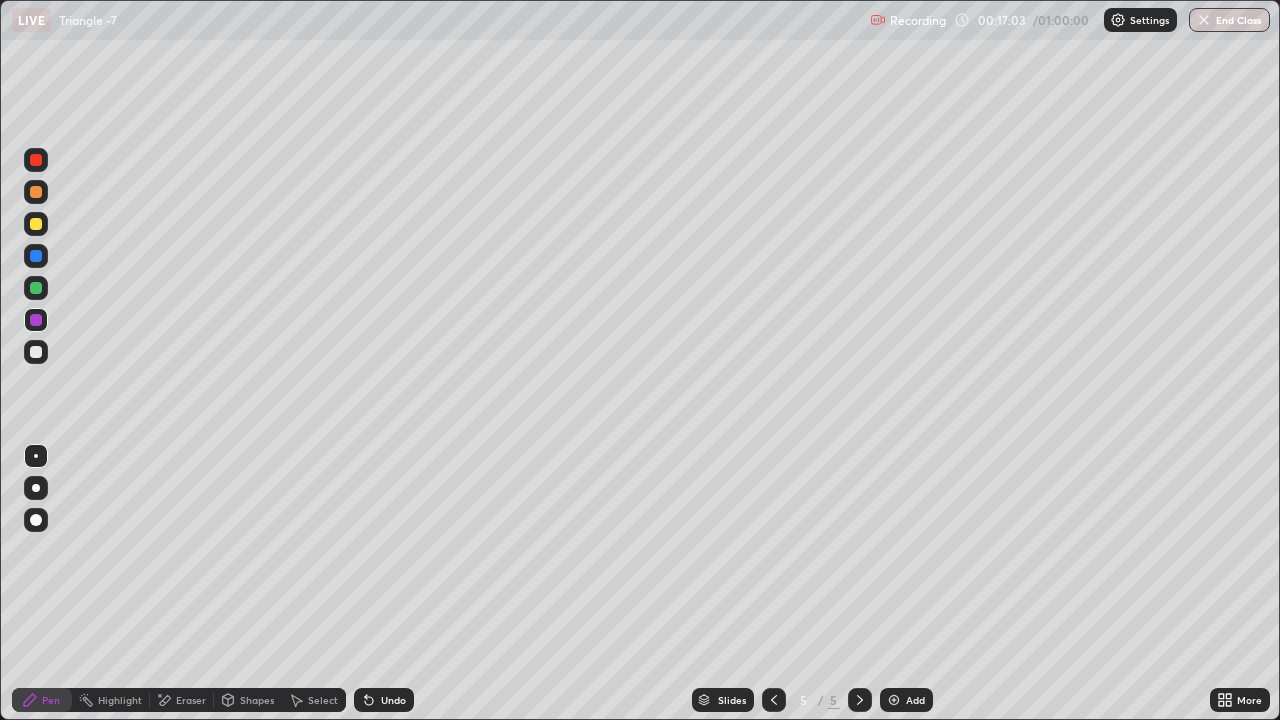 click at bounding box center (36, 352) 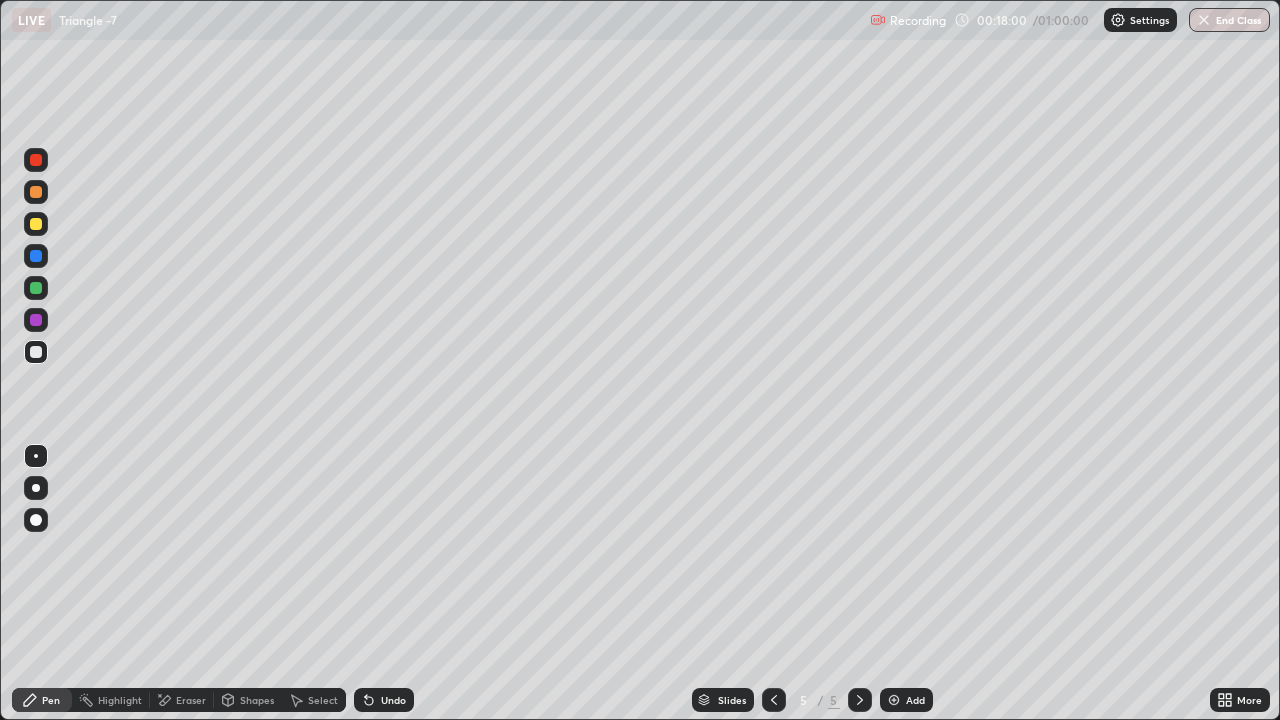 click at bounding box center [36, 320] 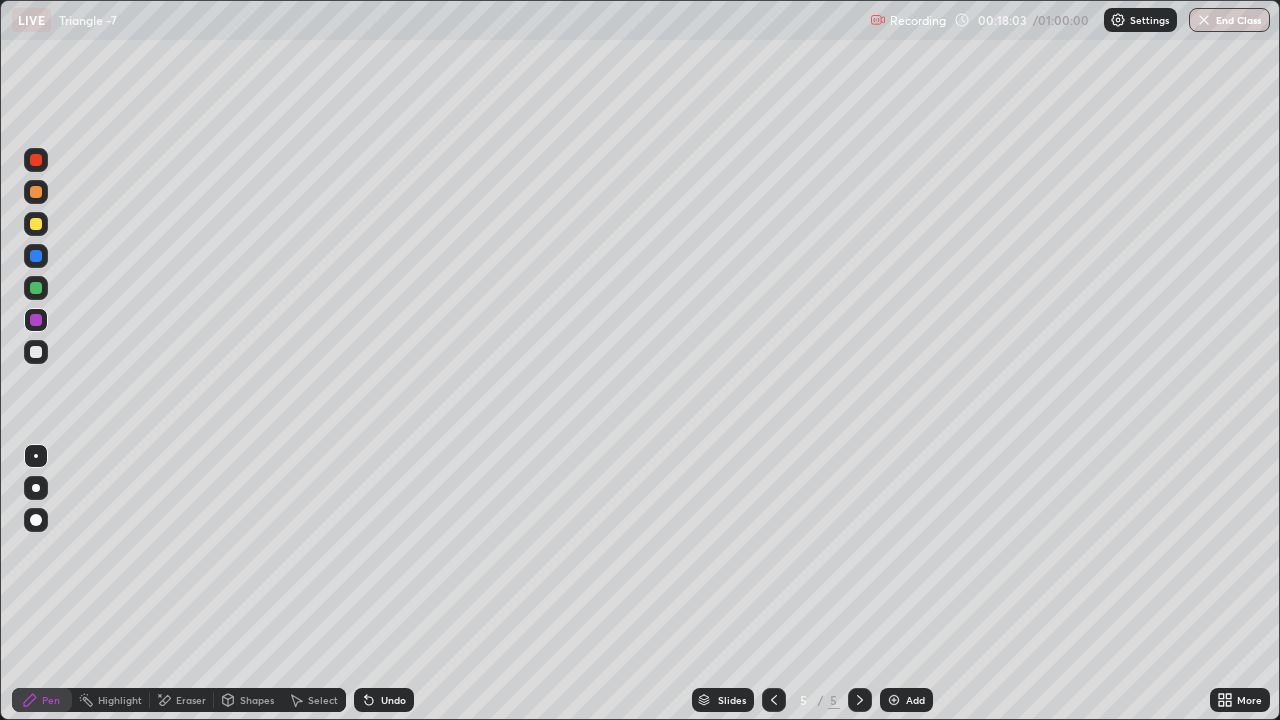 click 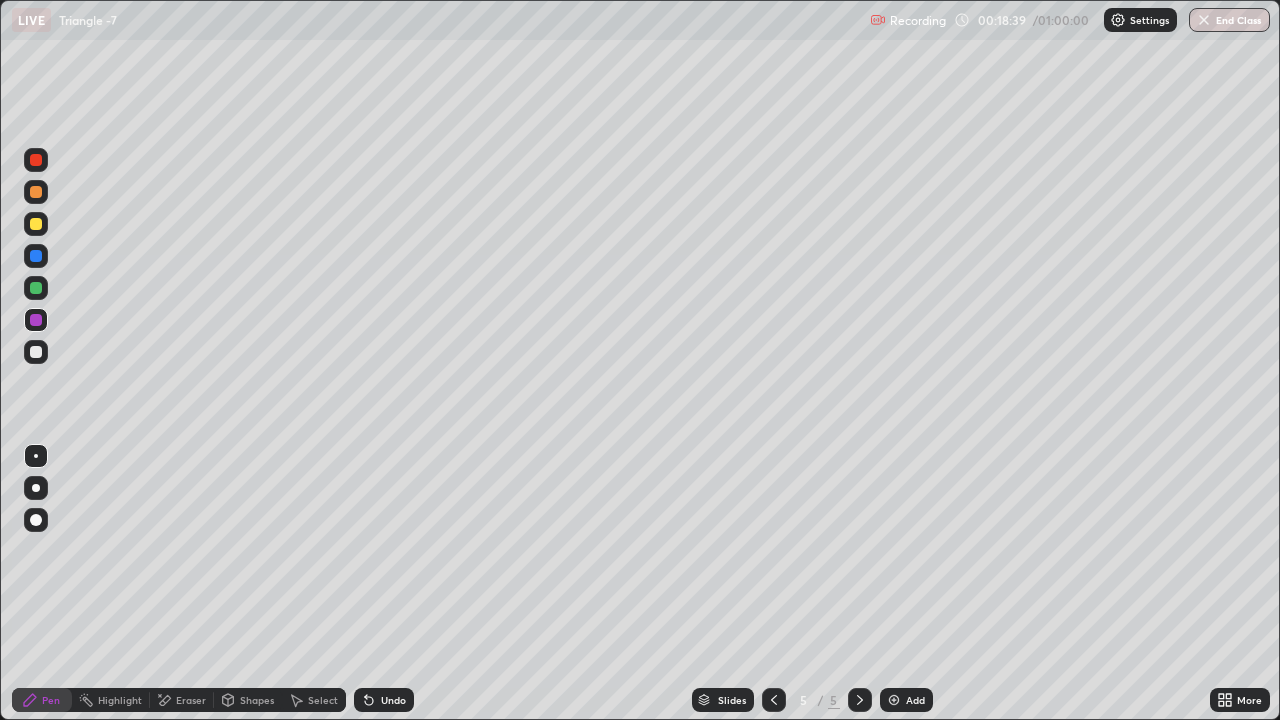 click at bounding box center [36, 288] 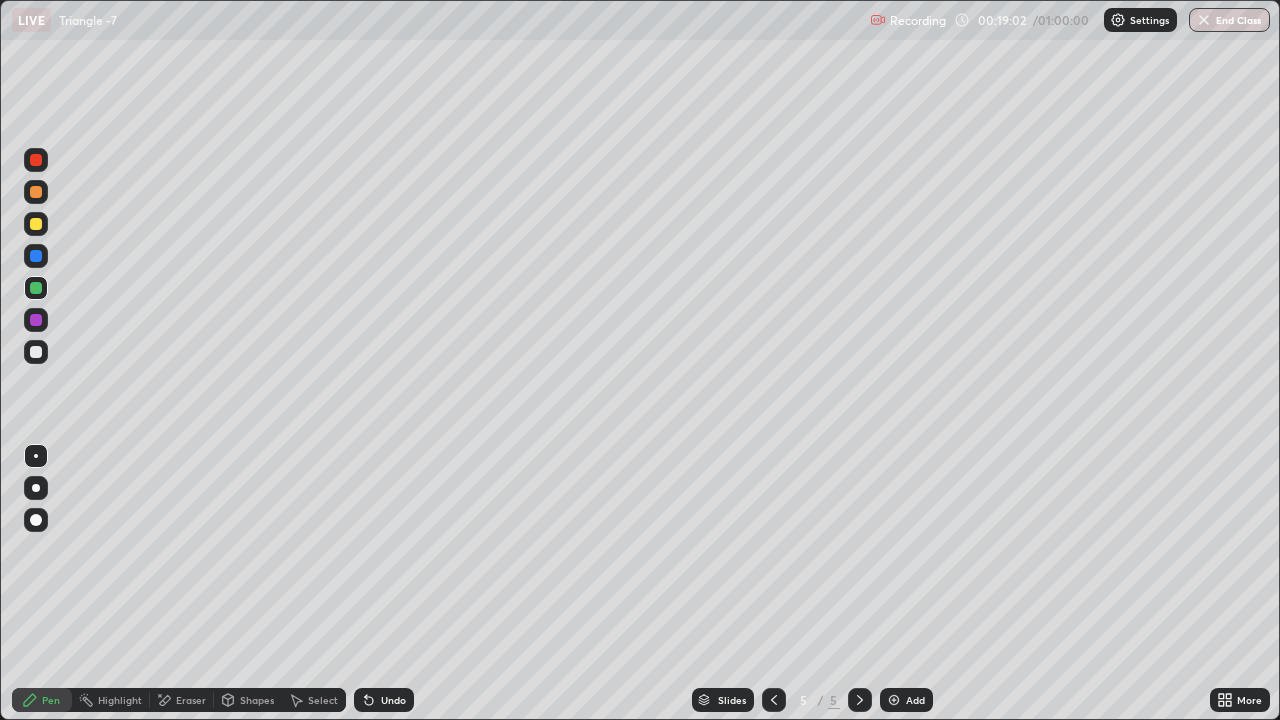 click on "Undo" at bounding box center [393, 700] 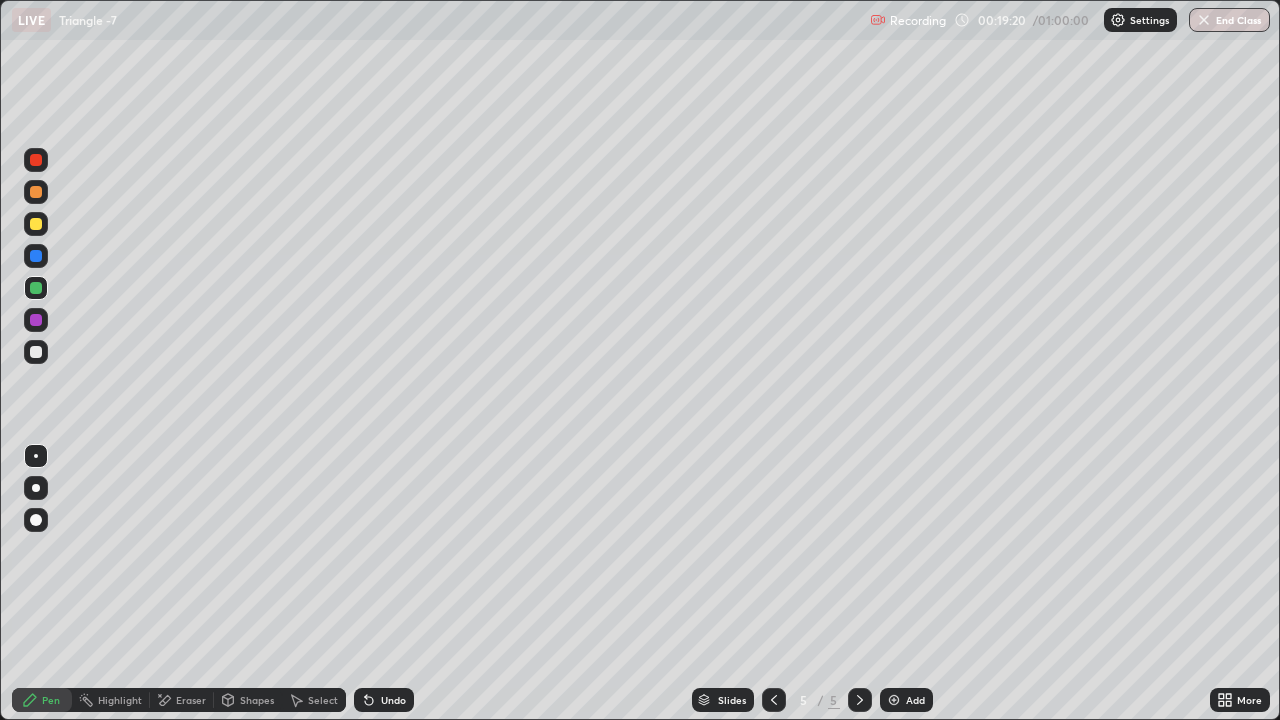 click at bounding box center [36, 352] 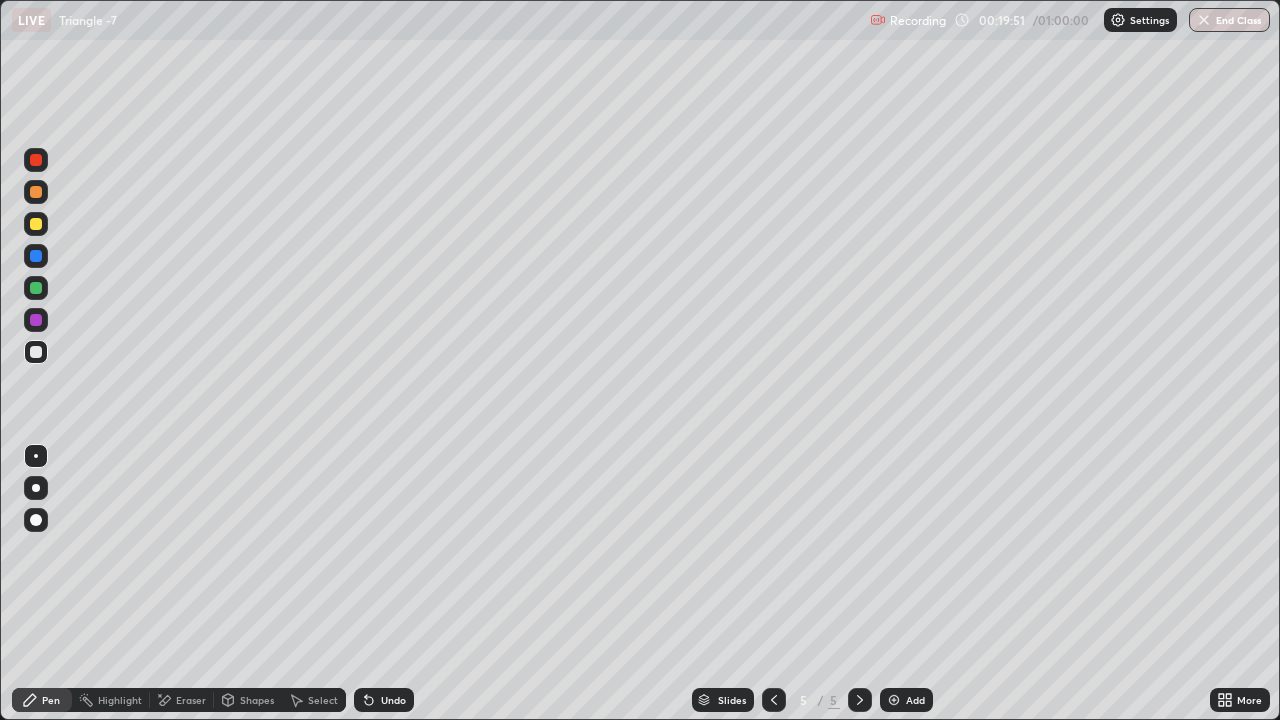 click at bounding box center (36, 320) 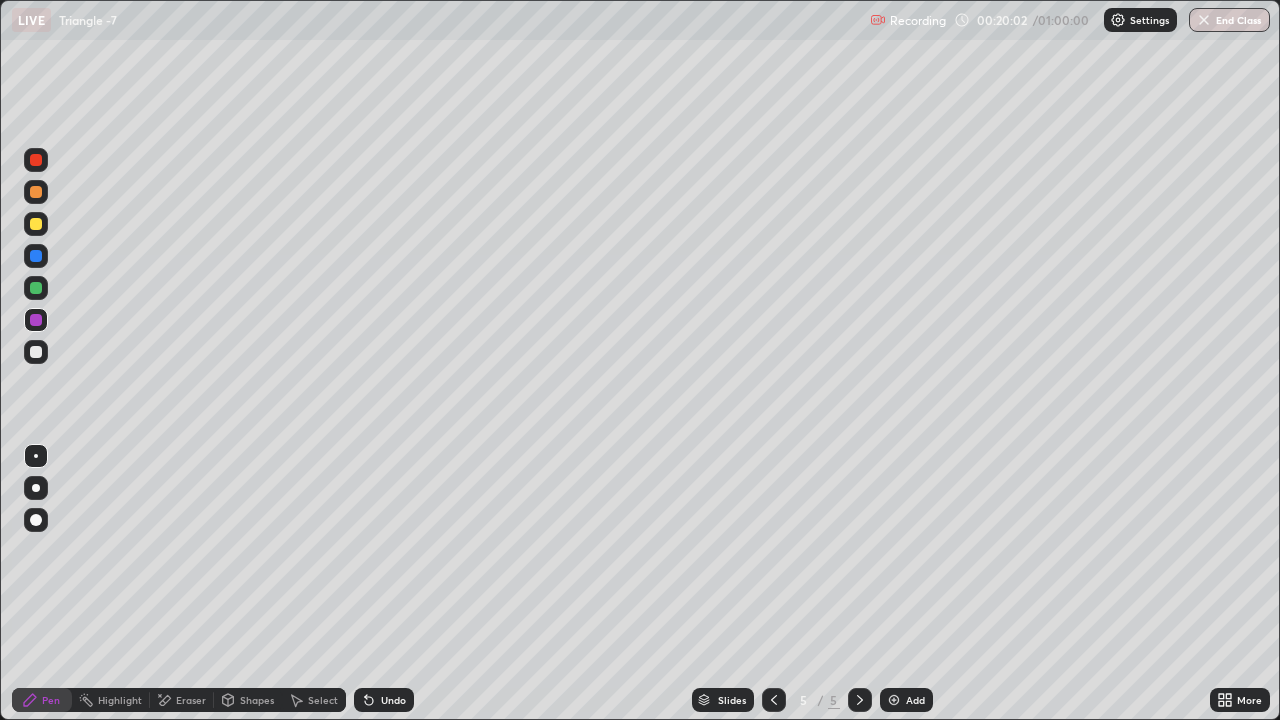 click on "Undo" at bounding box center [393, 700] 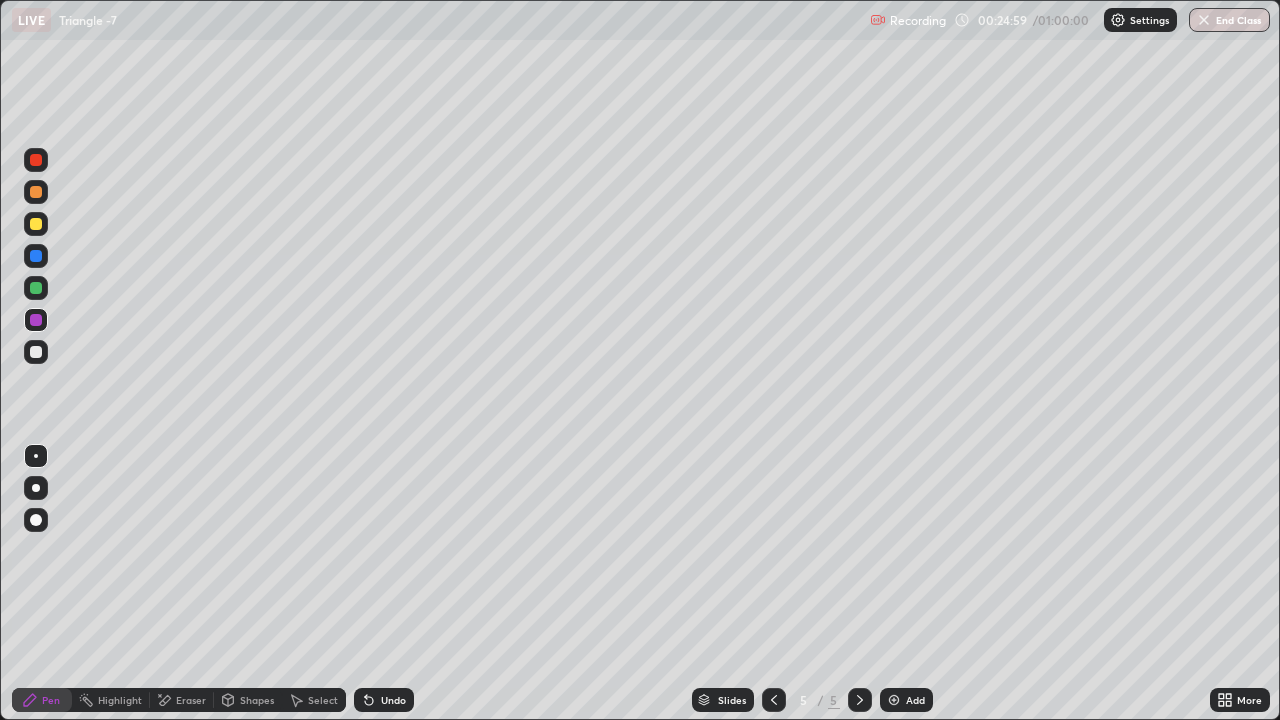 click at bounding box center (894, 700) 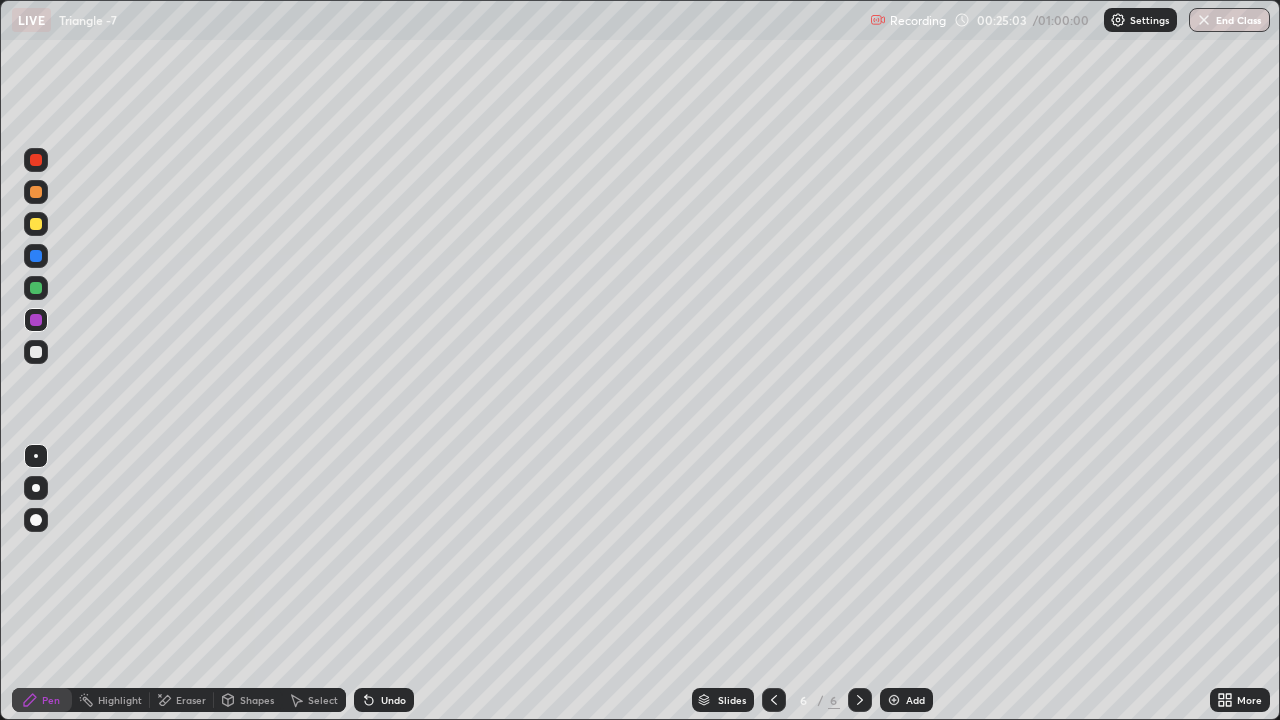 click at bounding box center [36, 192] 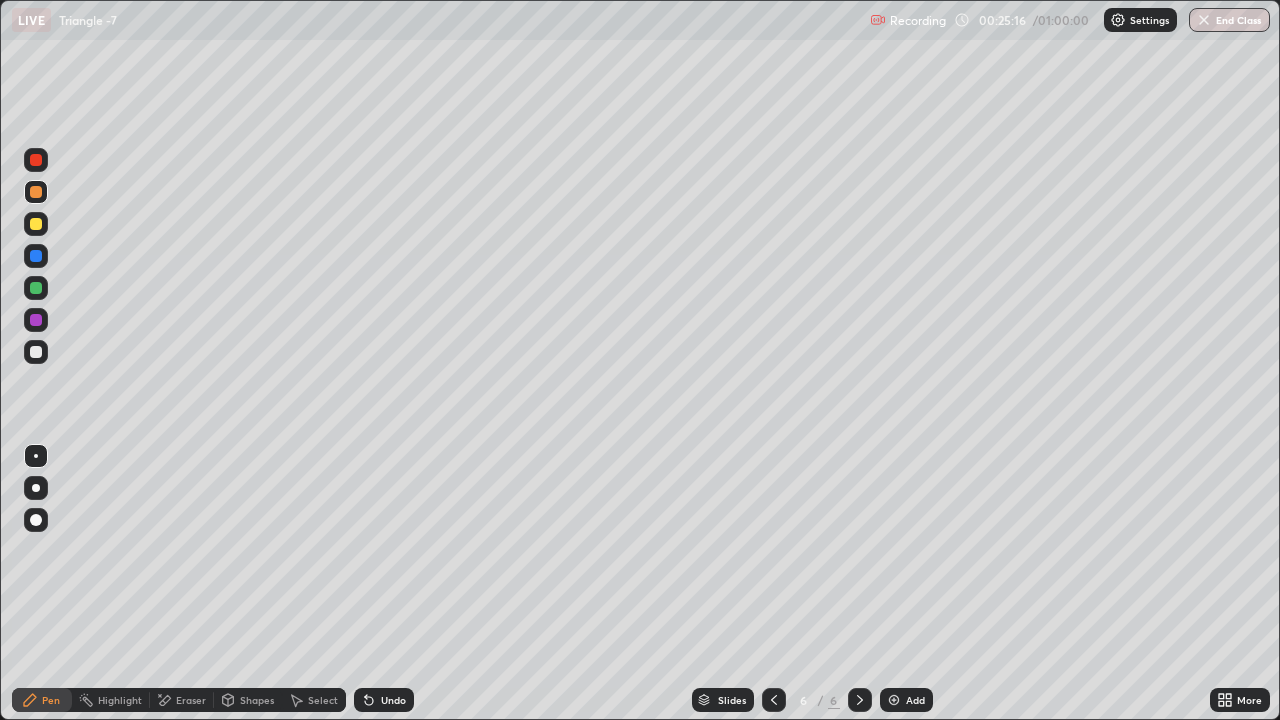 click at bounding box center (36, 224) 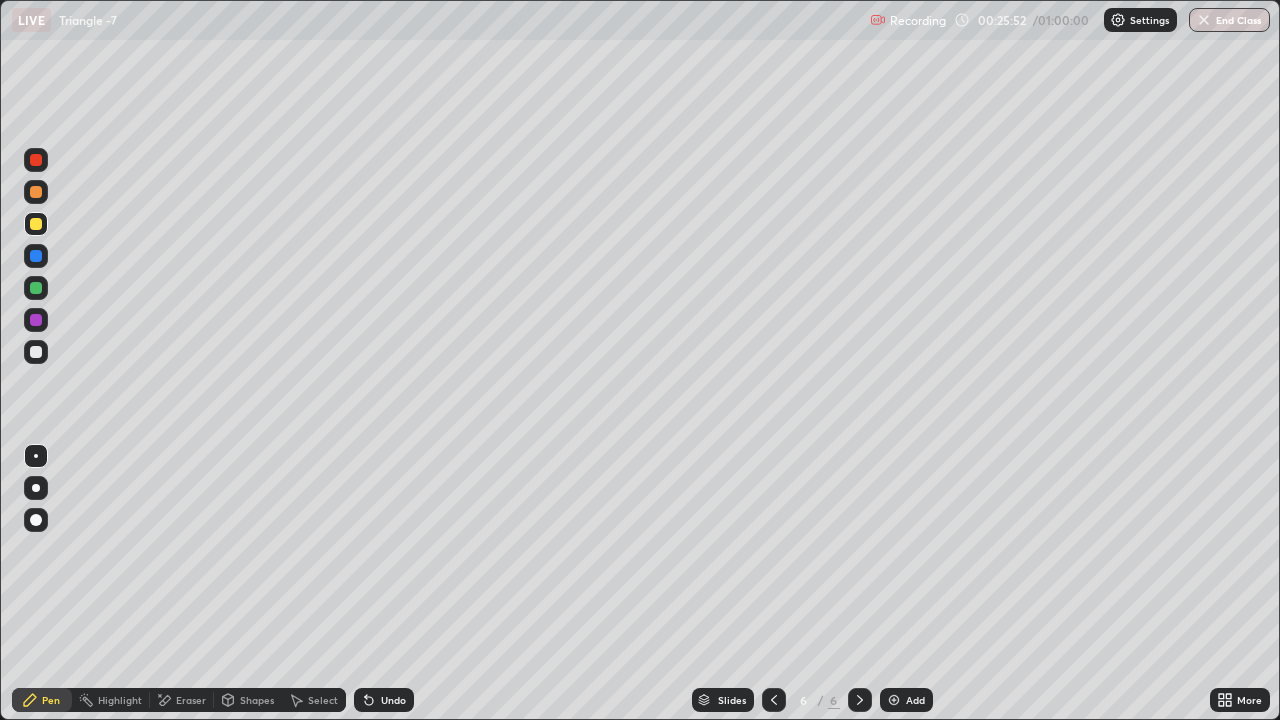 click at bounding box center (36, 288) 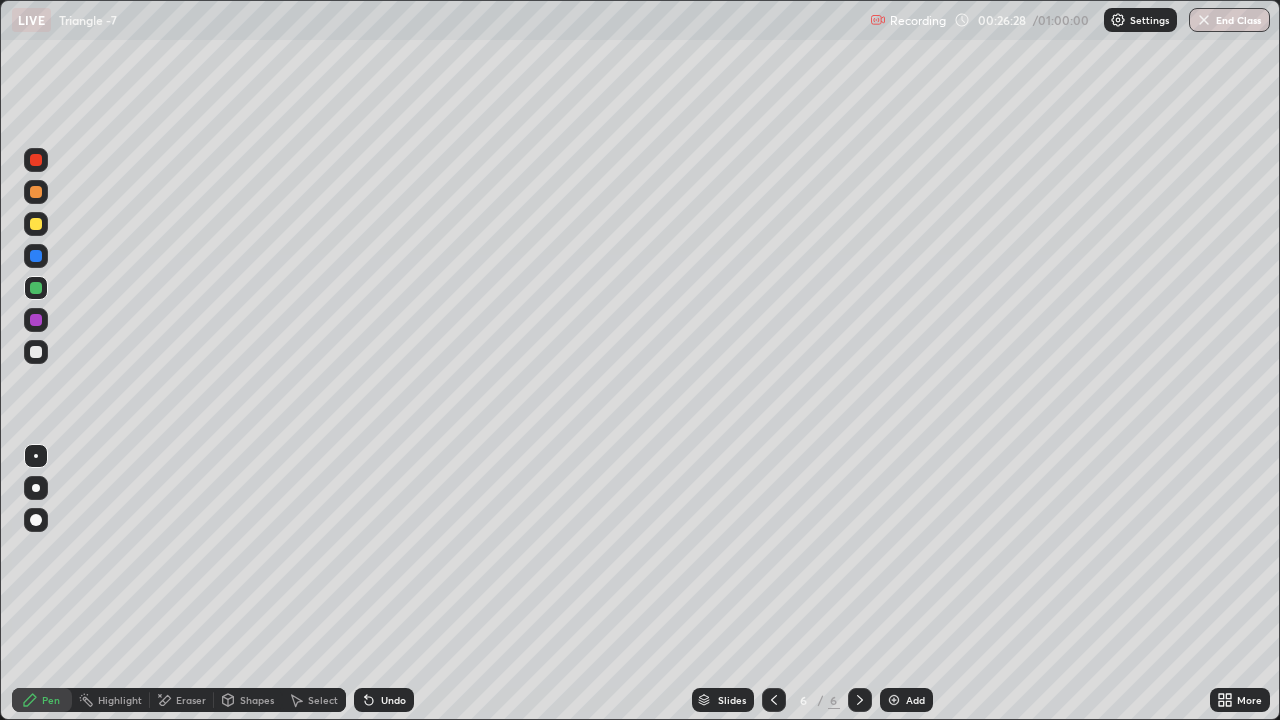 click at bounding box center [36, 192] 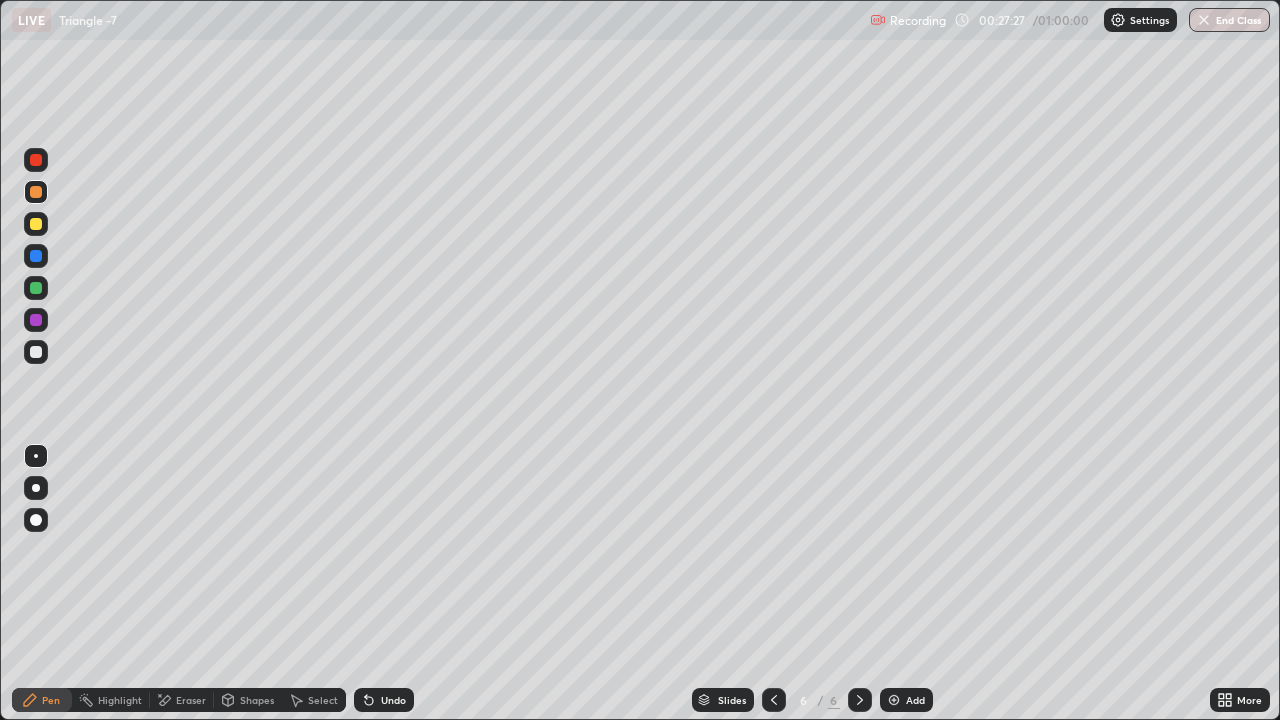 click on "Eraser" at bounding box center [191, 700] 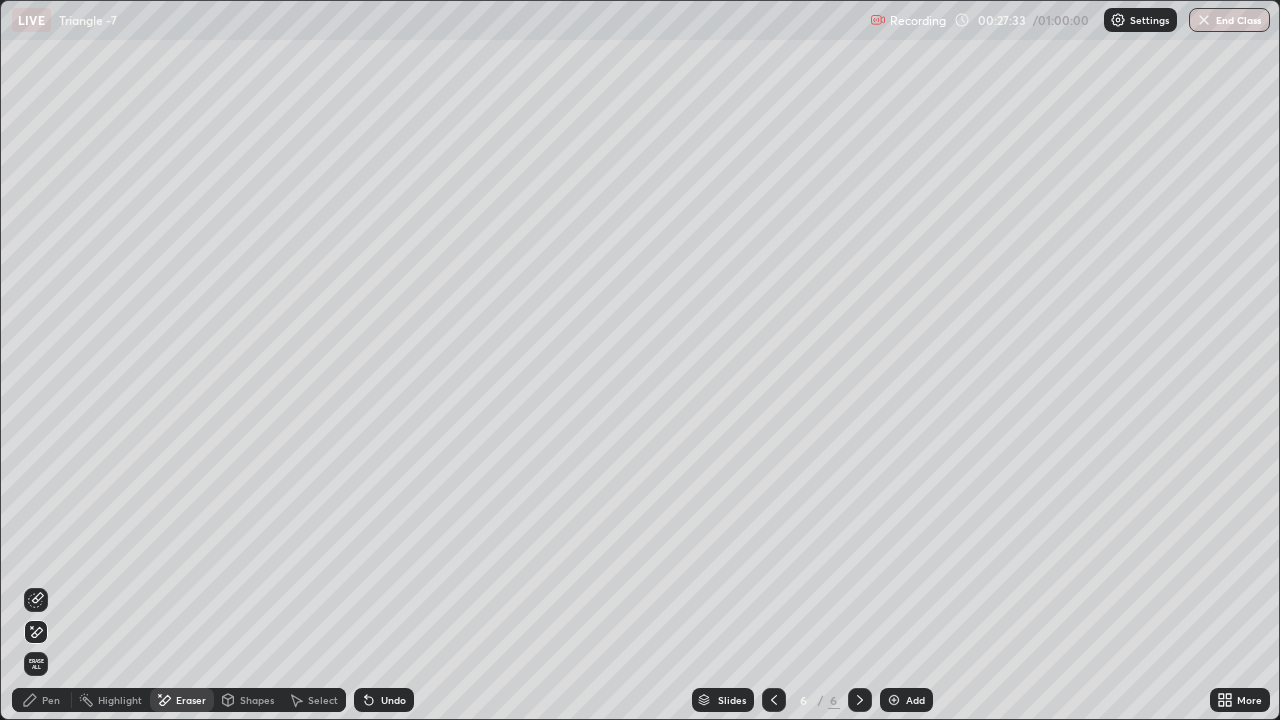 click on "Pen" at bounding box center [51, 700] 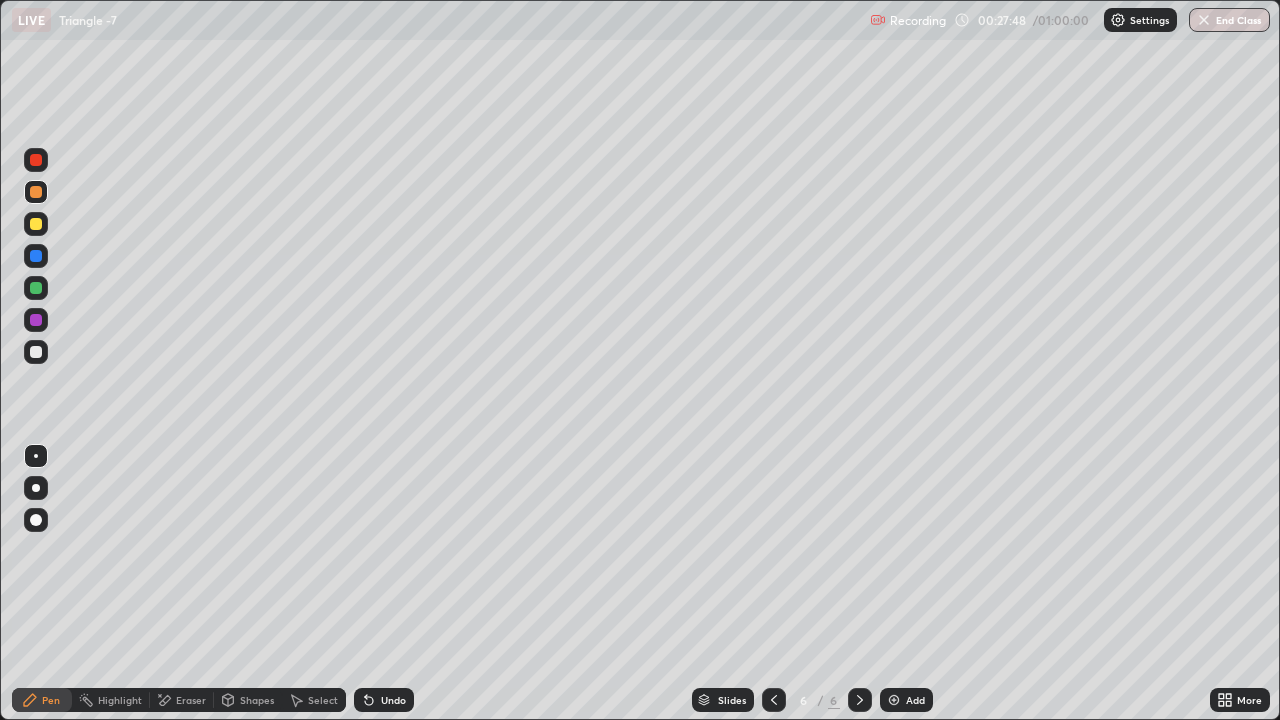 click on "Eraser" at bounding box center (191, 700) 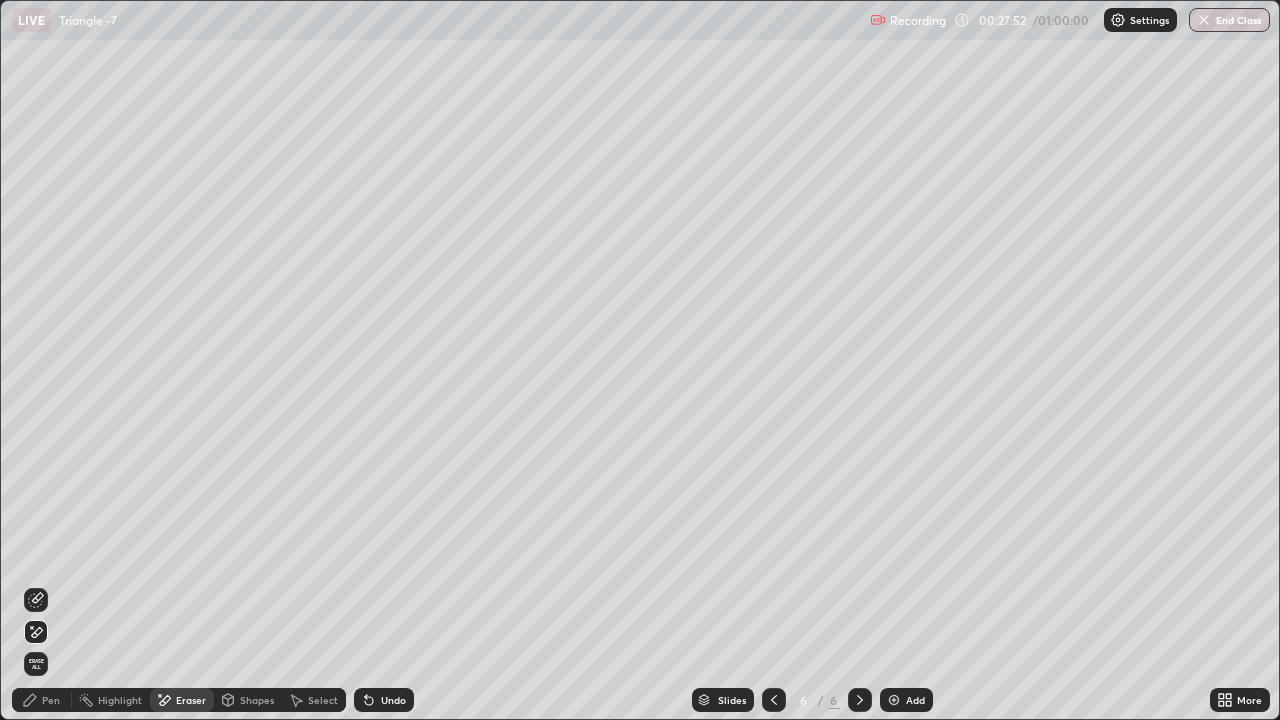 click on "Pen" at bounding box center [51, 700] 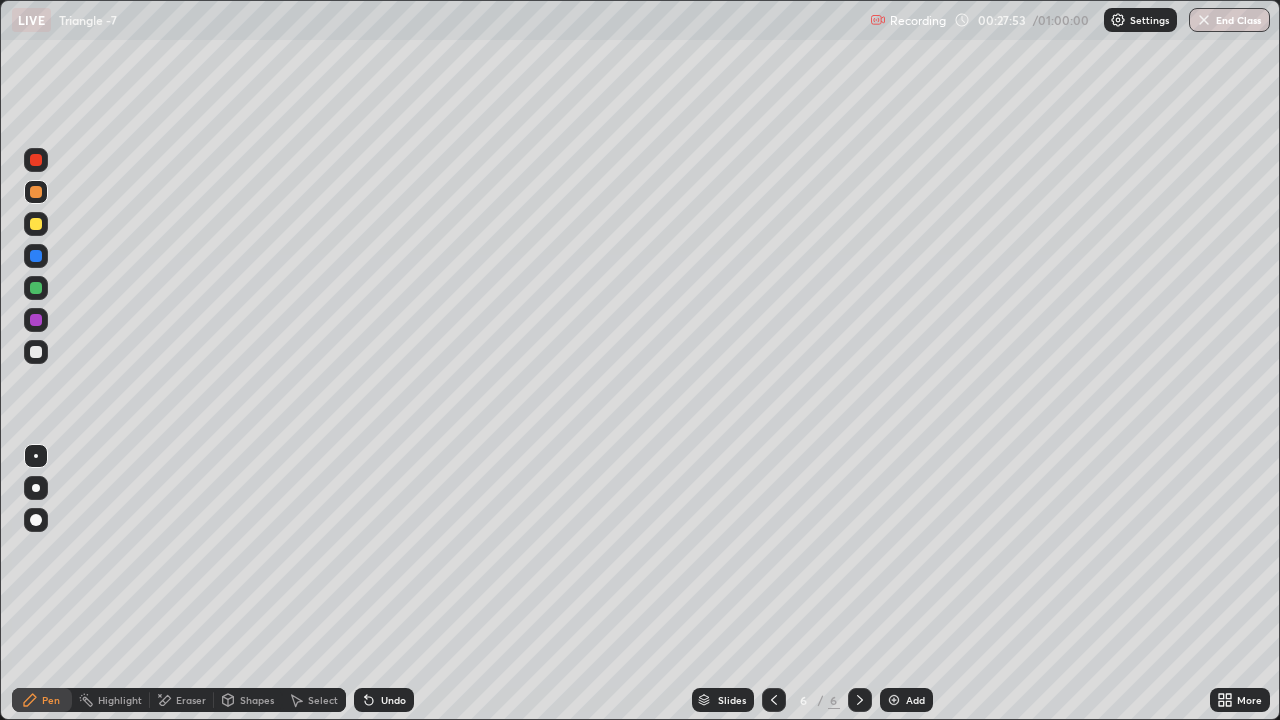 click at bounding box center [36, 320] 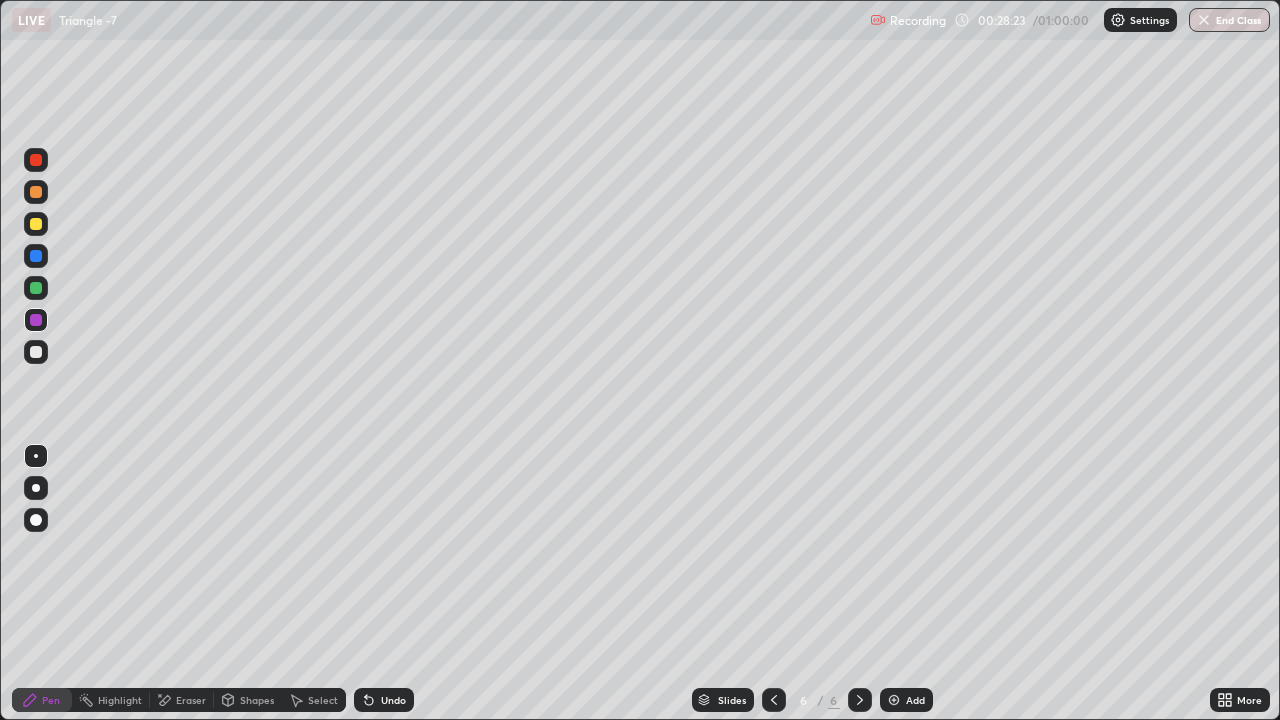 click at bounding box center (36, 256) 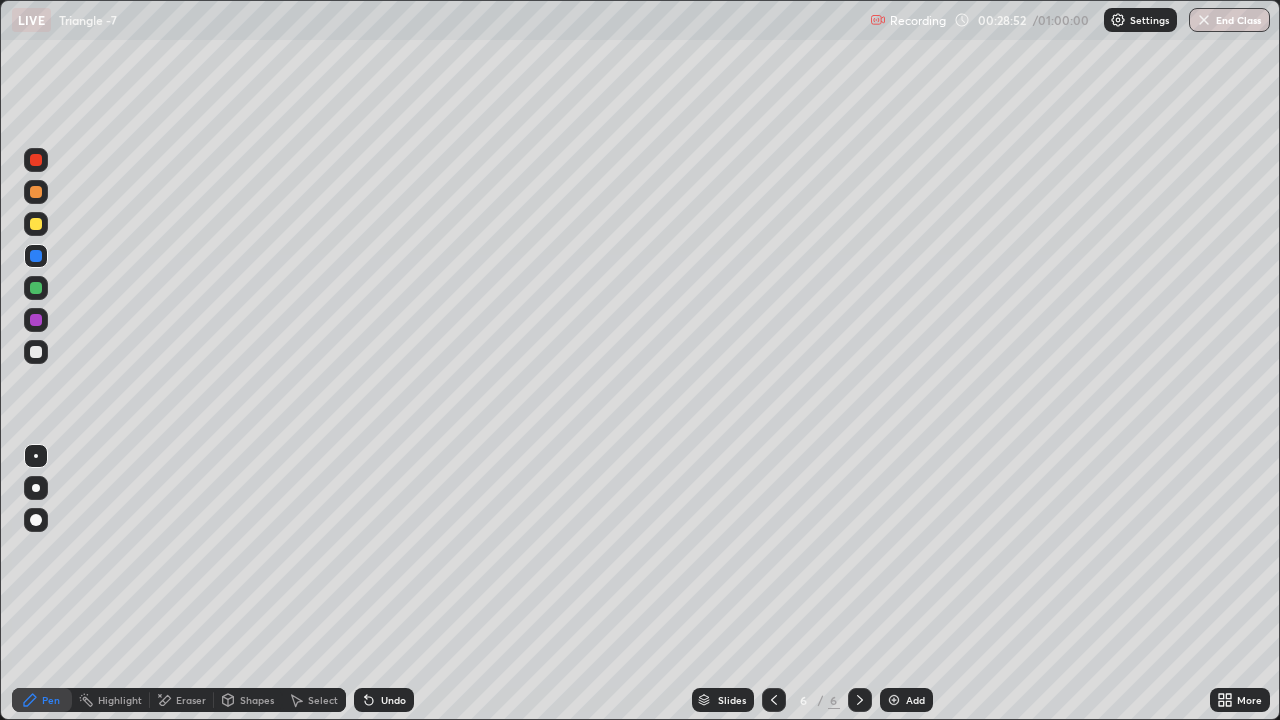 click at bounding box center (36, 320) 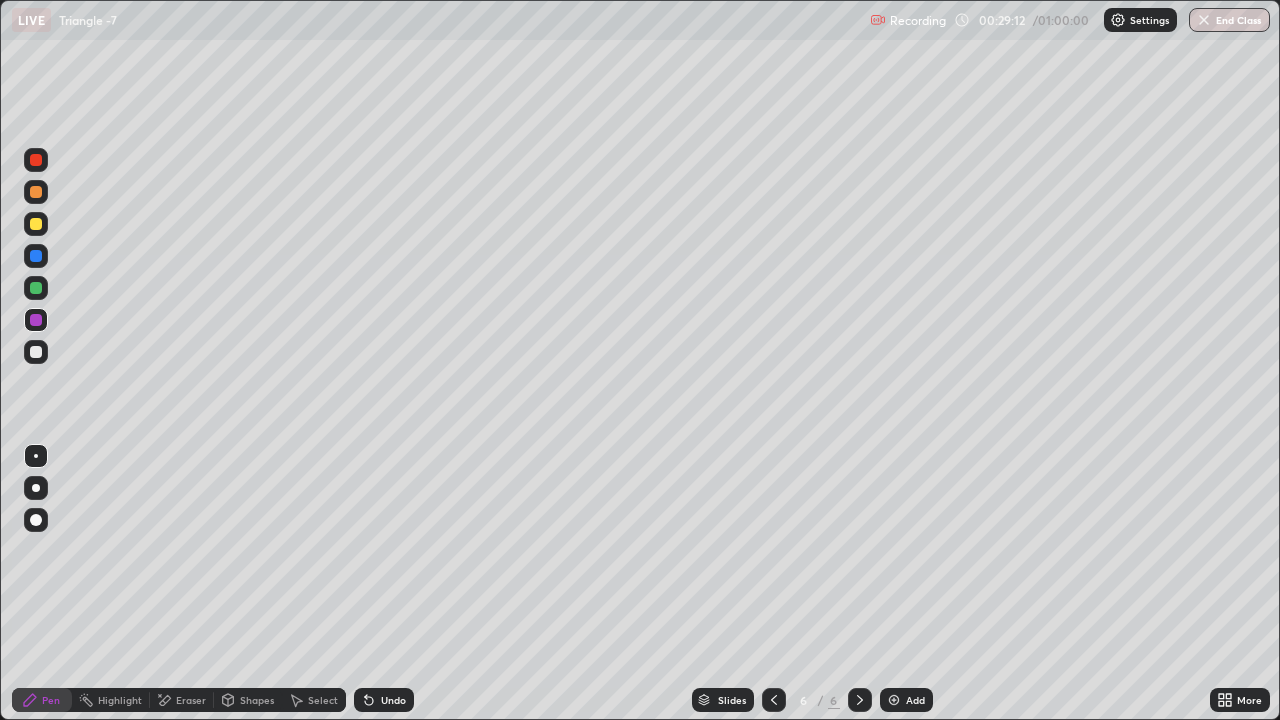 click at bounding box center [36, 352] 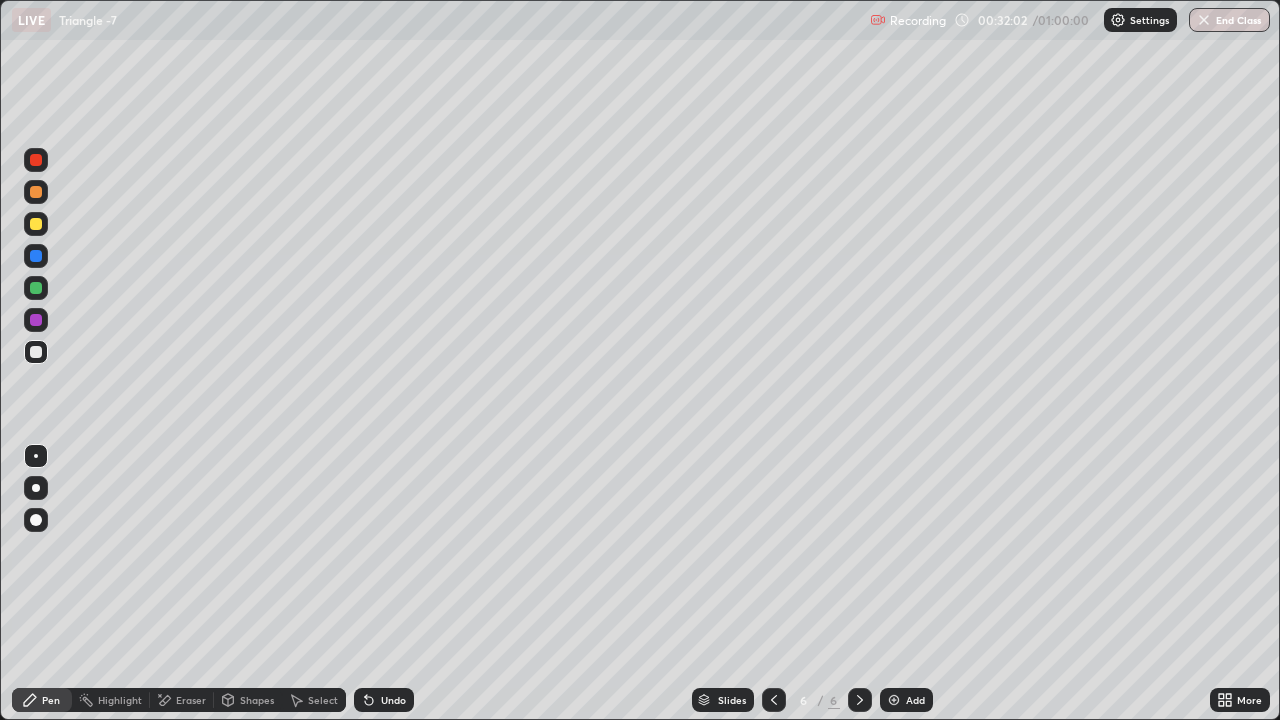 click on "Add" at bounding box center [906, 700] 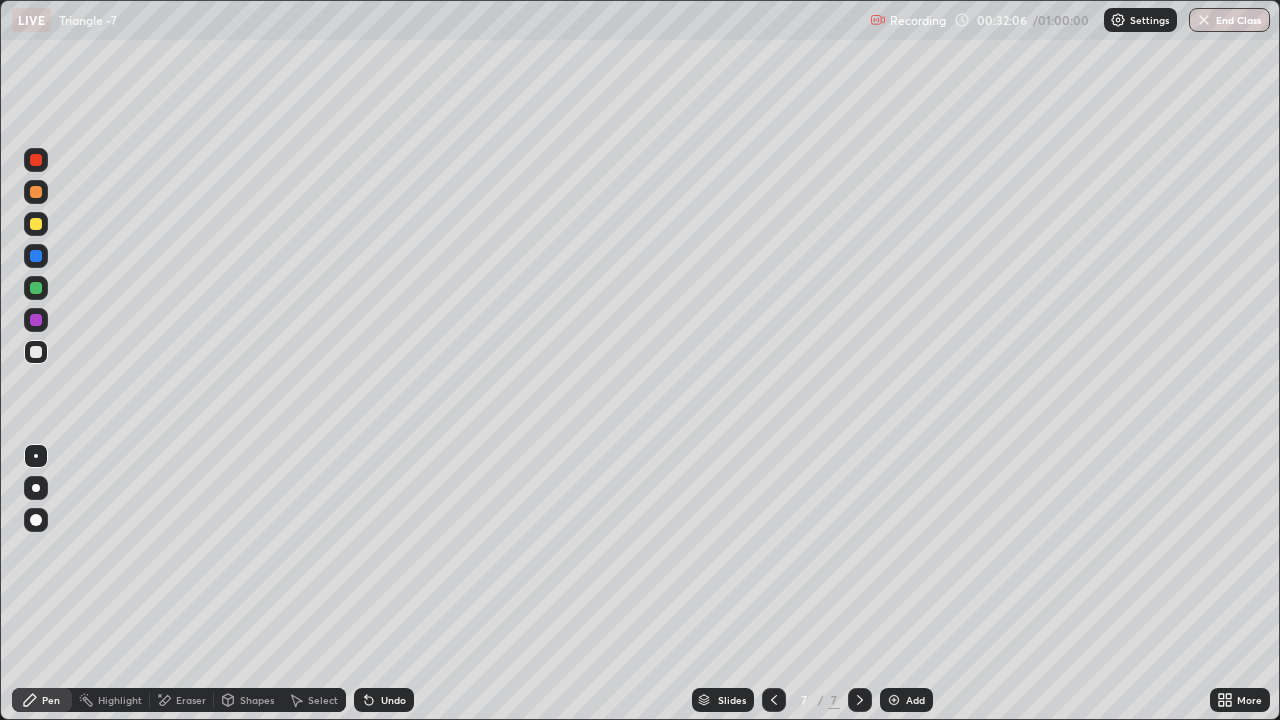 click at bounding box center [36, 224] 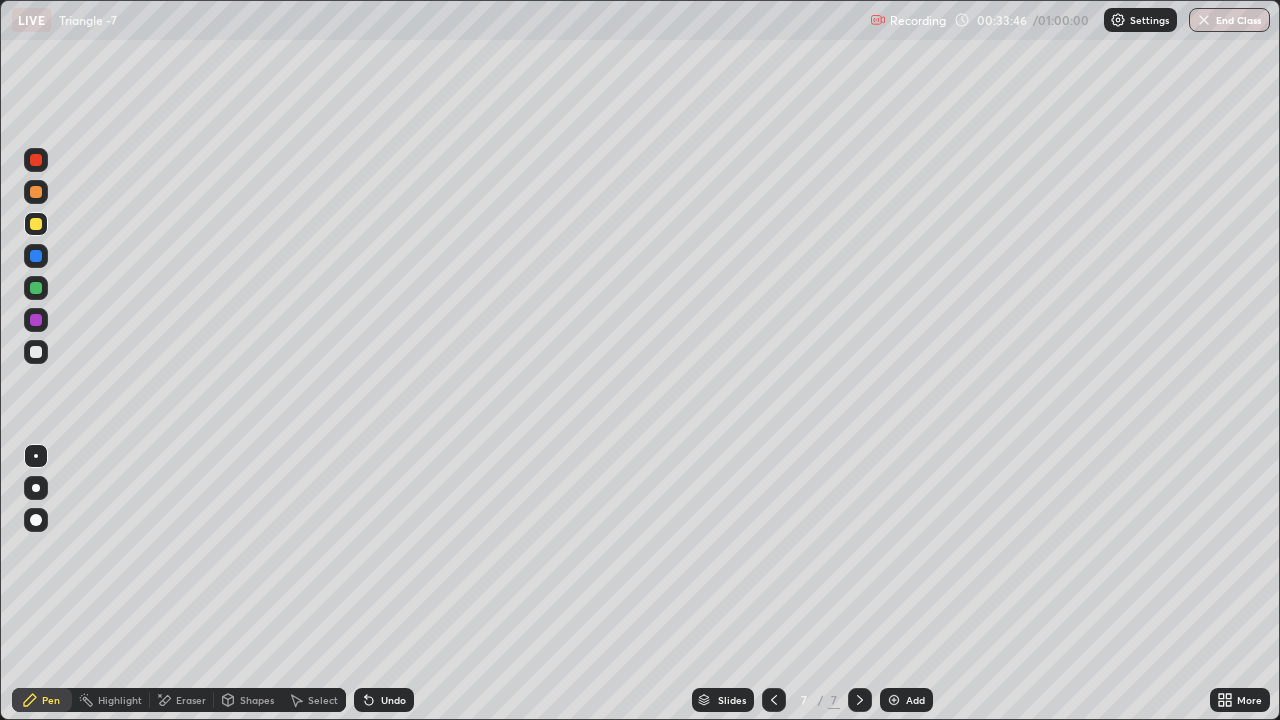 click at bounding box center (36, 192) 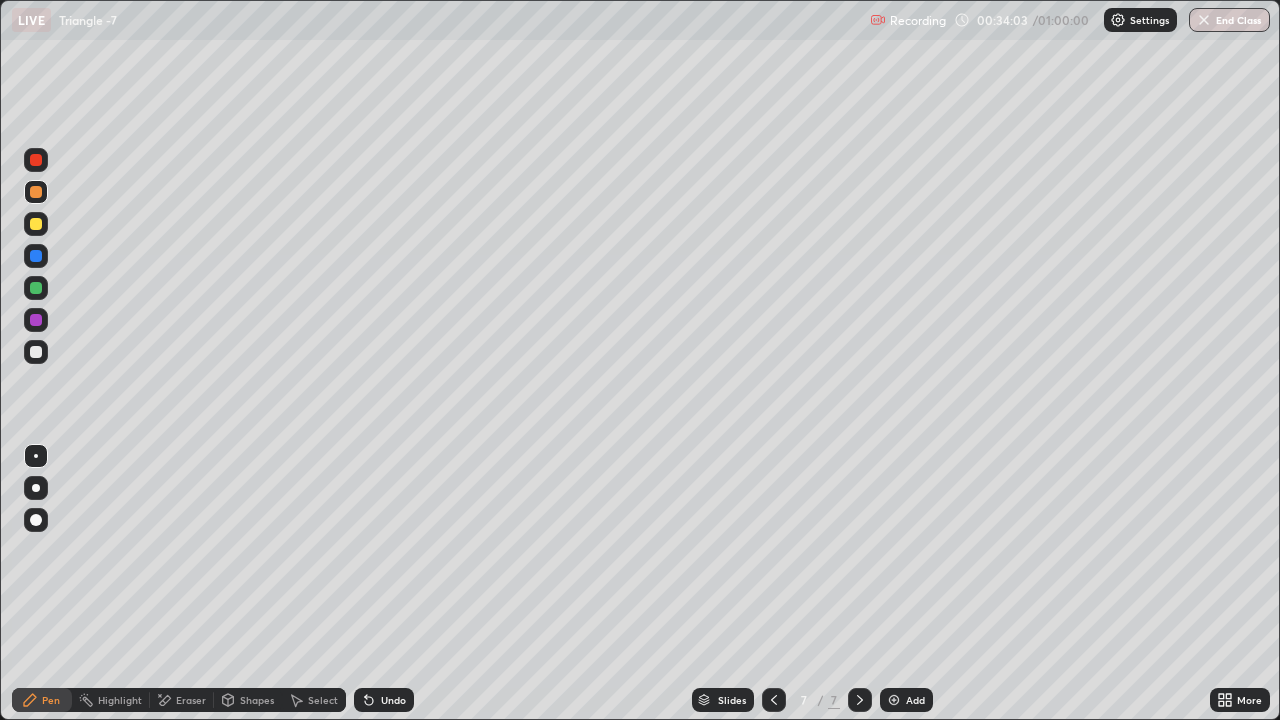 click on "Undo" at bounding box center (393, 700) 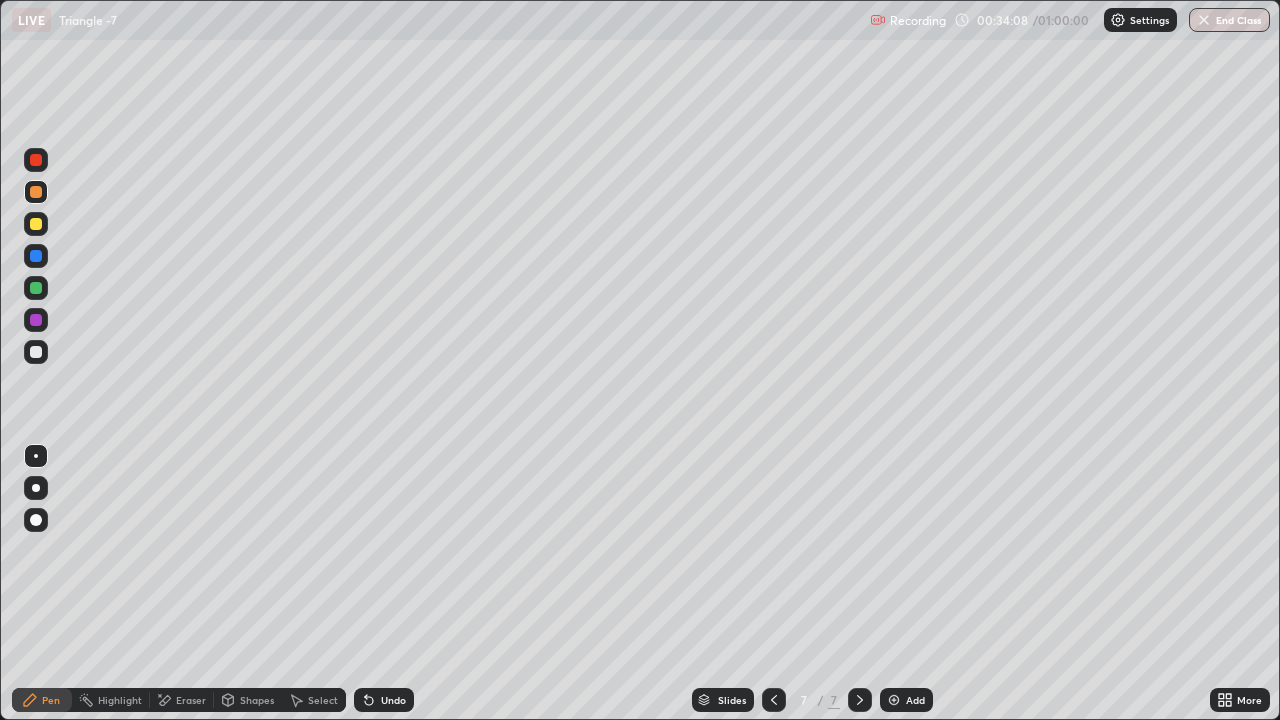 click on "Undo" at bounding box center [393, 700] 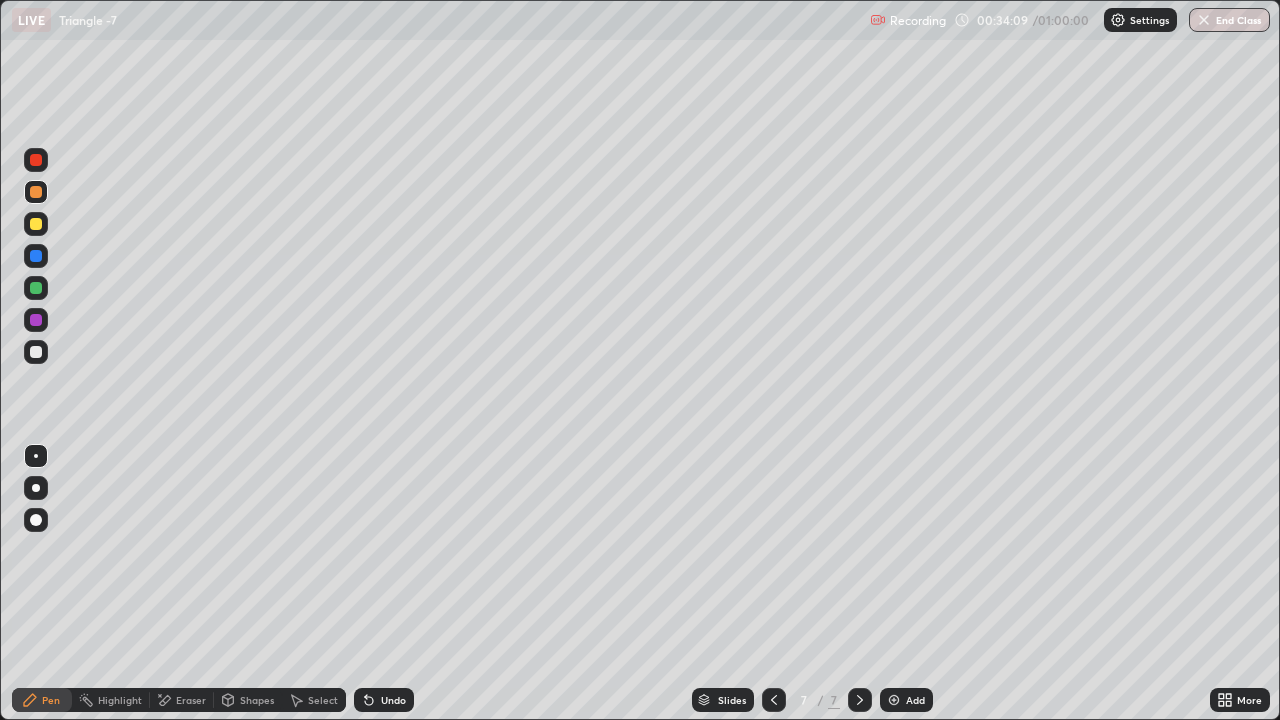 click on "Undo" at bounding box center [384, 700] 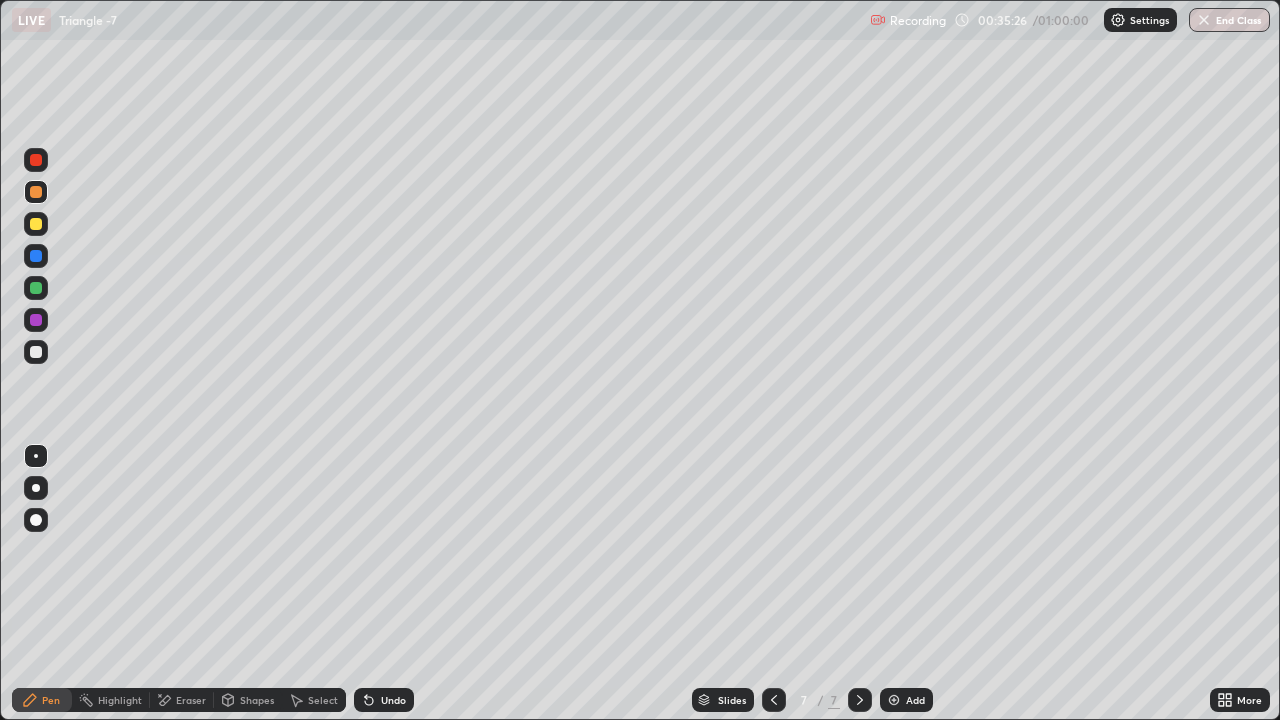click at bounding box center (36, 352) 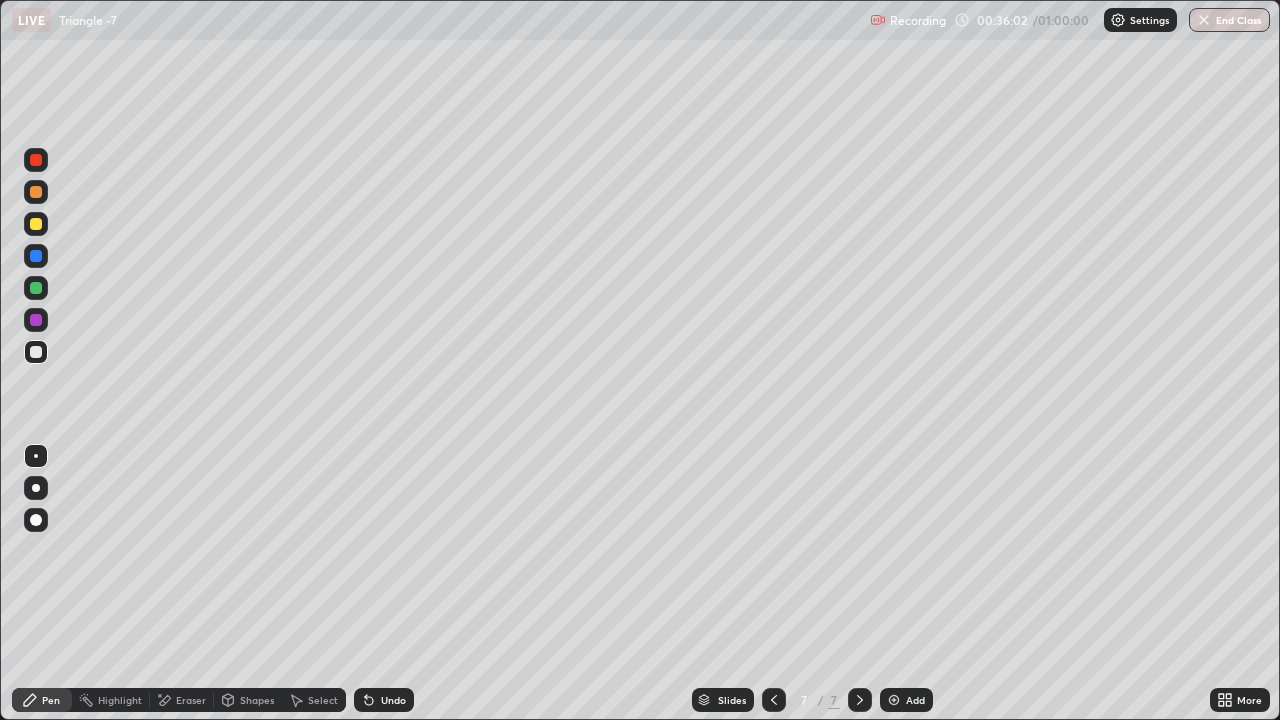 click on "Select" at bounding box center [323, 700] 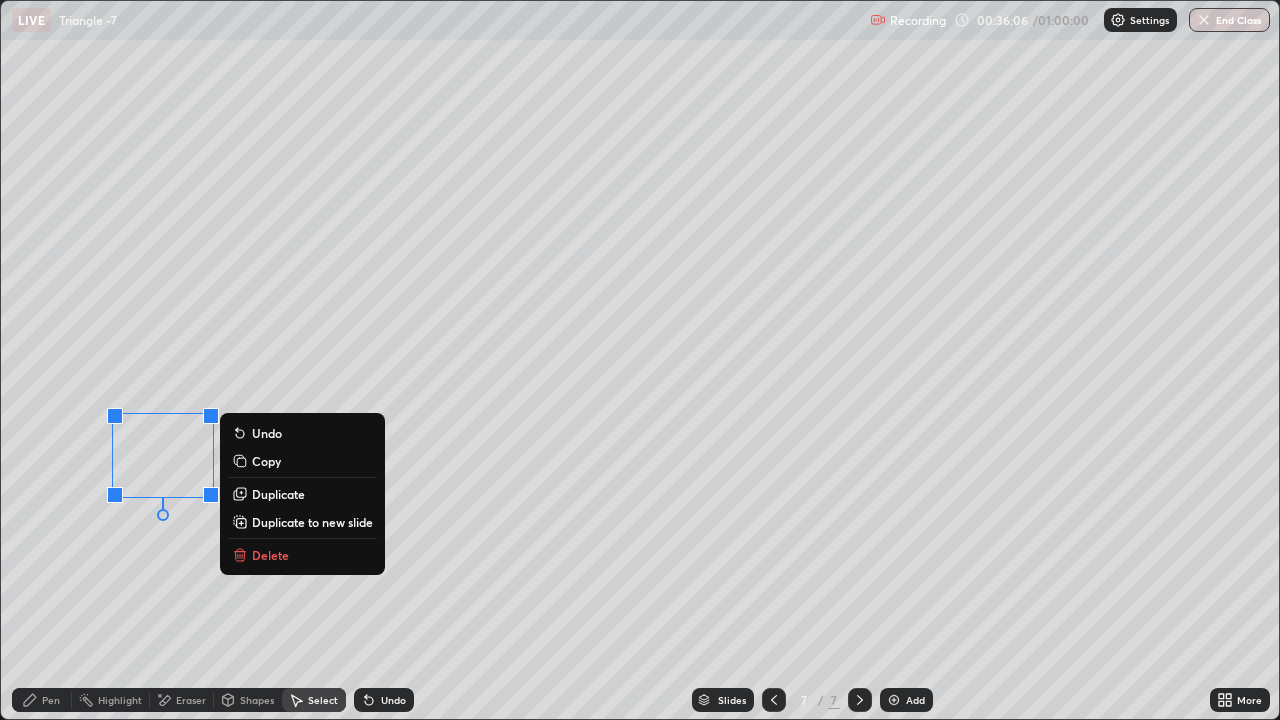 click on "Pen" at bounding box center [51, 700] 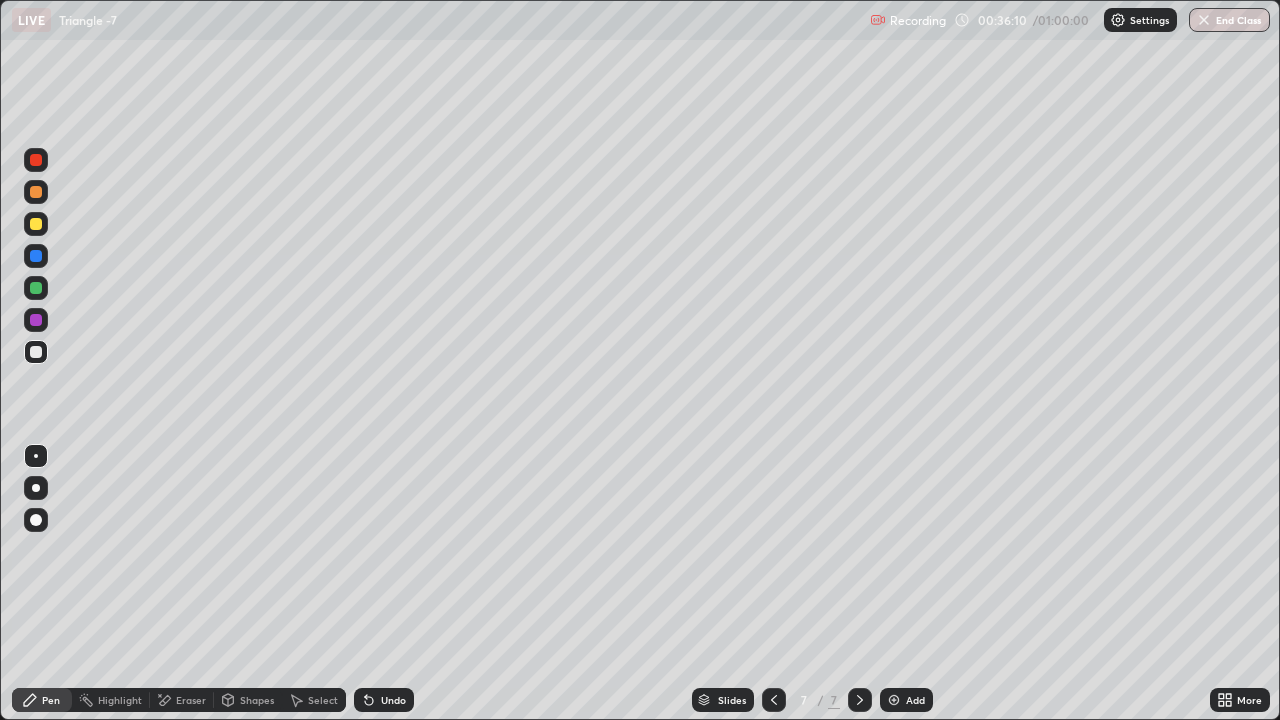 click 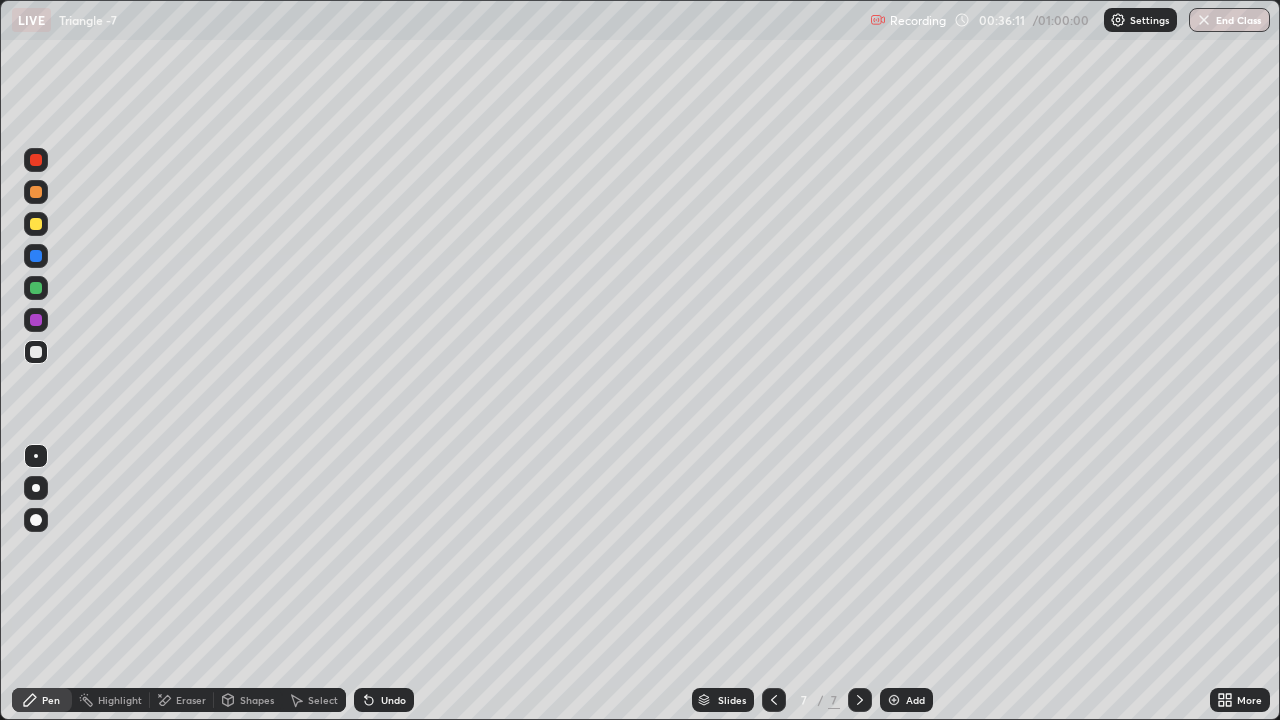 click on "Select" at bounding box center [323, 700] 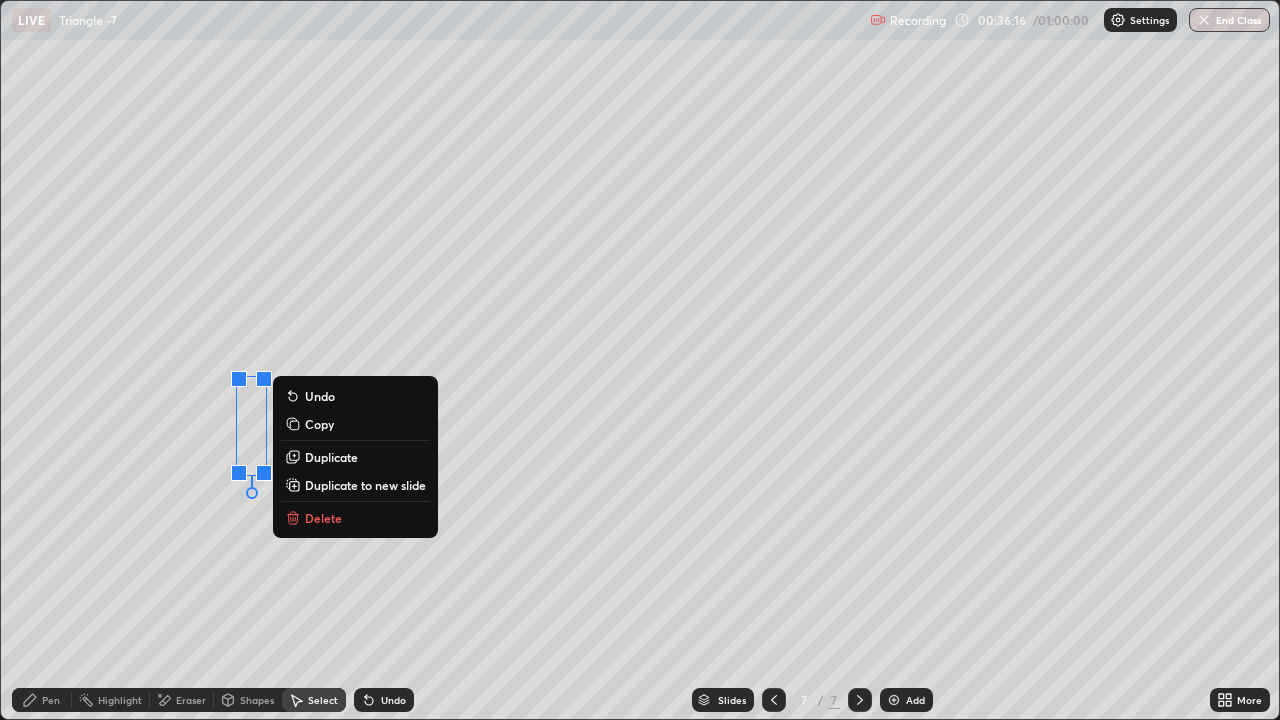 click on "0 ° Undo Copy Duplicate Duplicate to new slide Delete" at bounding box center (640, 360) 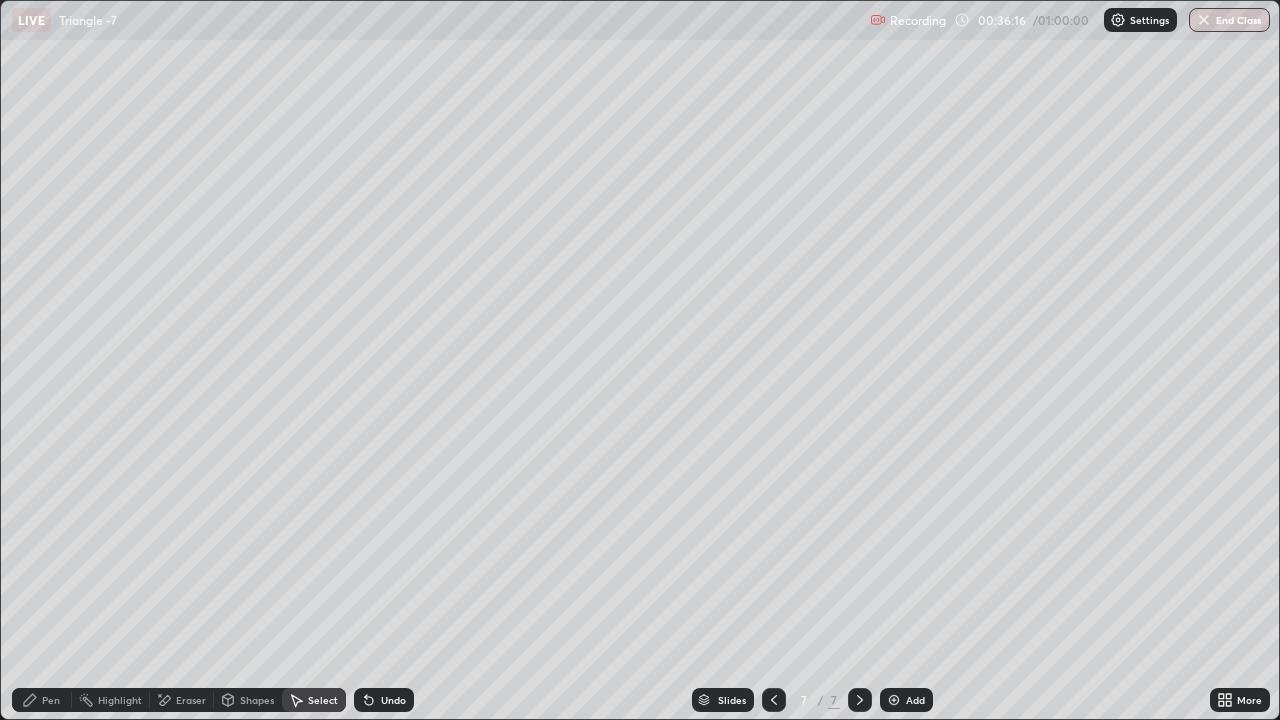 click on "0 ° Undo Copy Duplicate Duplicate to new slide Delete" at bounding box center (640, 360) 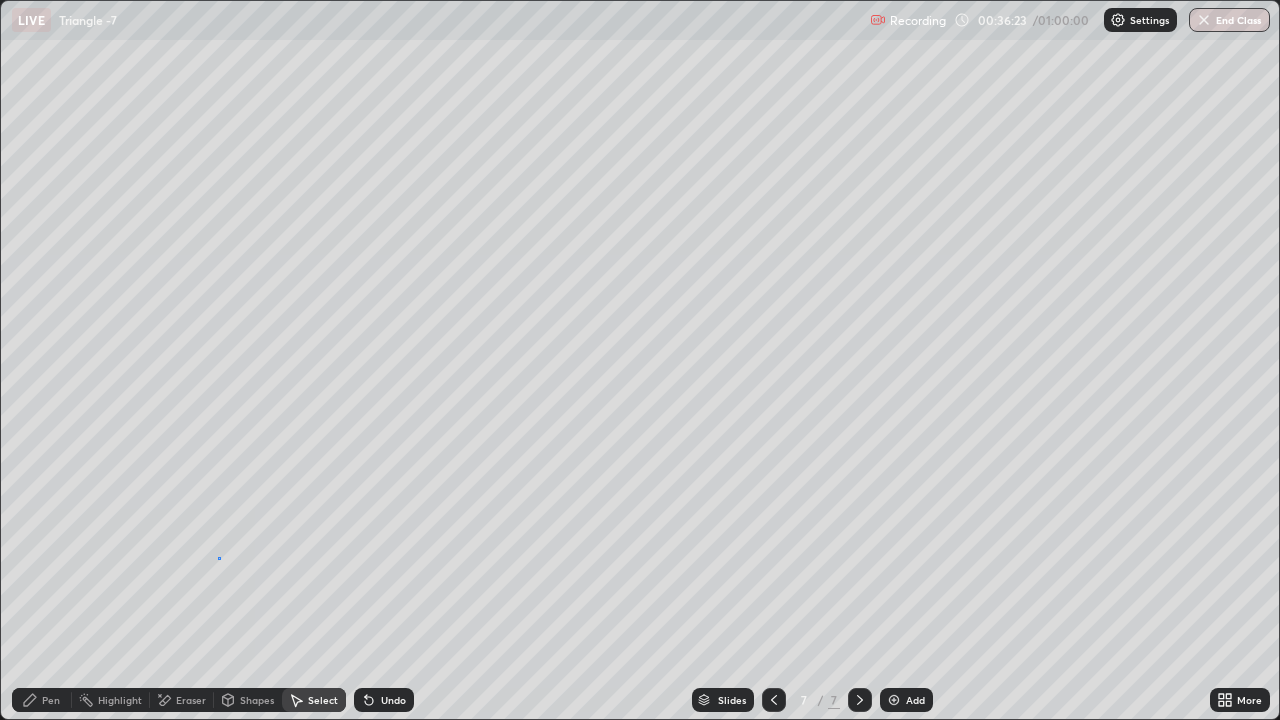 click on "0 ° Undo Copy Duplicate Duplicate to new slide Delete" at bounding box center (640, 360) 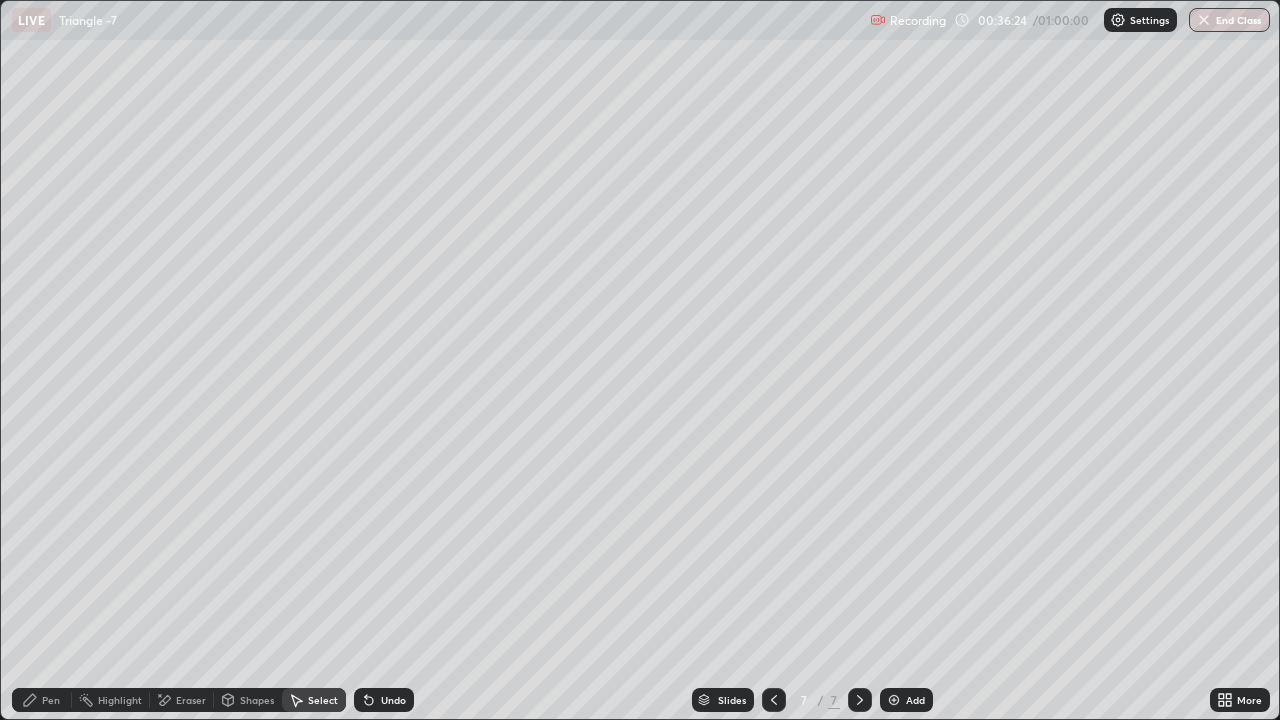 click on "Eraser" at bounding box center [191, 700] 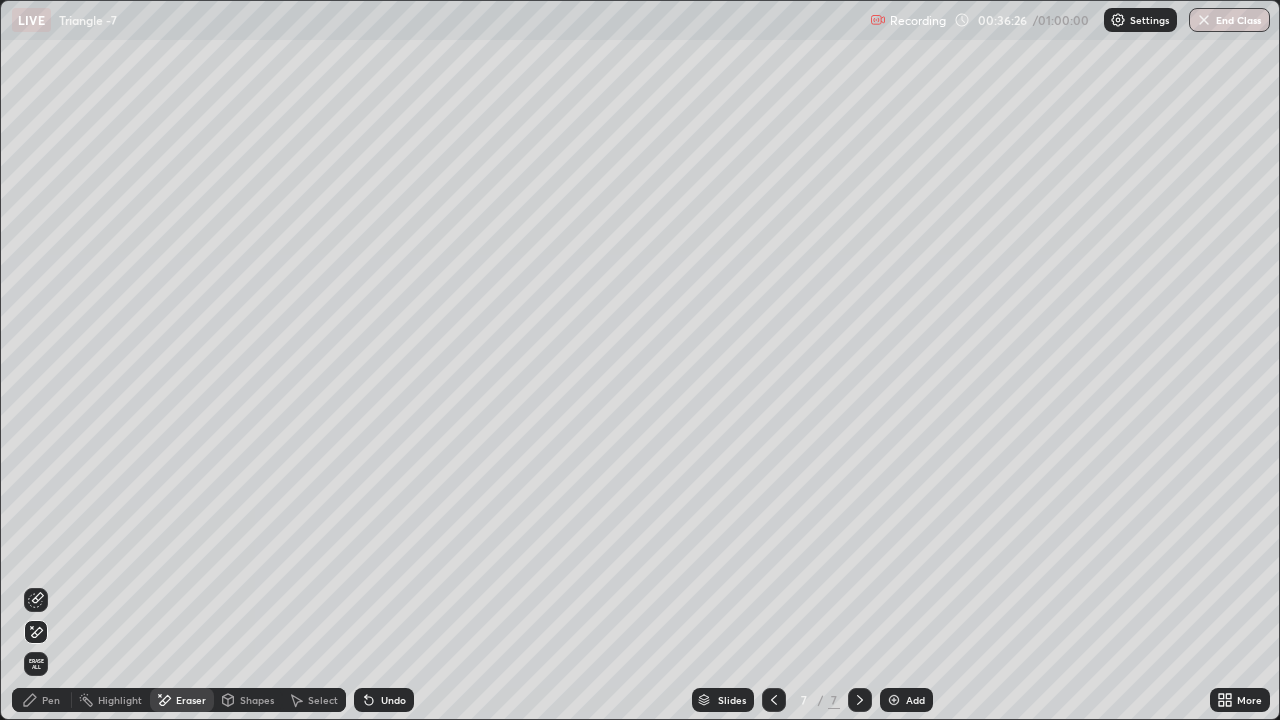 click on "Pen" at bounding box center (51, 700) 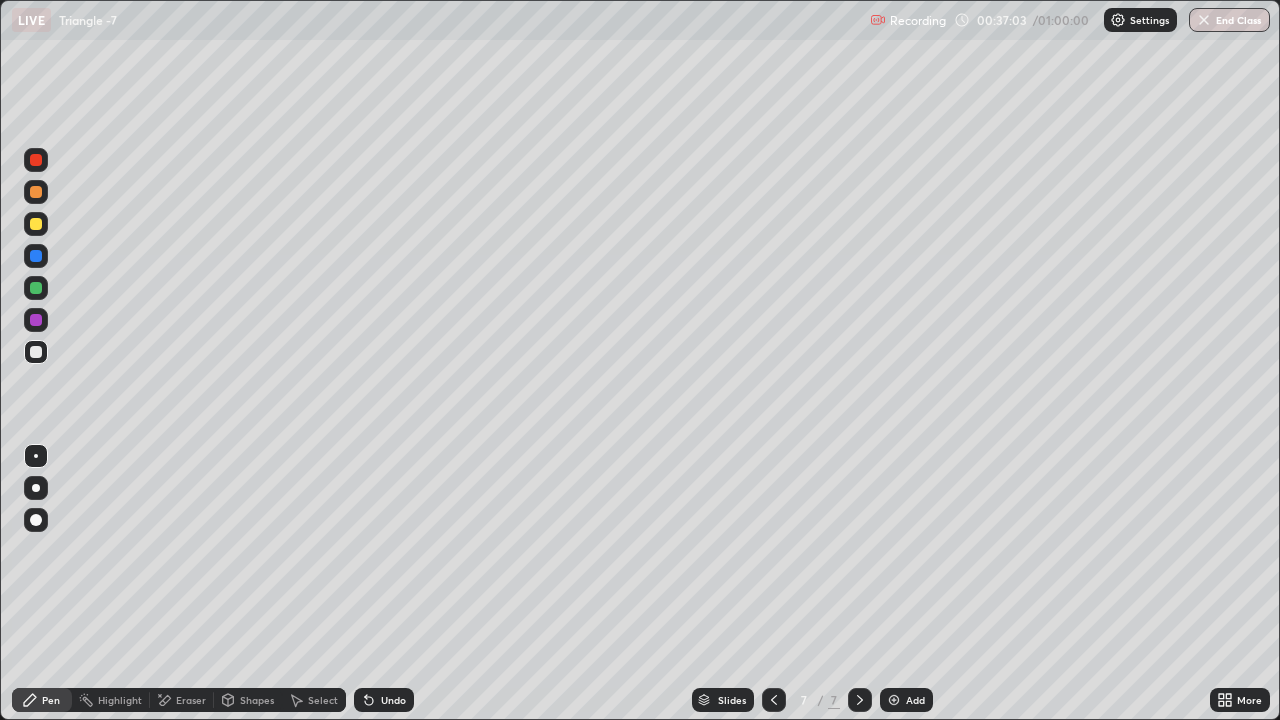 click at bounding box center (36, 288) 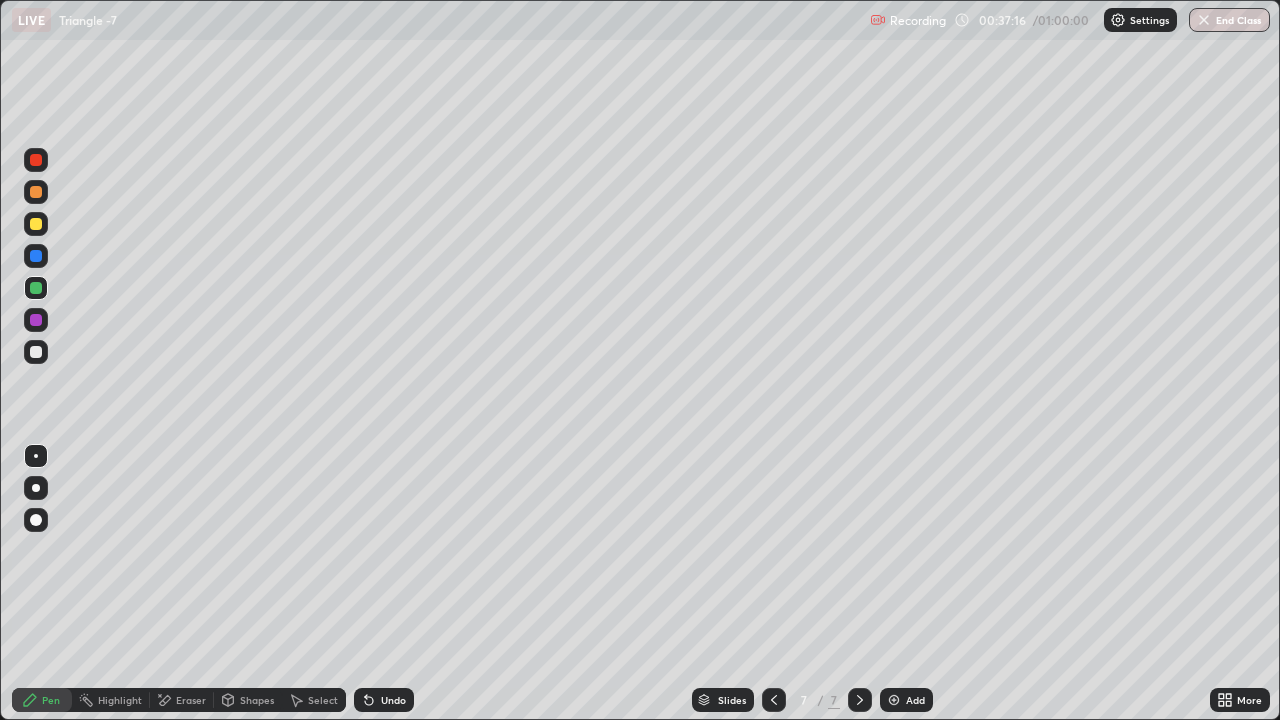 click on "Select" at bounding box center (323, 700) 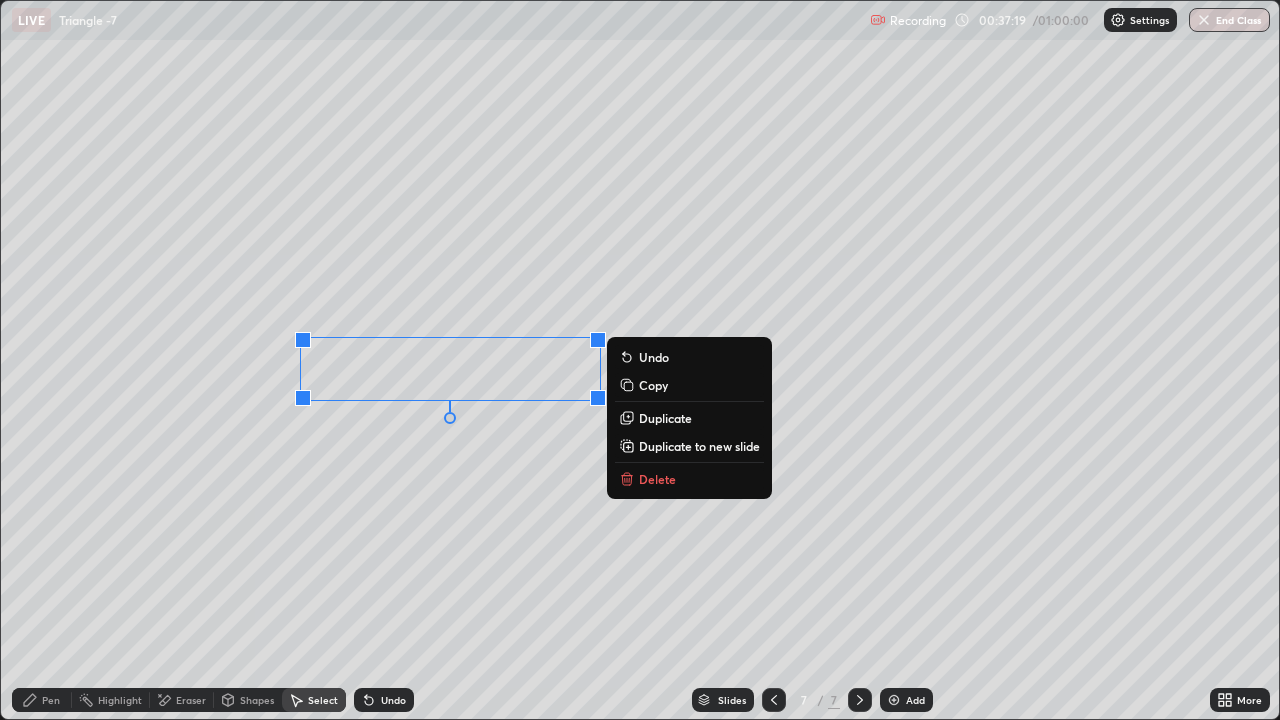 click on "Duplicate" at bounding box center (665, 418) 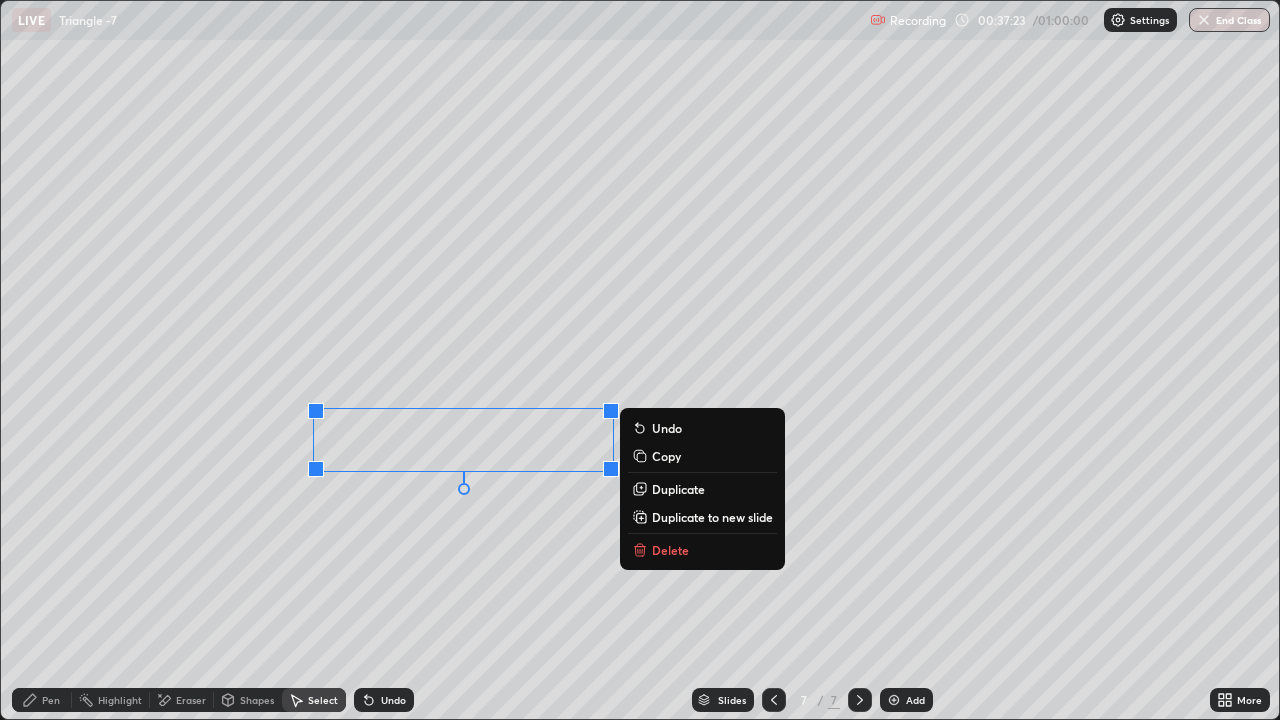 click on "Duplicate" at bounding box center (678, 489) 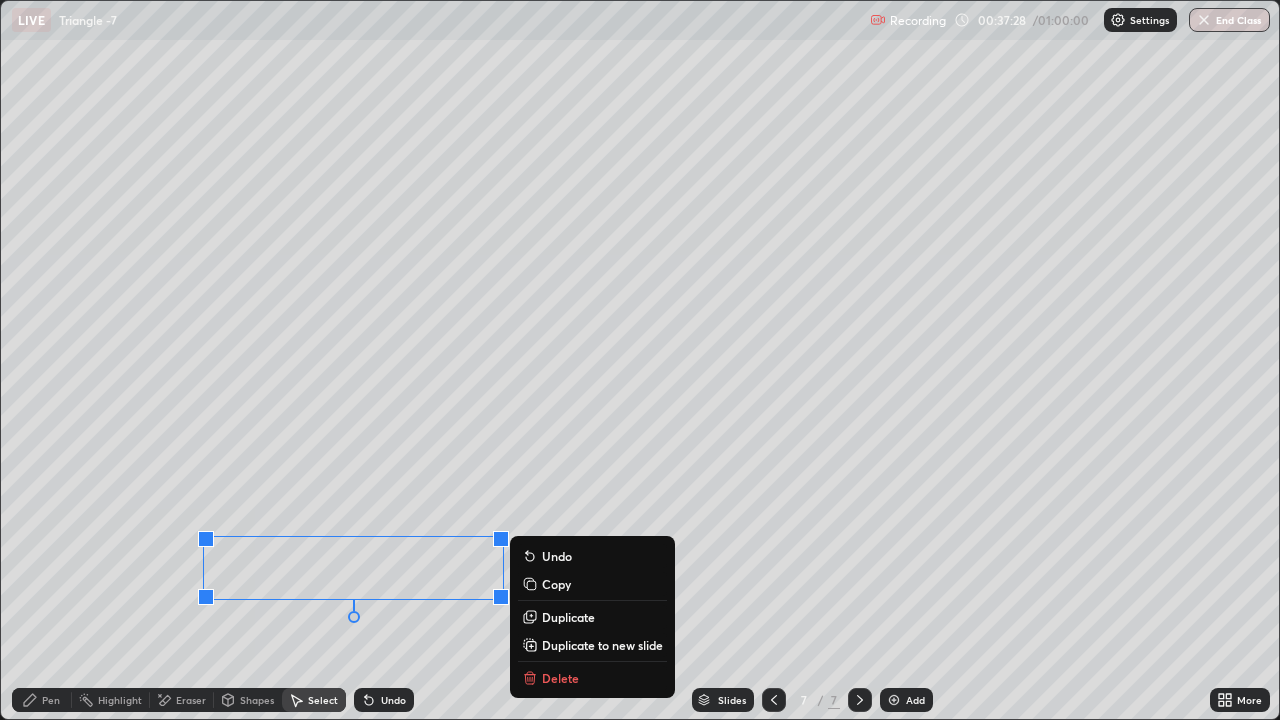 click on "Duplicate" at bounding box center [568, 617] 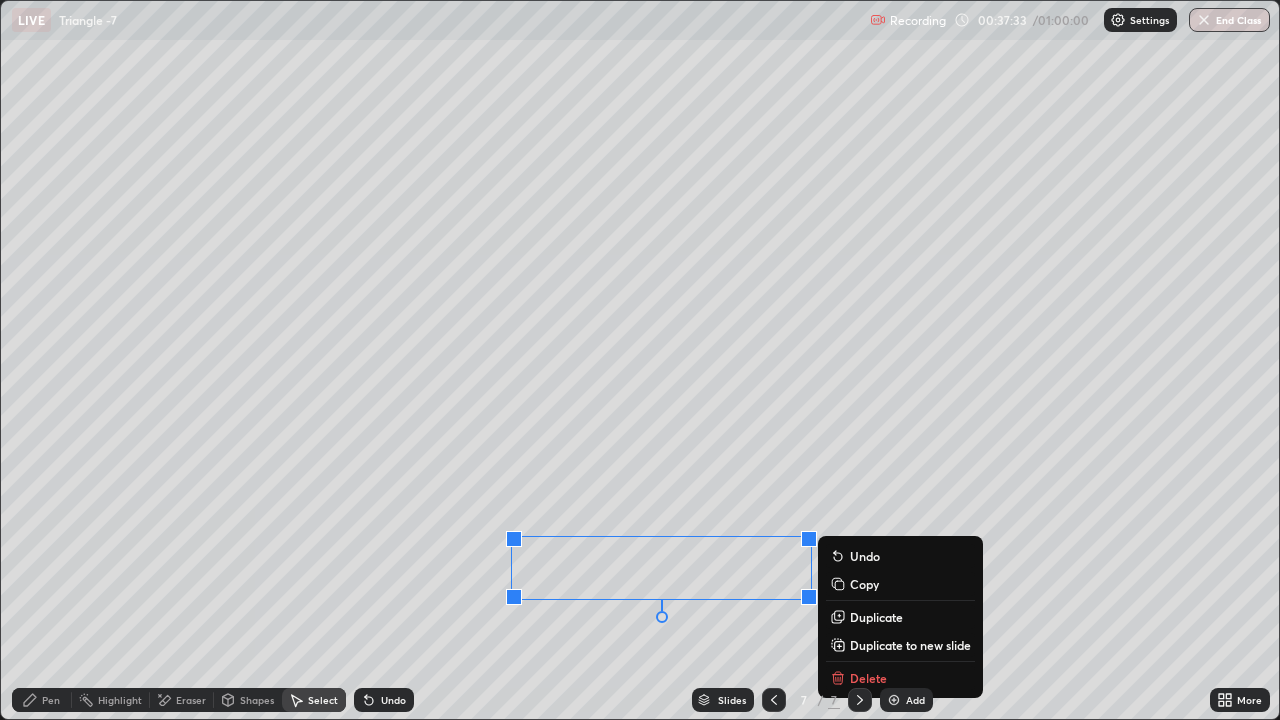 click on "0 ° Undo Copy Duplicate Duplicate to new slide Delete" at bounding box center [640, 360] 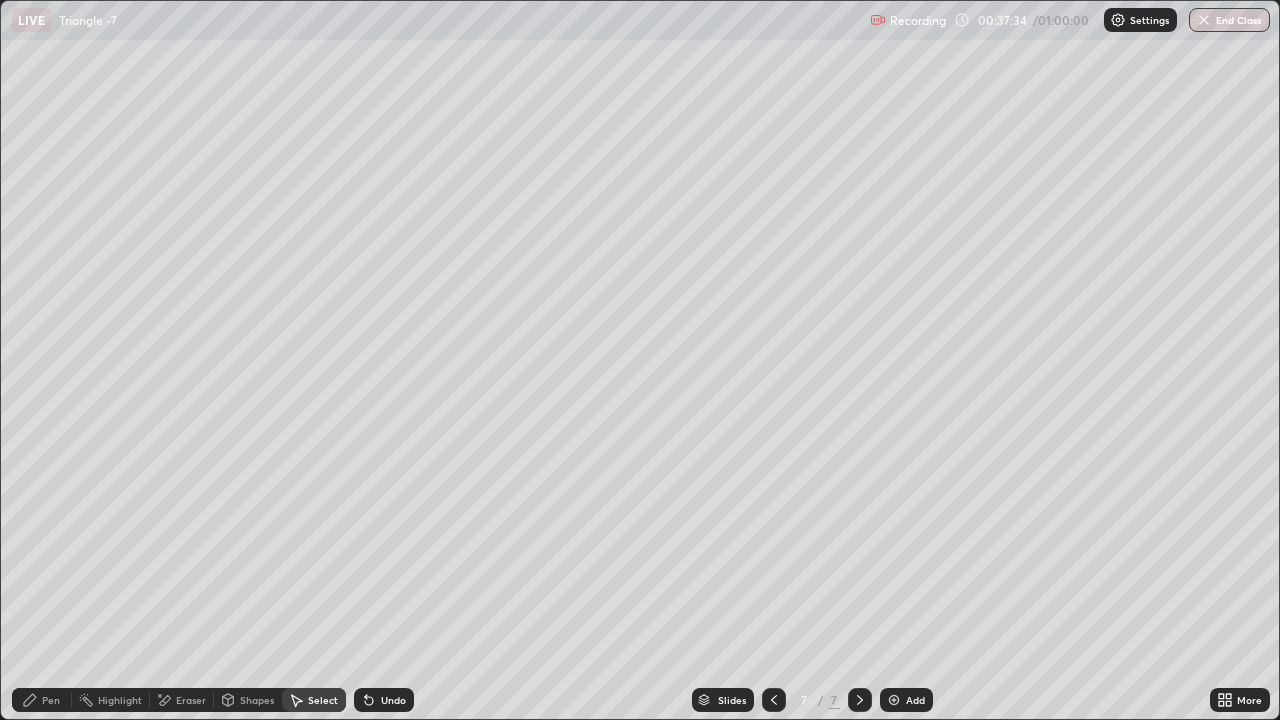 click on "Pen" at bounding box center (51, 700) 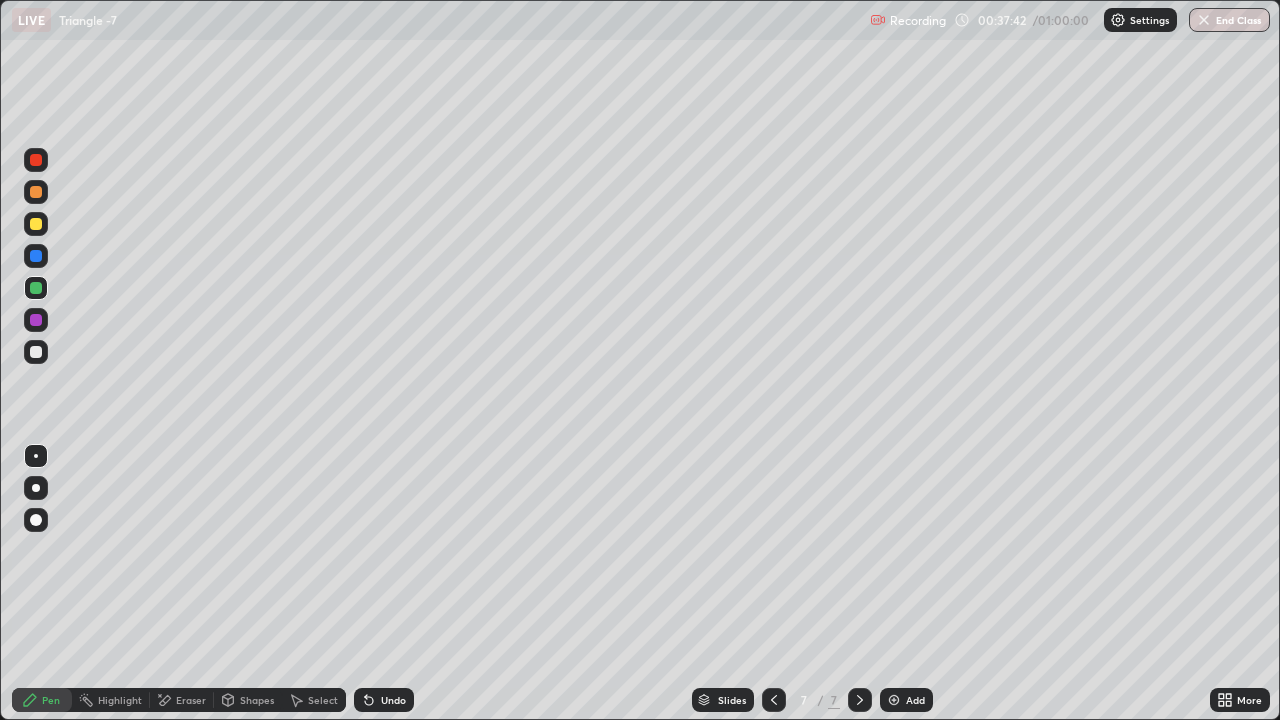 click on "Select" at bounding box center (323, 700) 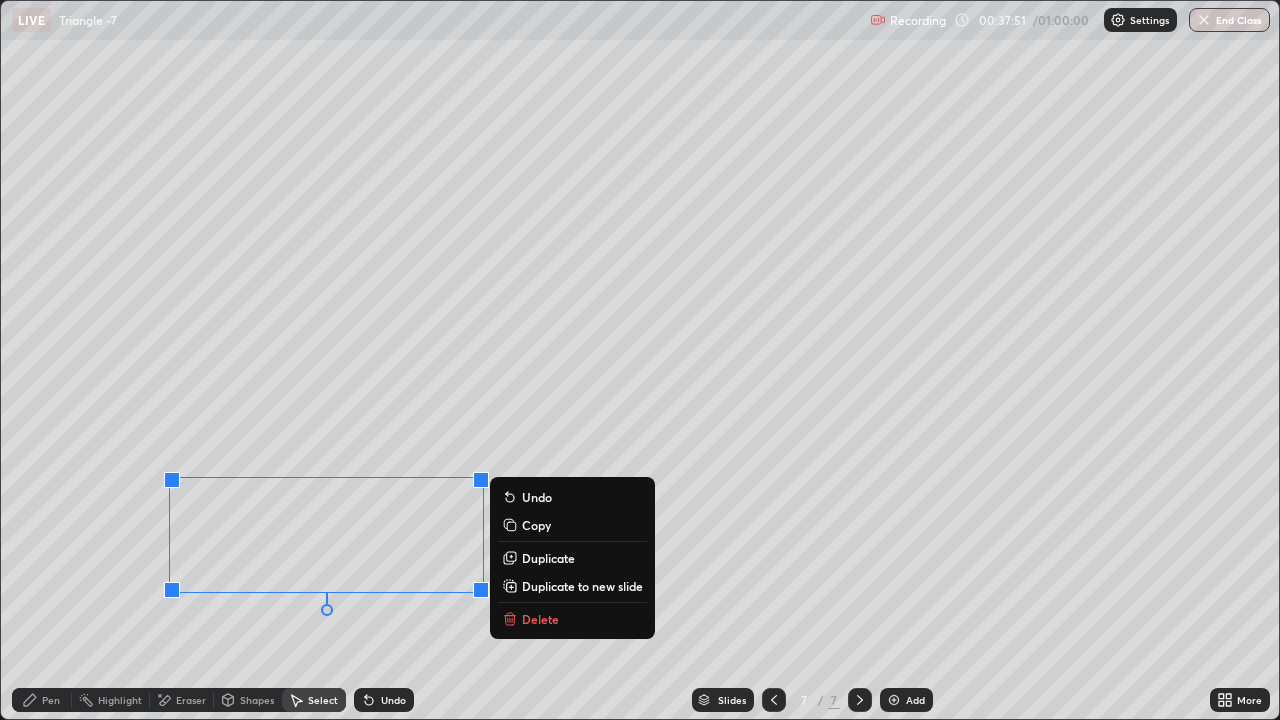 click on "0 ° Undo Copy Duplicate Duplicate to new slide Delete" at bounding box center [640, 360] 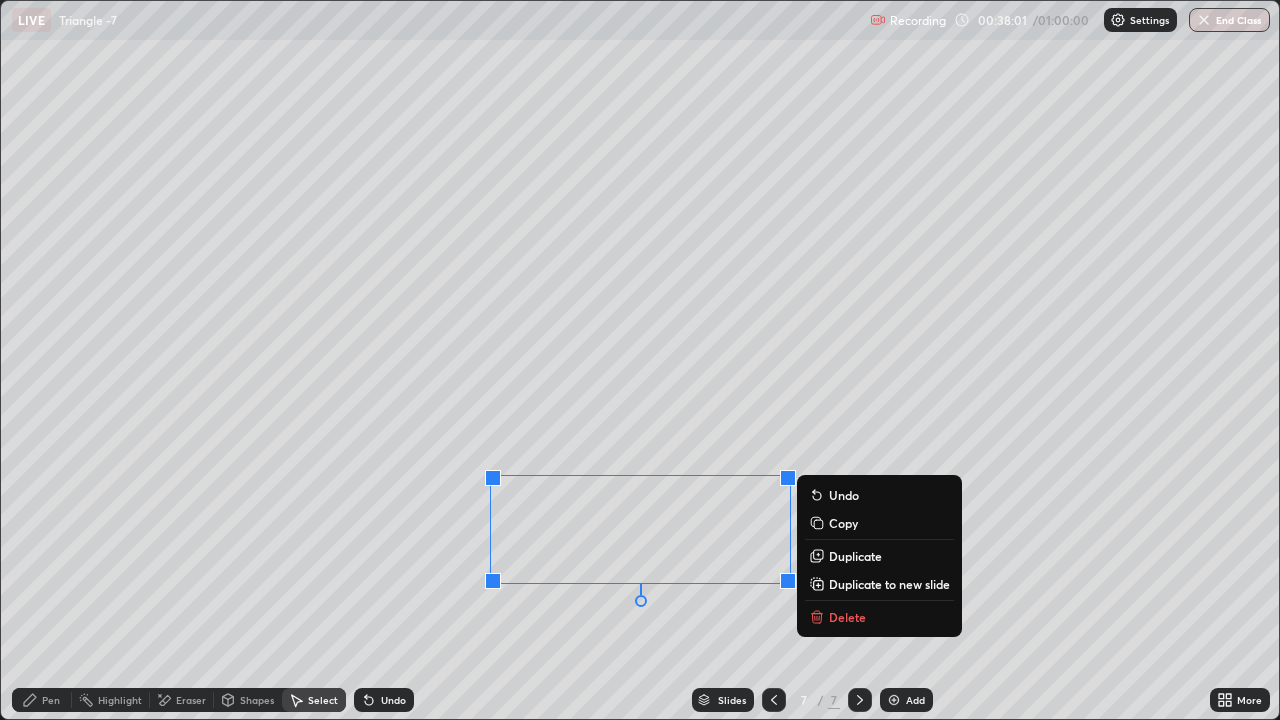 click on "Pen" at bounding box center [51, 700] 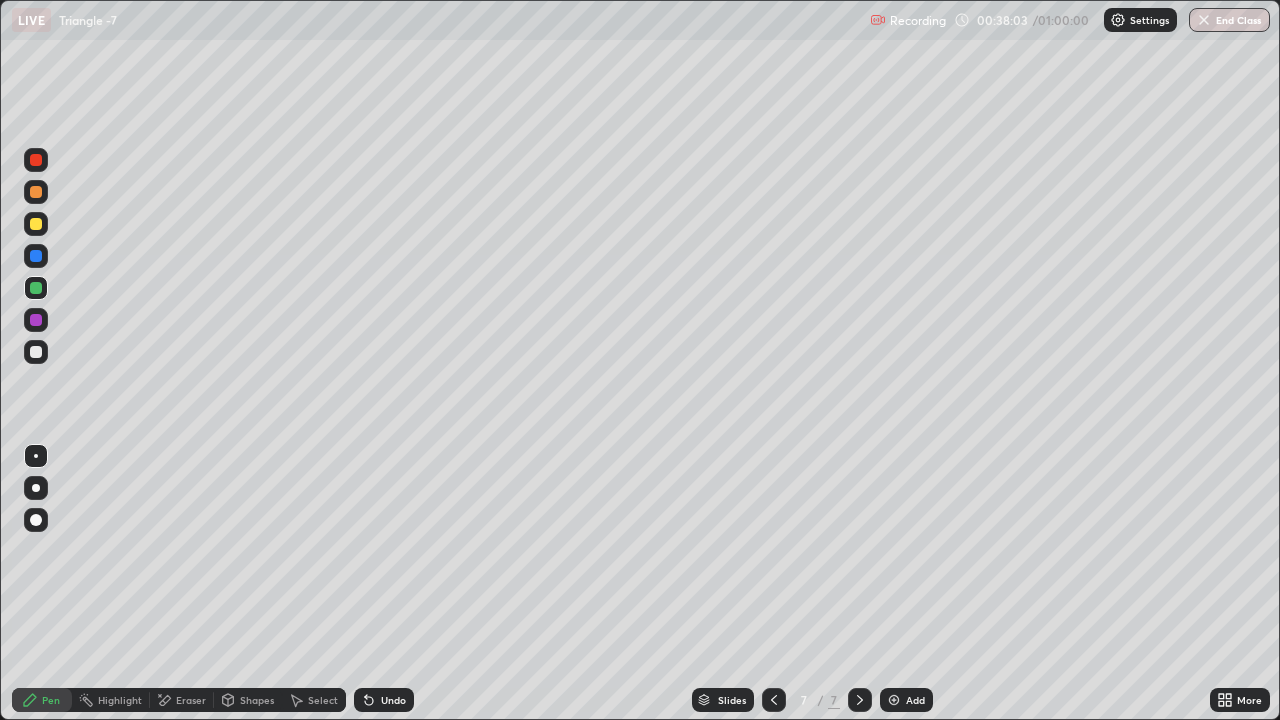 click on "Eraser" at bounding box center (191, 700) 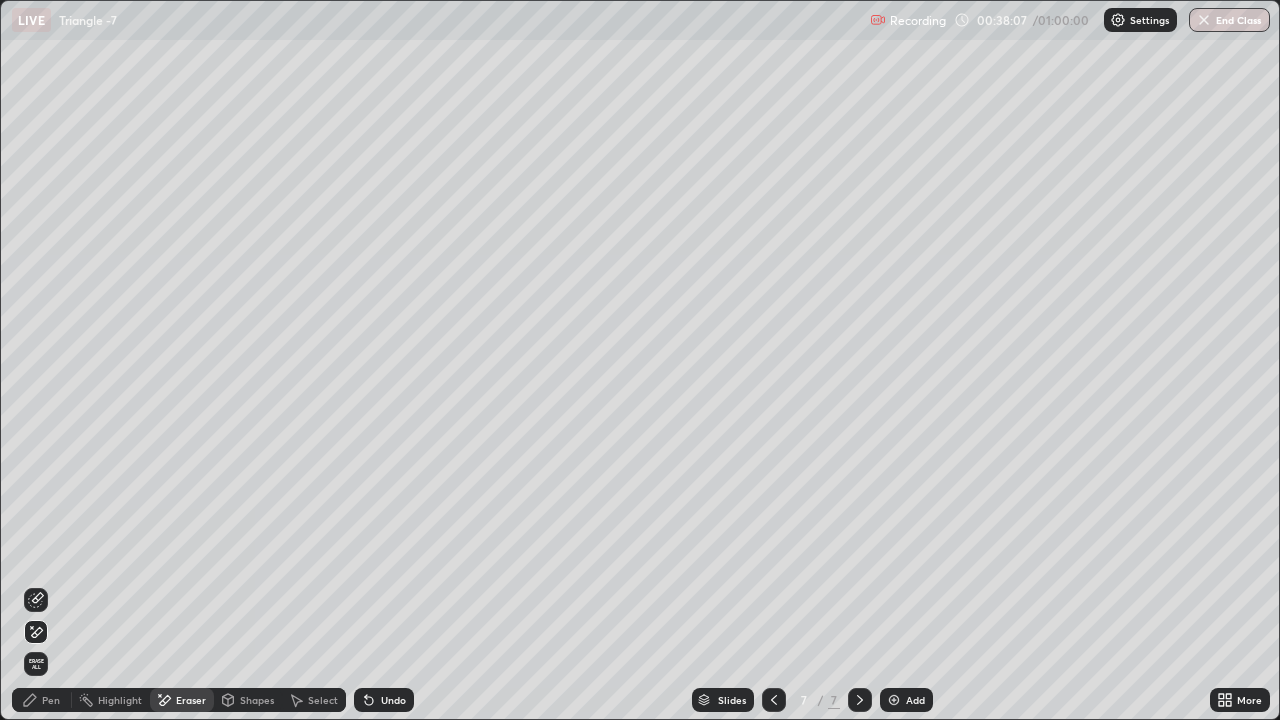 click on "Undo" at bounding box center [384, 700] 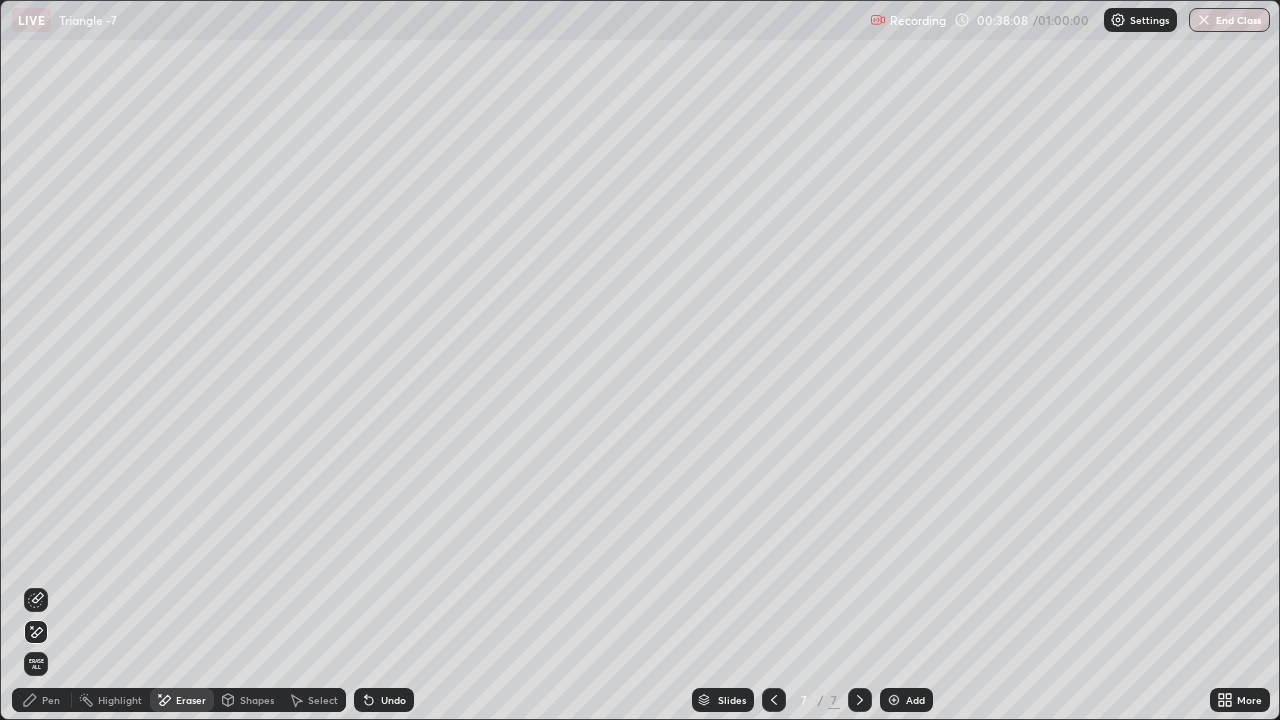 click on "Undo" at bounding box center [393, 700] 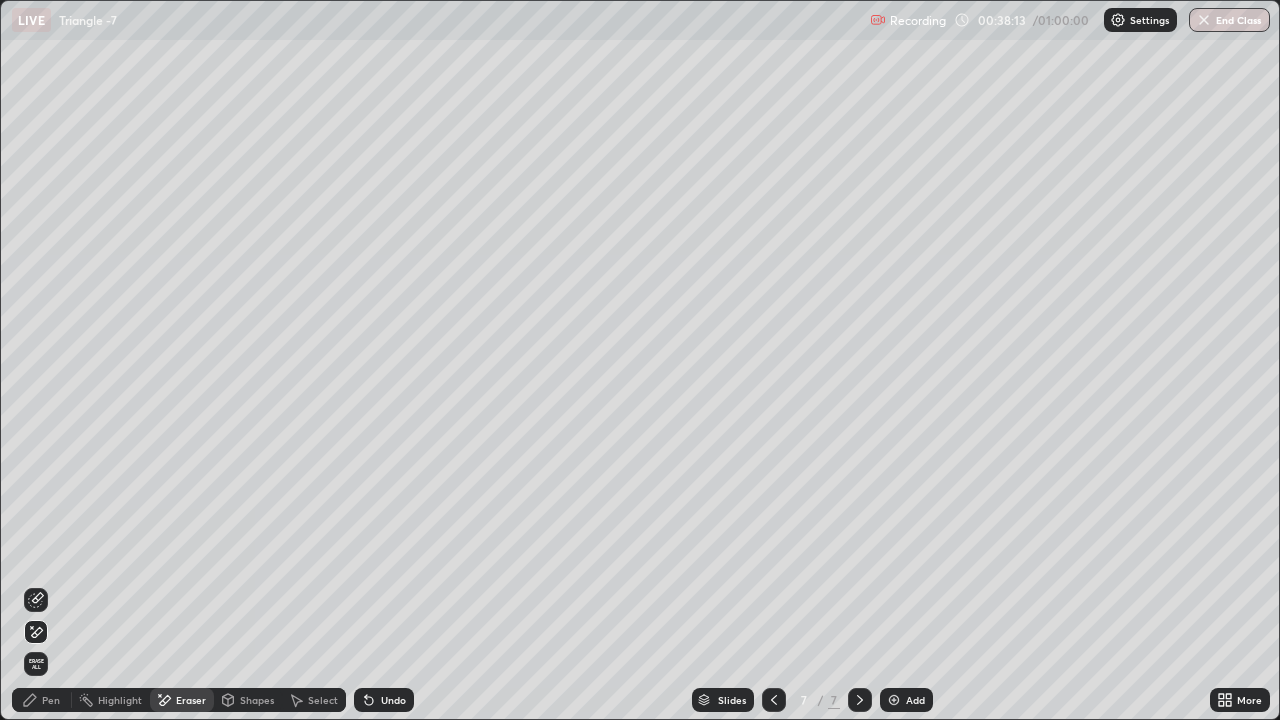 click on "Undo" at bounding box center [393, 700] 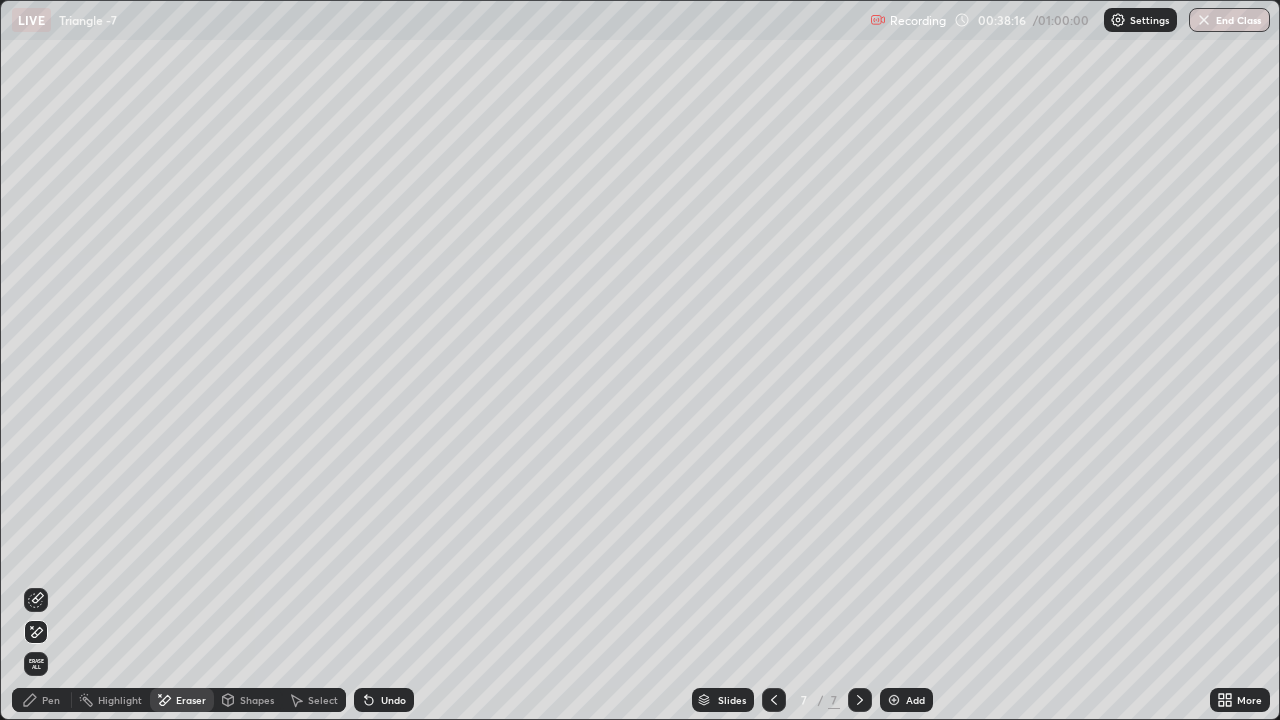 click on "Pen" at bounding box center [51, 700] 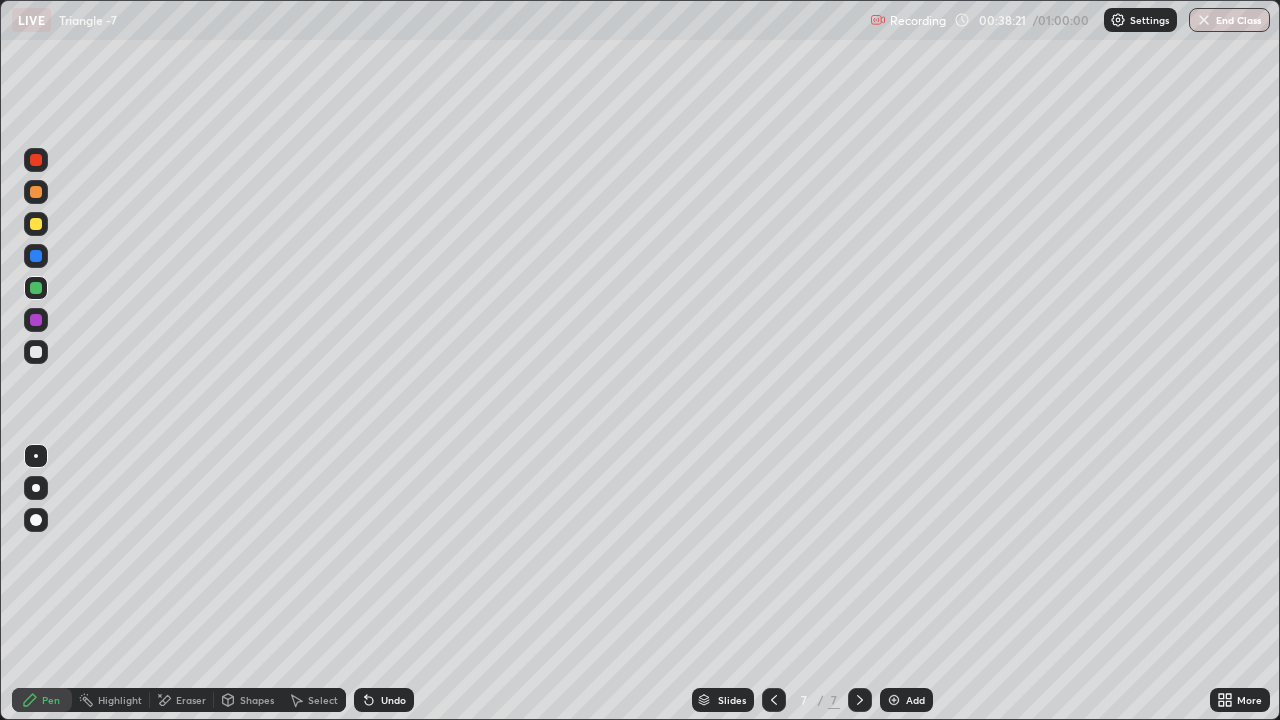 click on "Eraser" at bounding box center (191, 700) 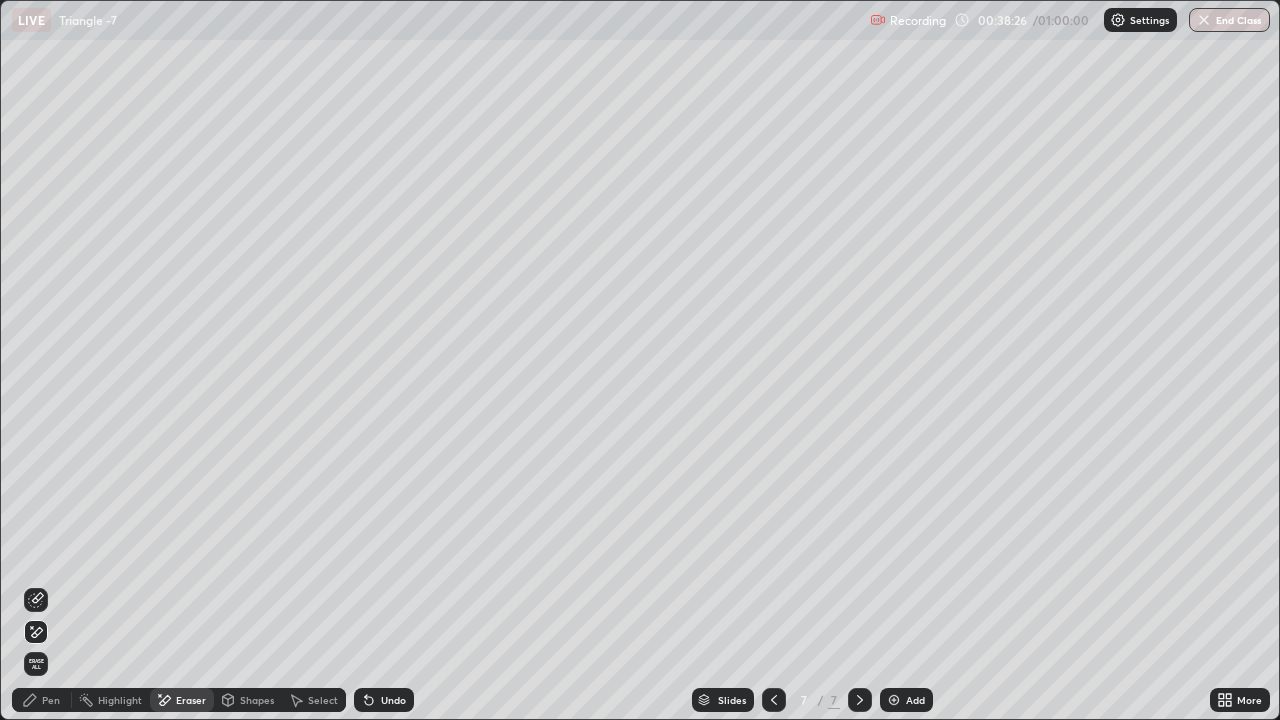 click on "Pen" at bounding box center (51, 700) 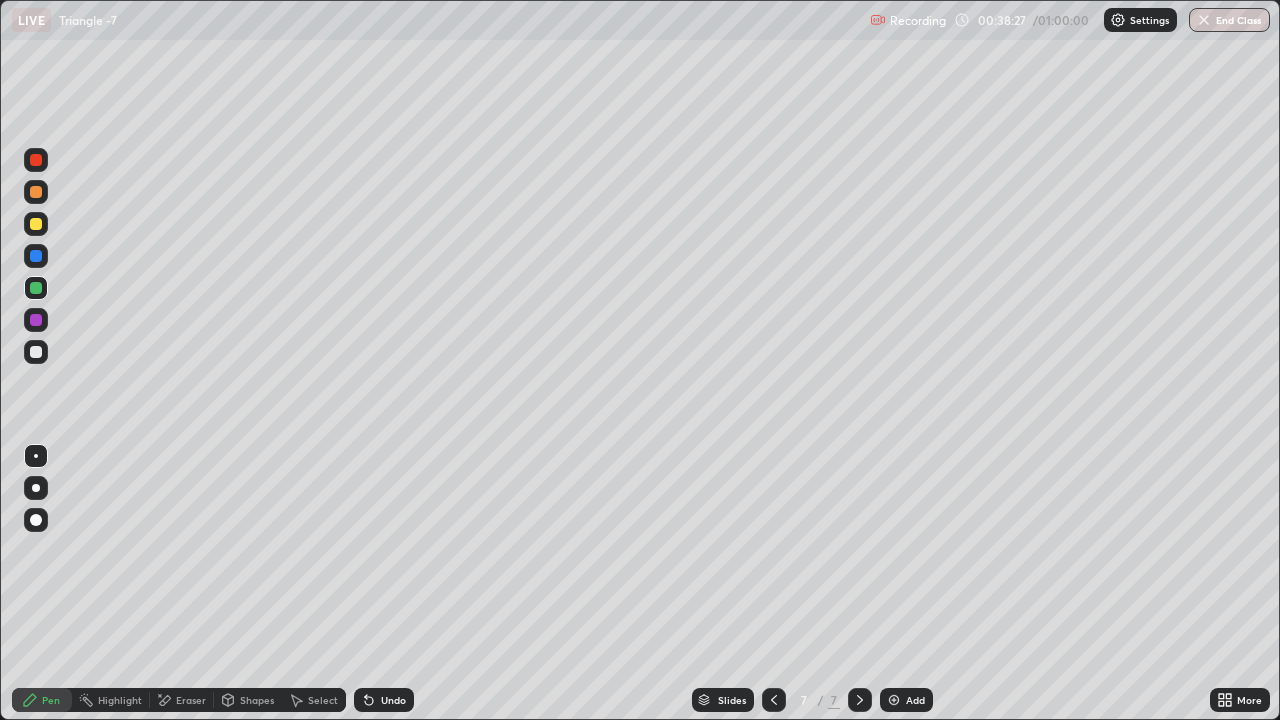 click at bounding box center [36, 288] 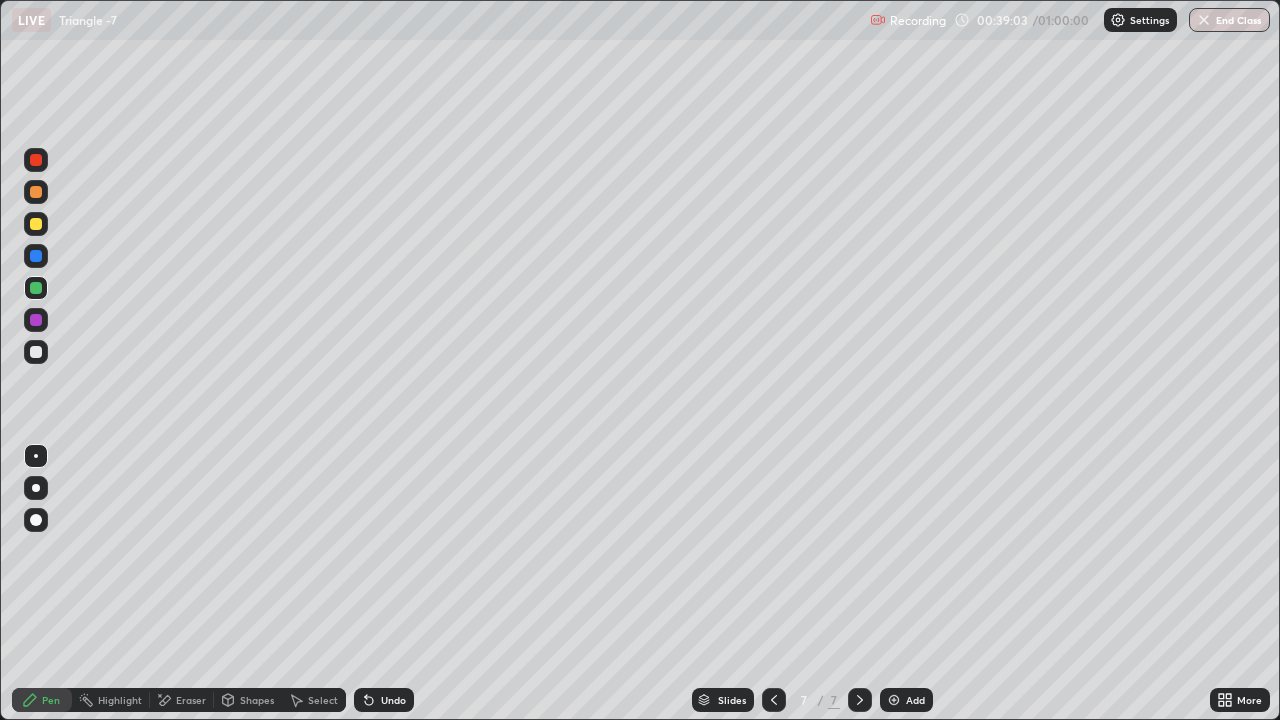 click at bounding box center [36, 320] 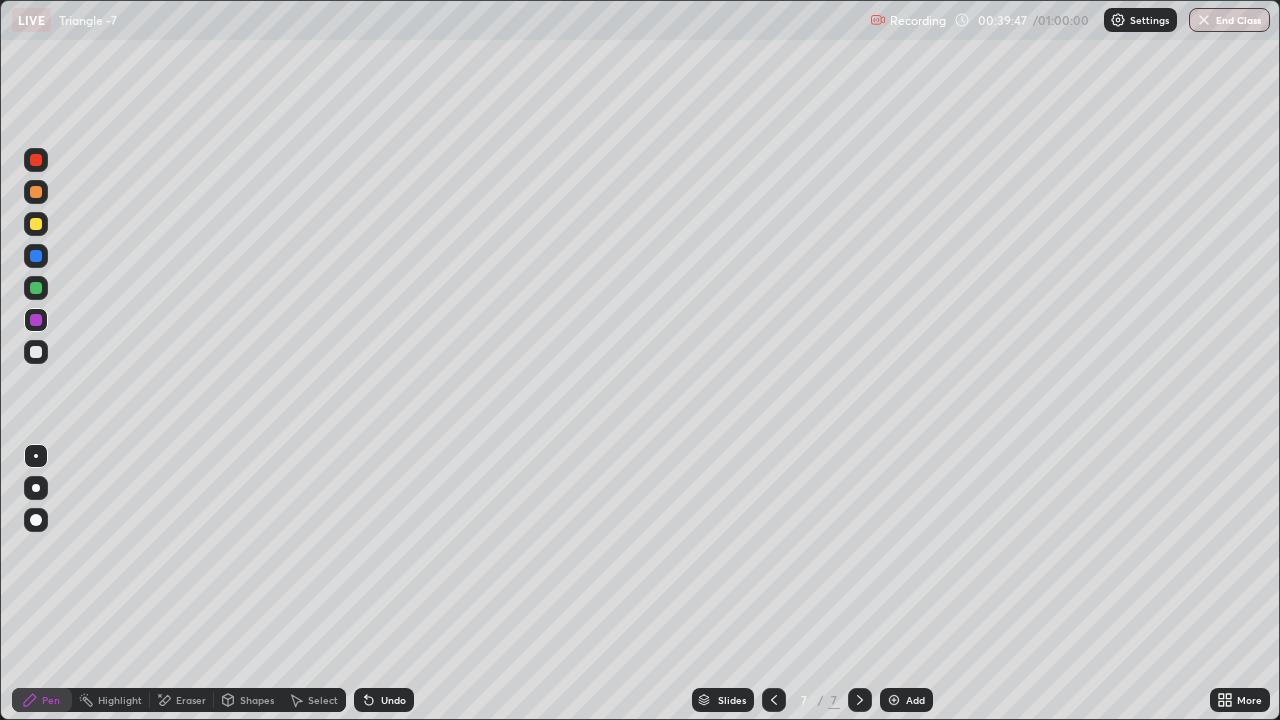click 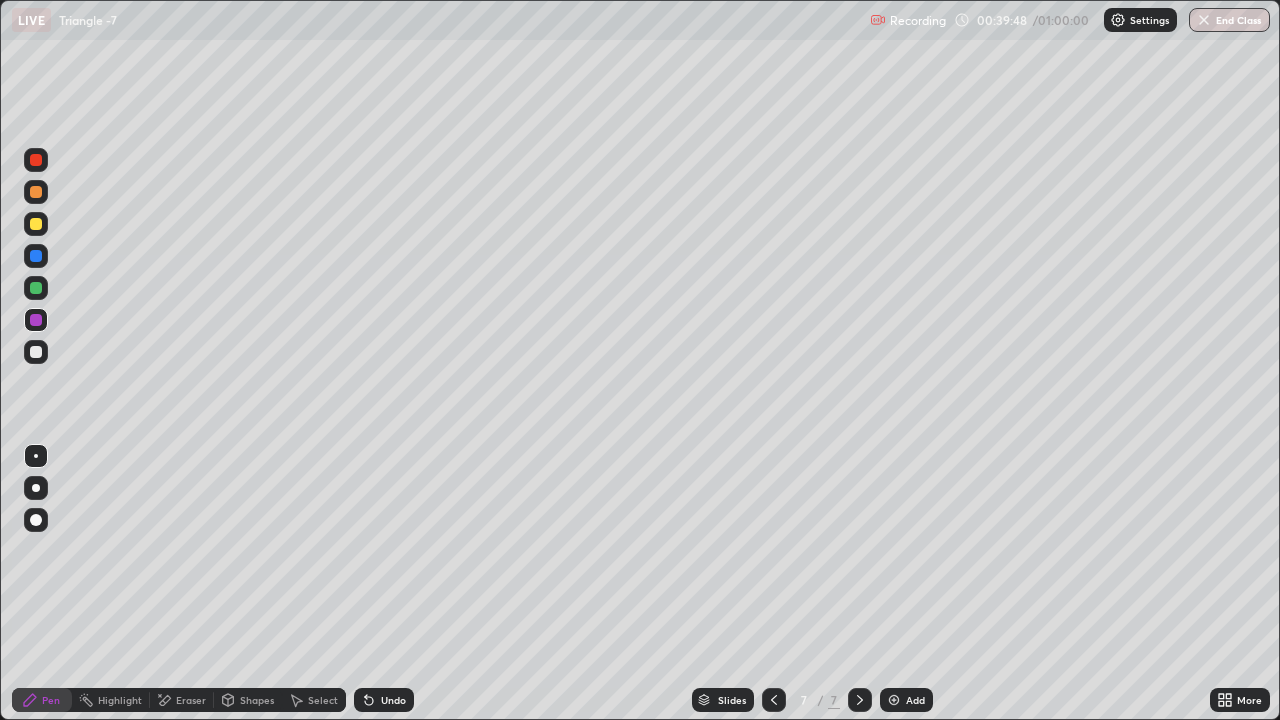 click on "Undo" at bounding box center [384, 700] 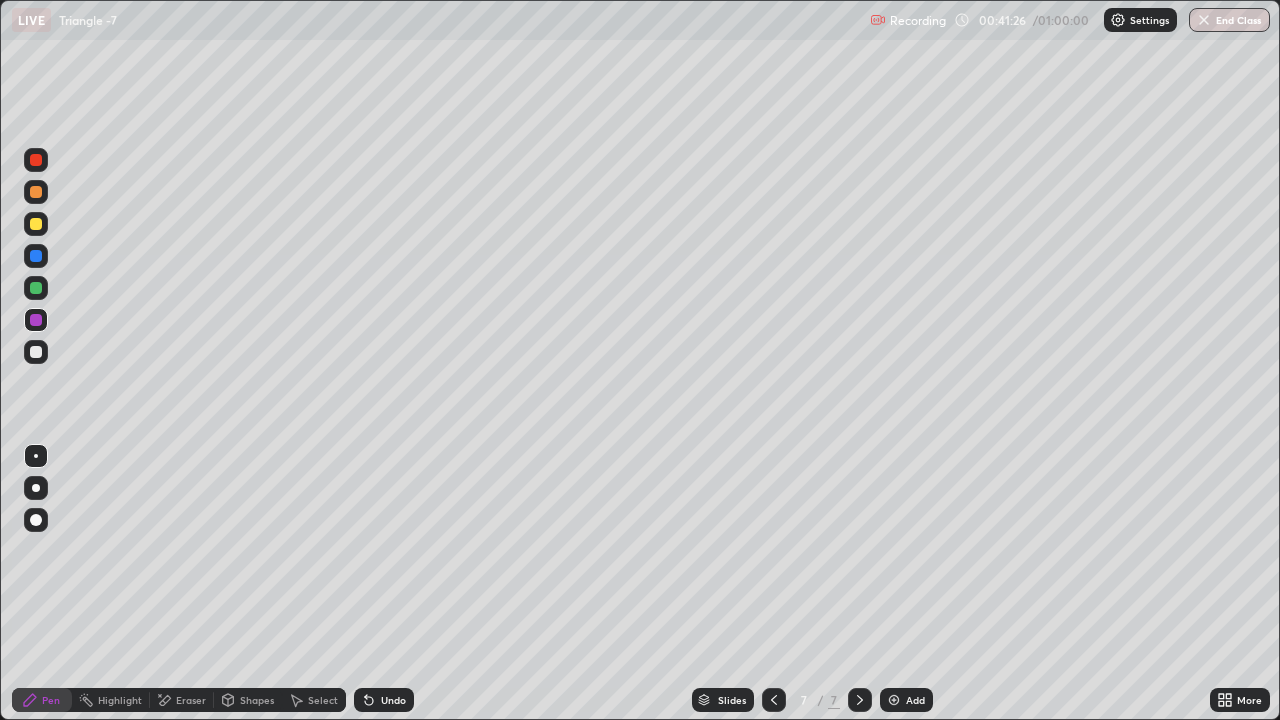 click at bounding box center [36, 352] 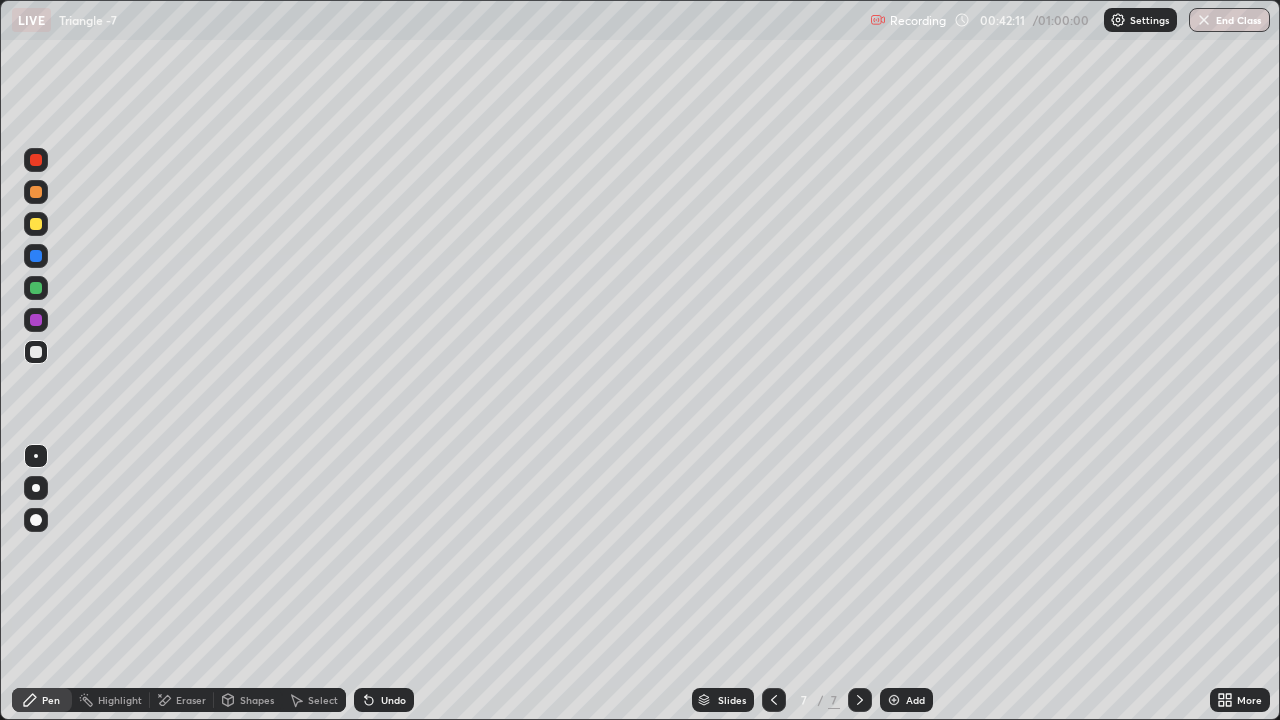 click at bounding box center (36, 288) 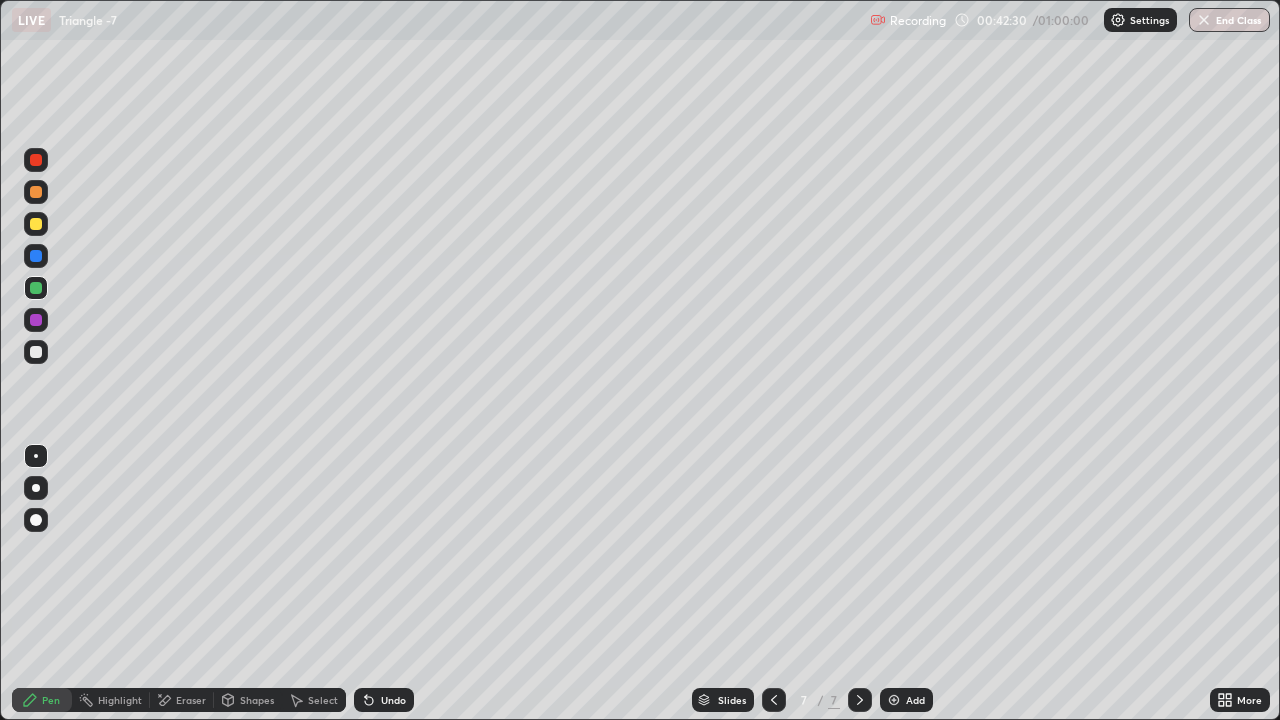 click at bounding box center [36, 352] 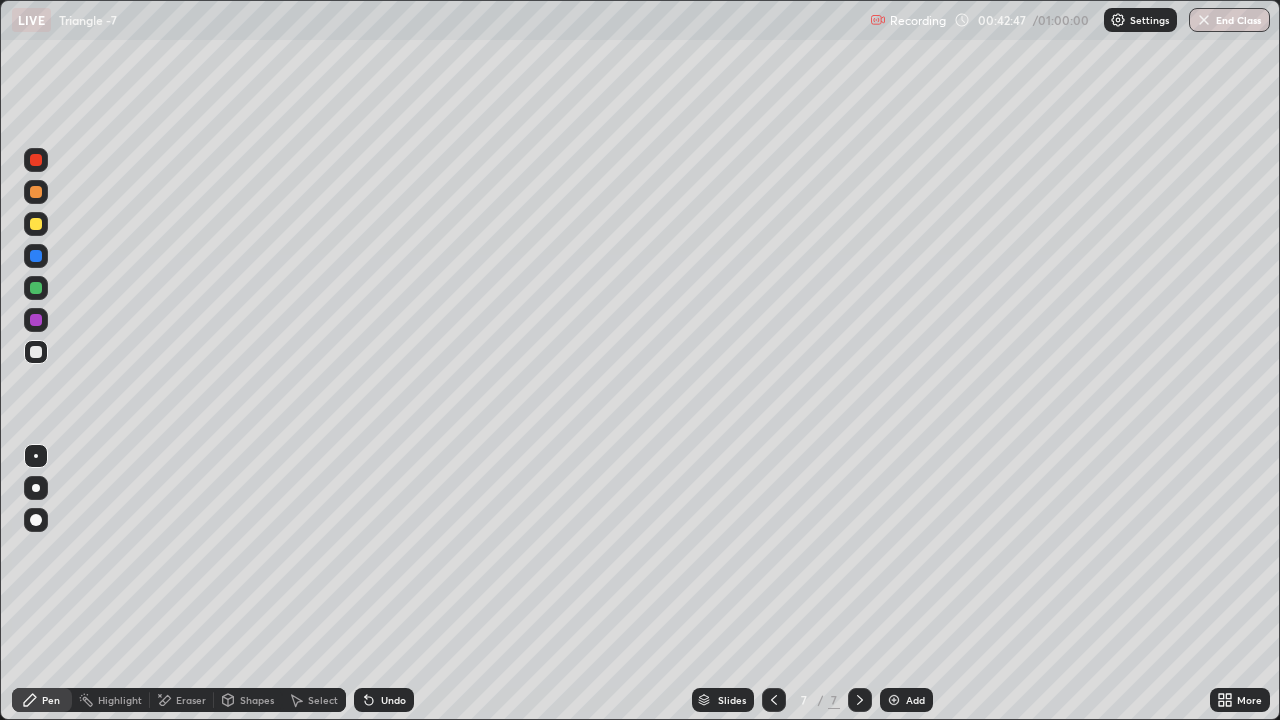 click at bounding box center (36, 320) 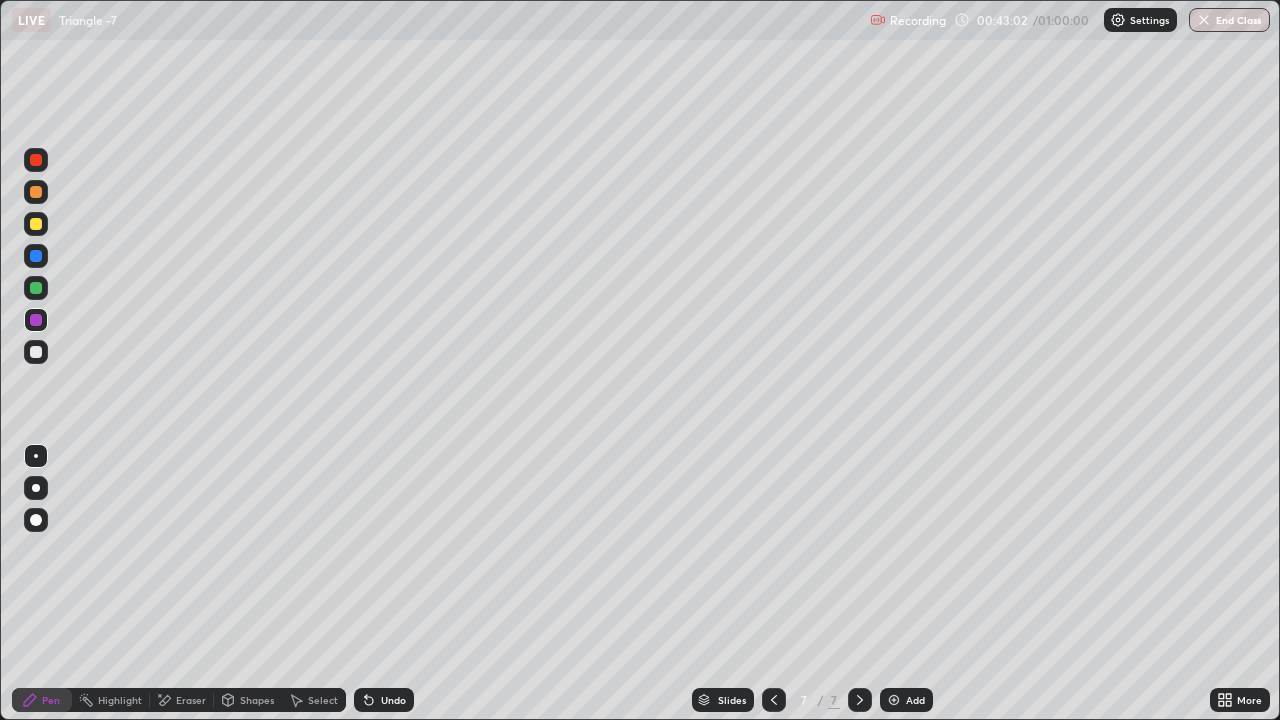 click at bounding box center [36, 224] 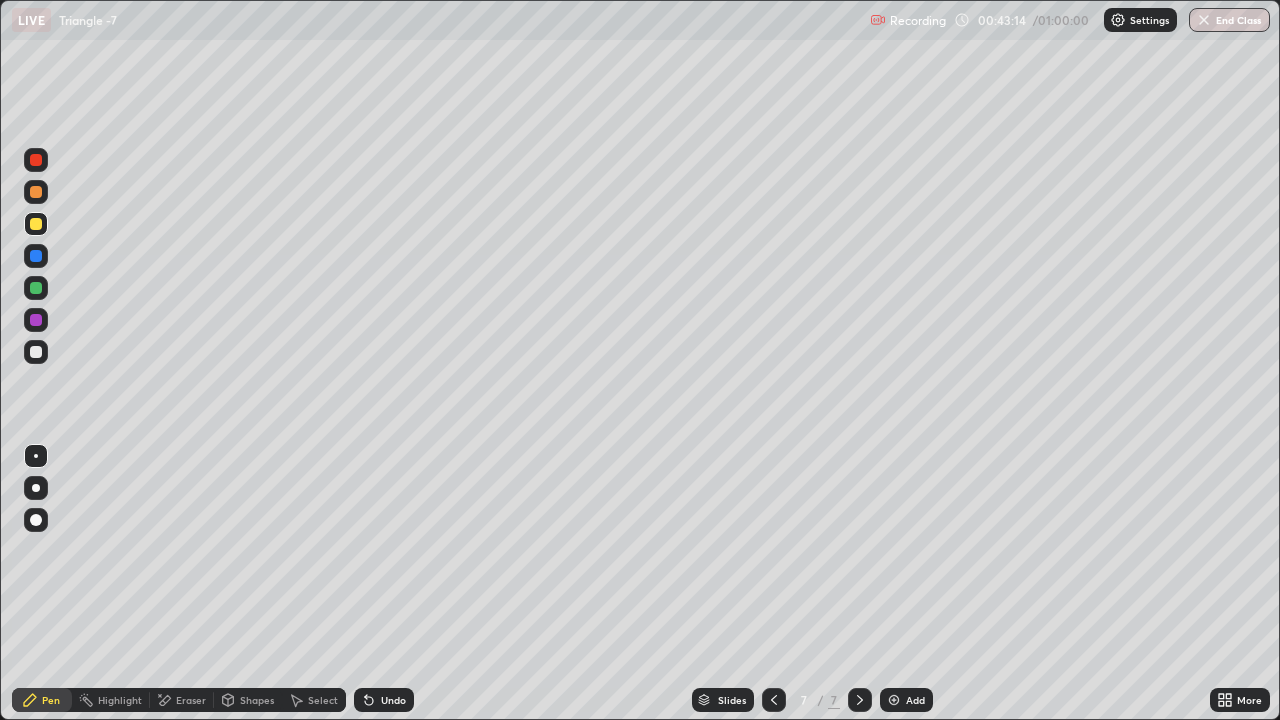 click at bounding box center (36, 160) 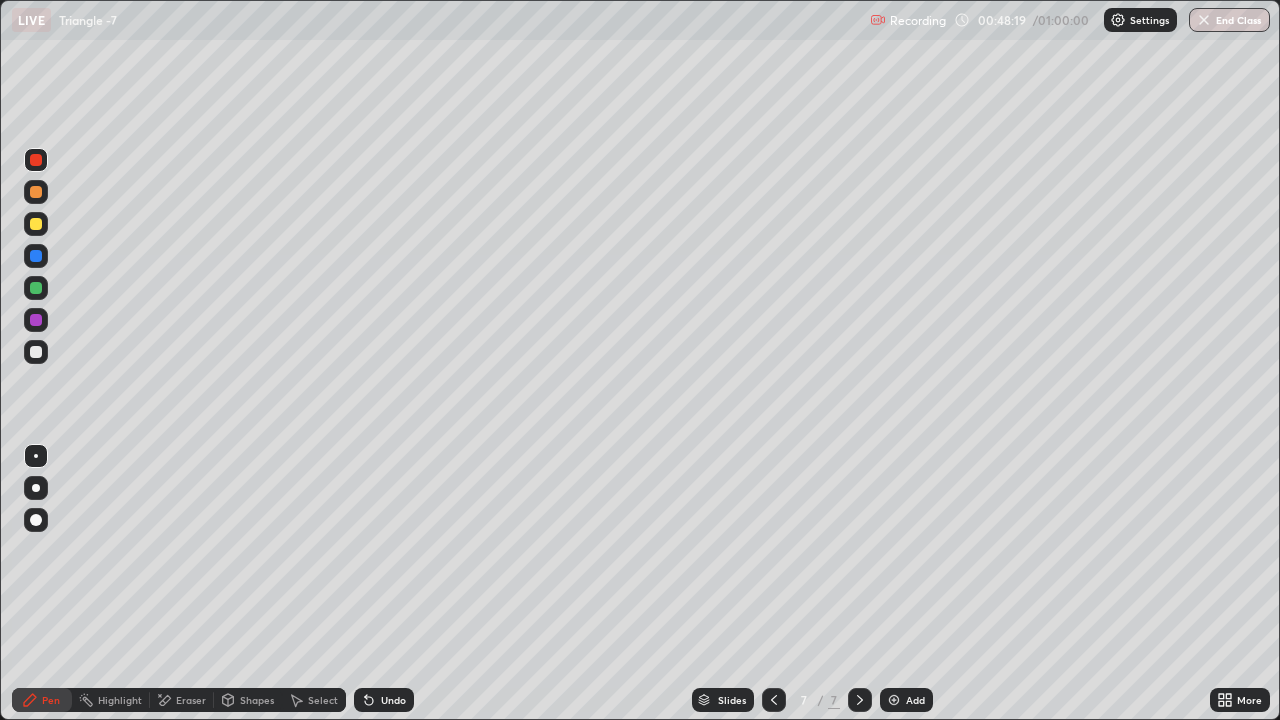 click at bounding box center [894, 700] 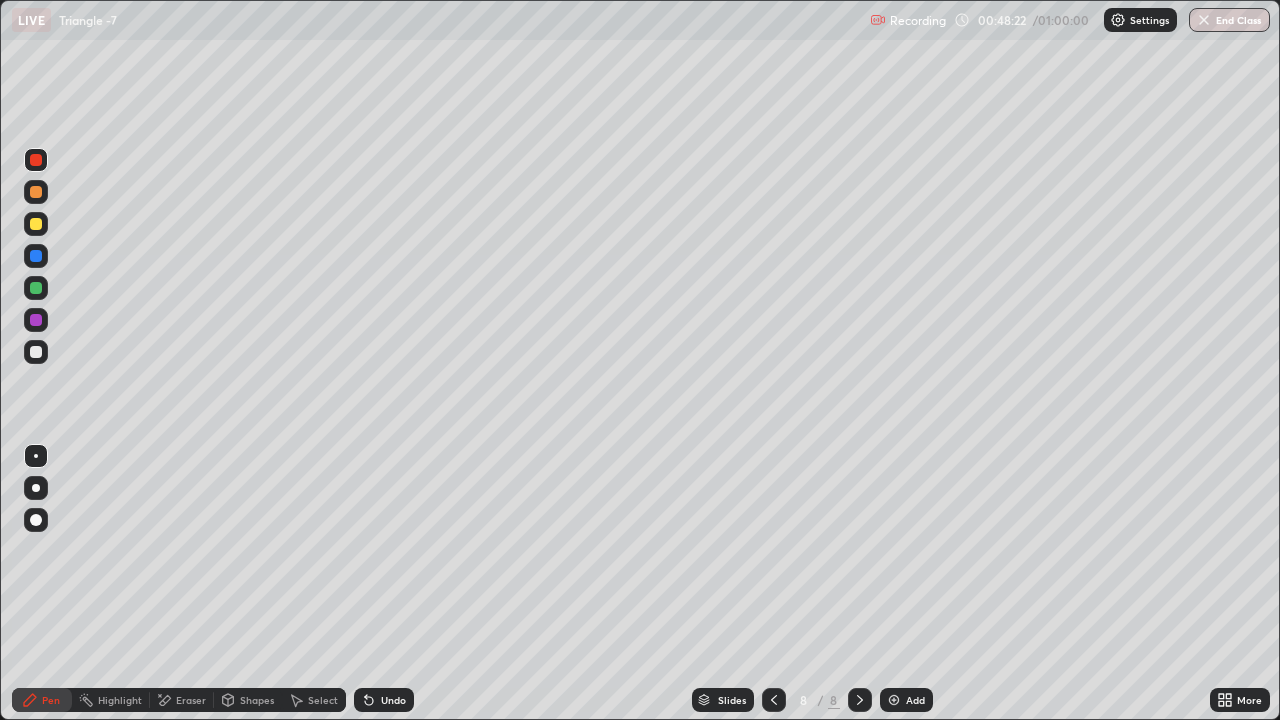 click at bounding box center (36, 224) 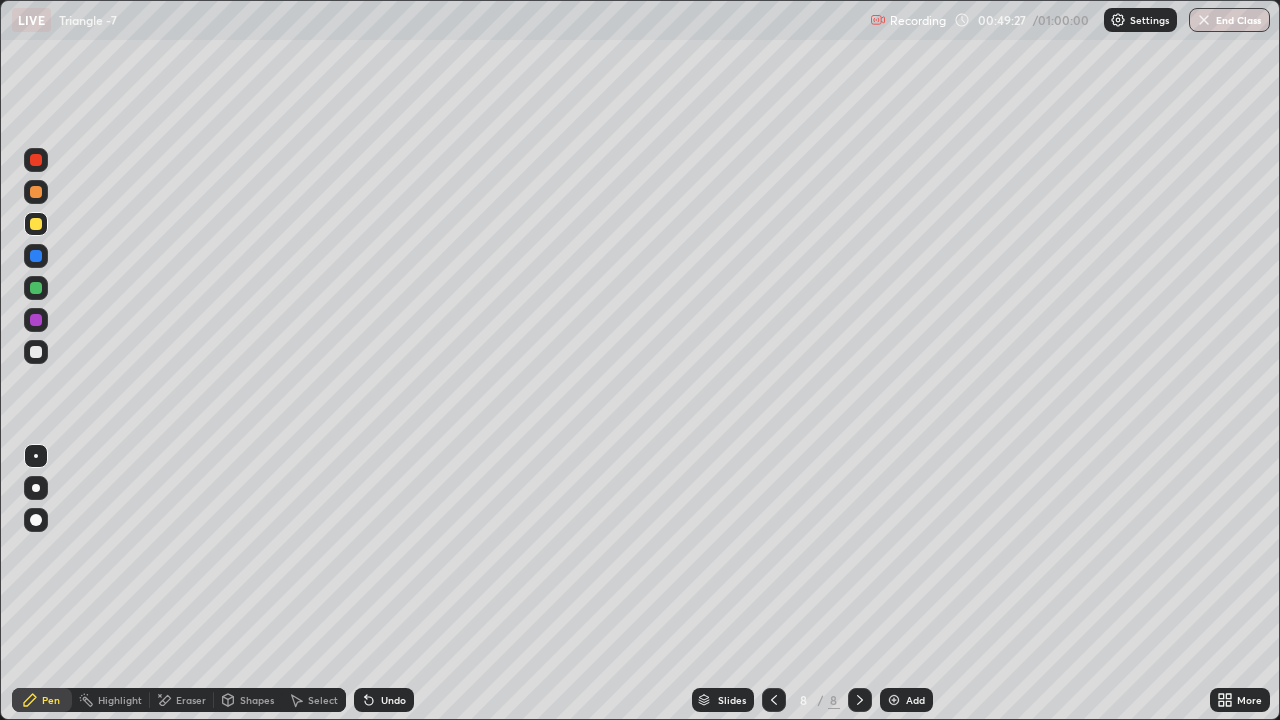 click at bounding box center [36, 160] 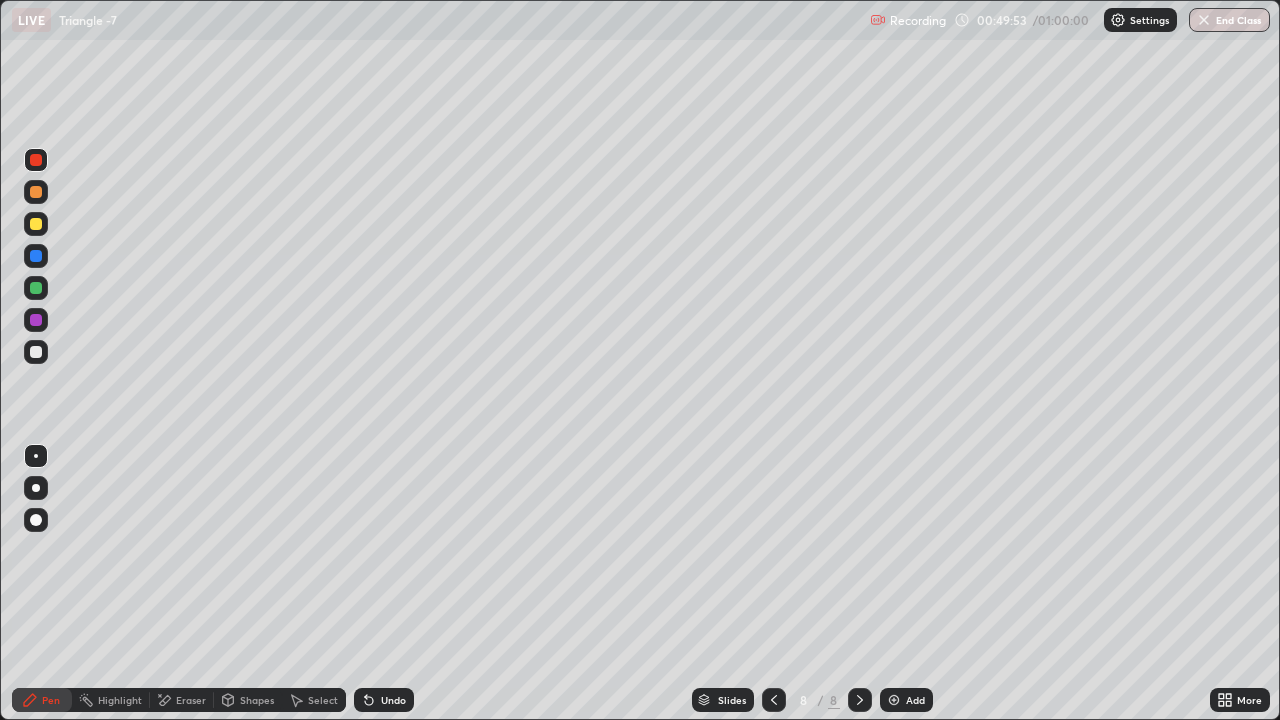 click at bounding box center [36, 288] 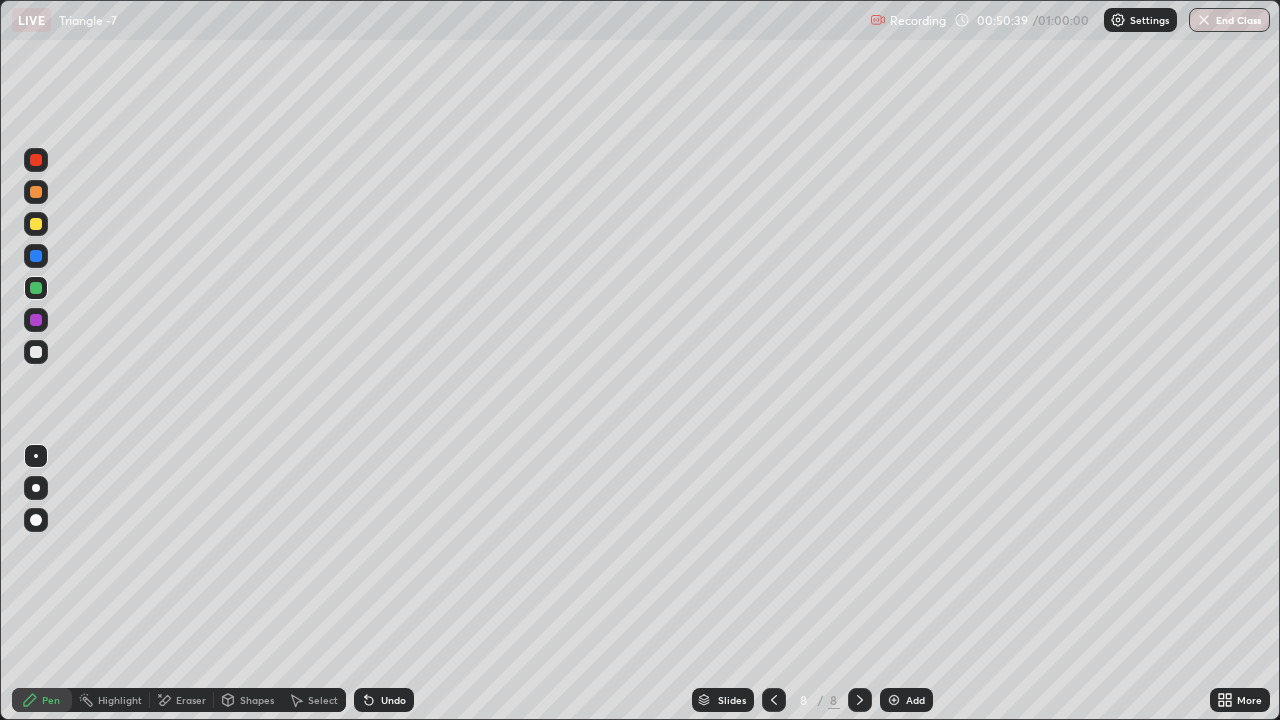 click at bounding box center (36, 352) 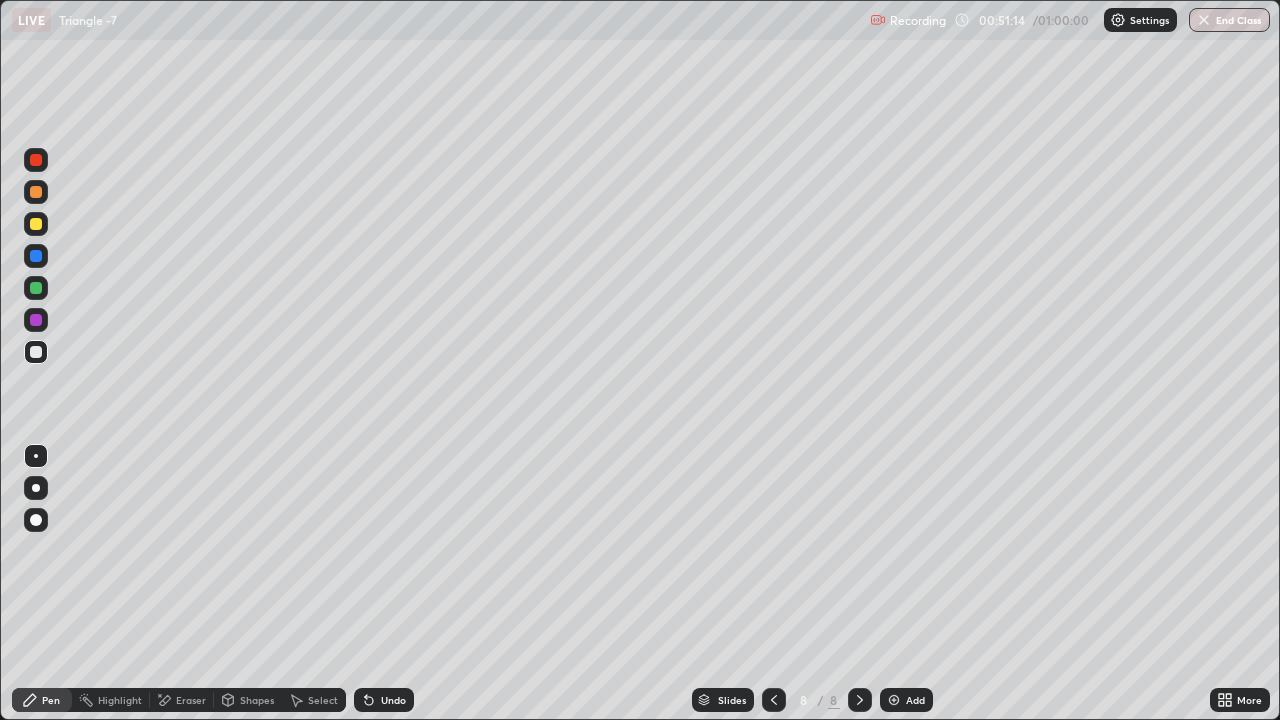 click at bounding box center [36, 320] 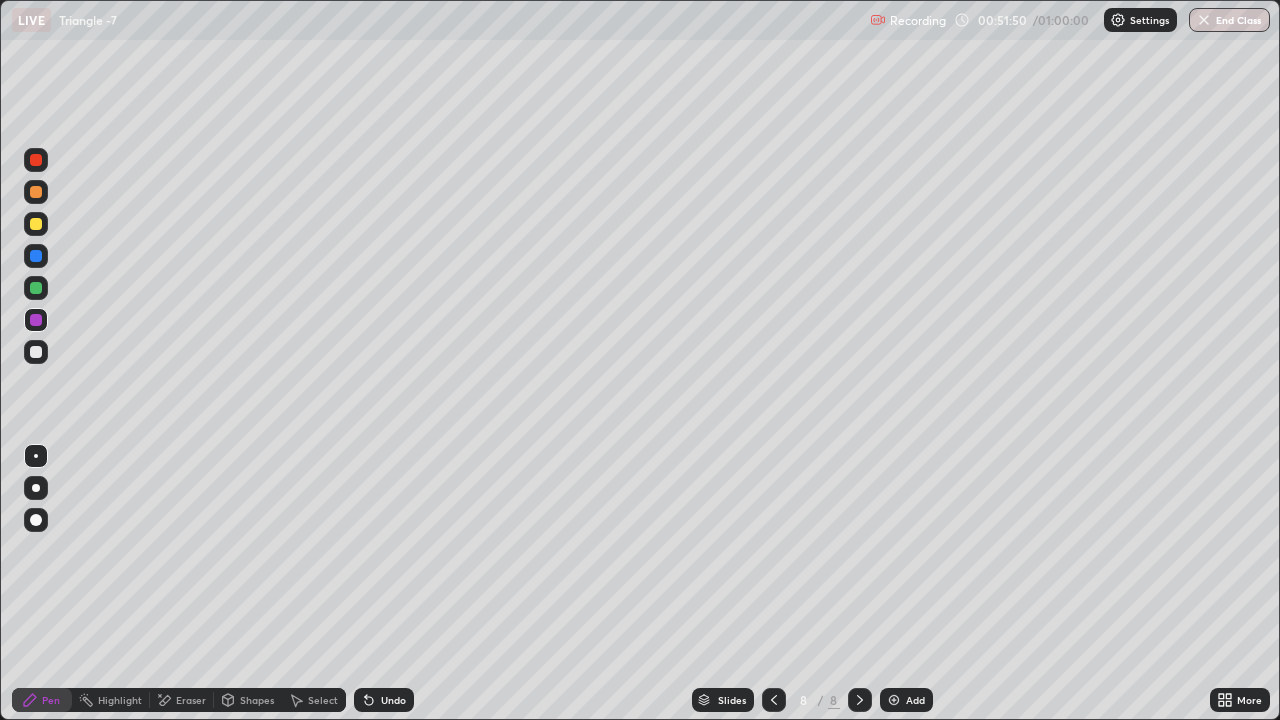click at bounding box center [36, 224] 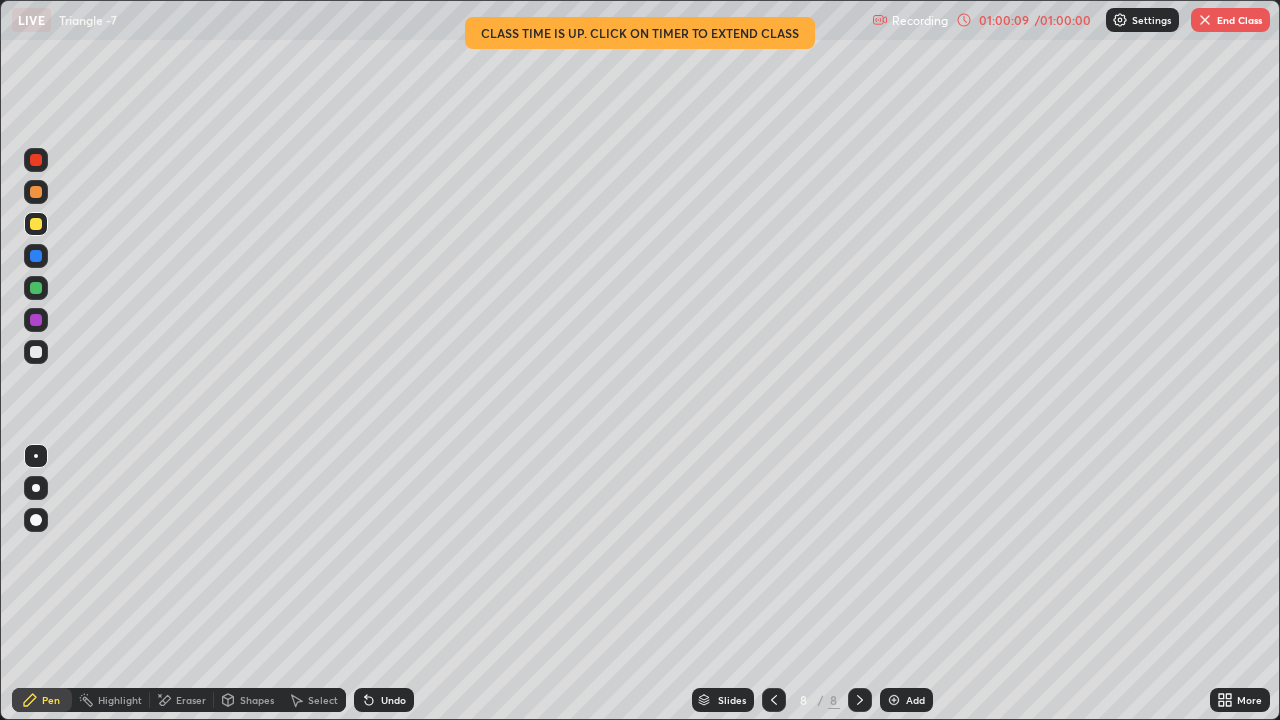 click on "LIVE Triangle -7" at bounding box center [438, 20] 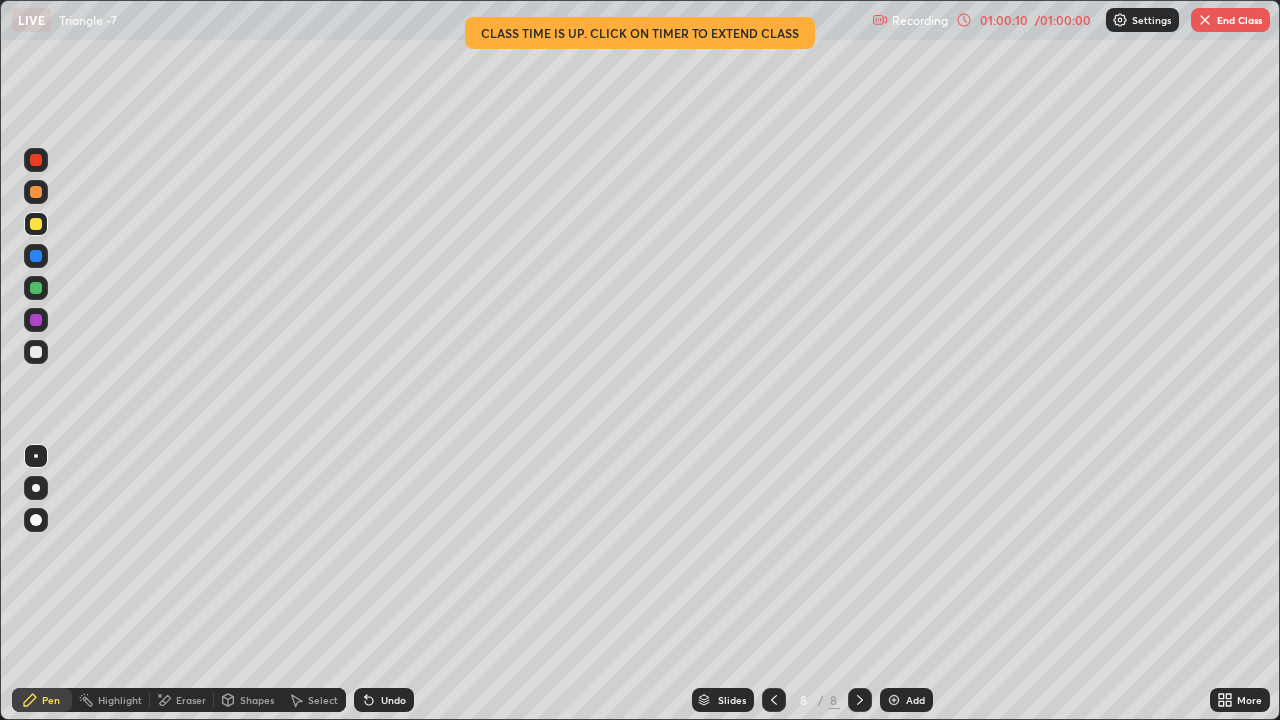 click on "LIVE Triangle -7" at bounding box center (438, 20) 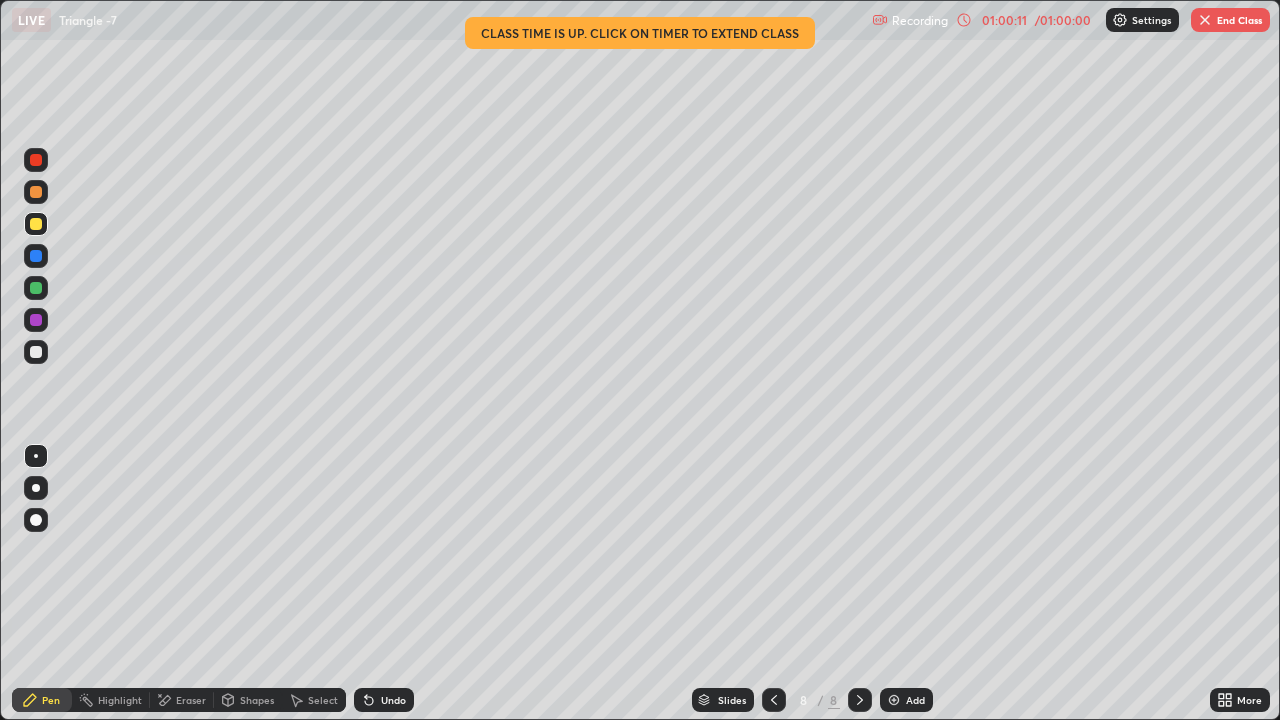click on "LIVE Triangle -7" at bounding box center [438, 20] 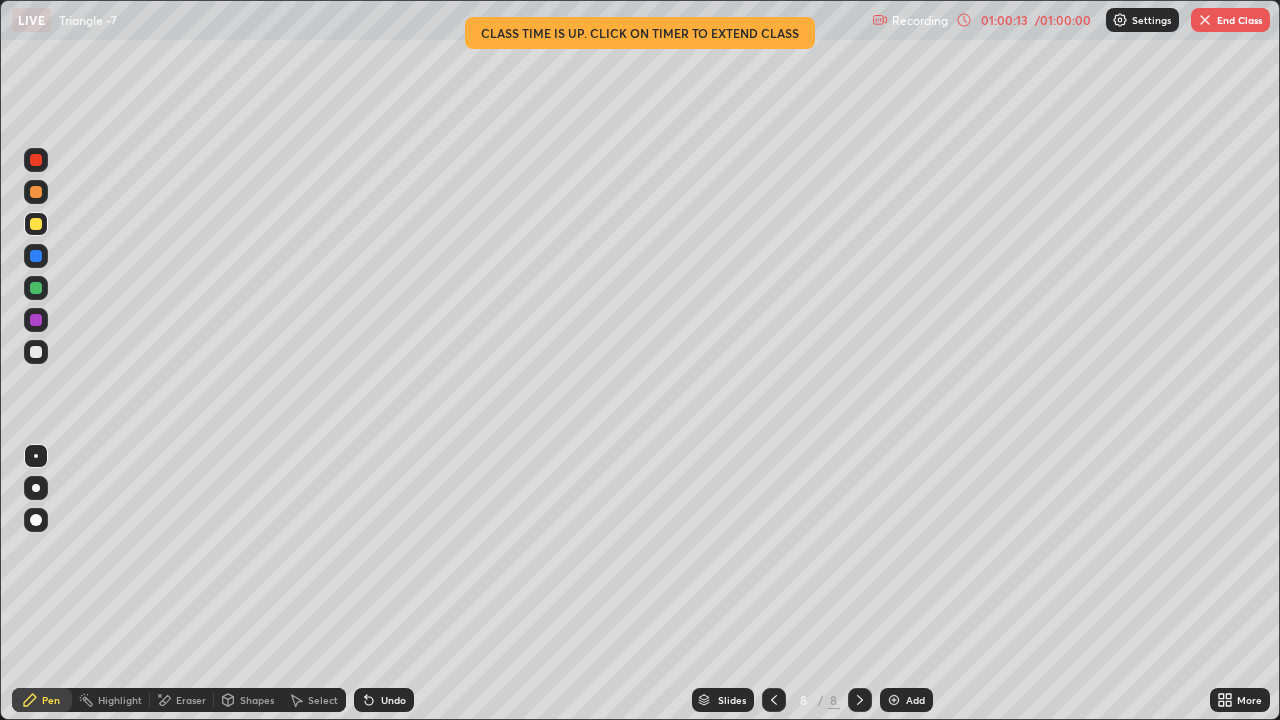 click on "End Class" at bounding box center [1230, 20] 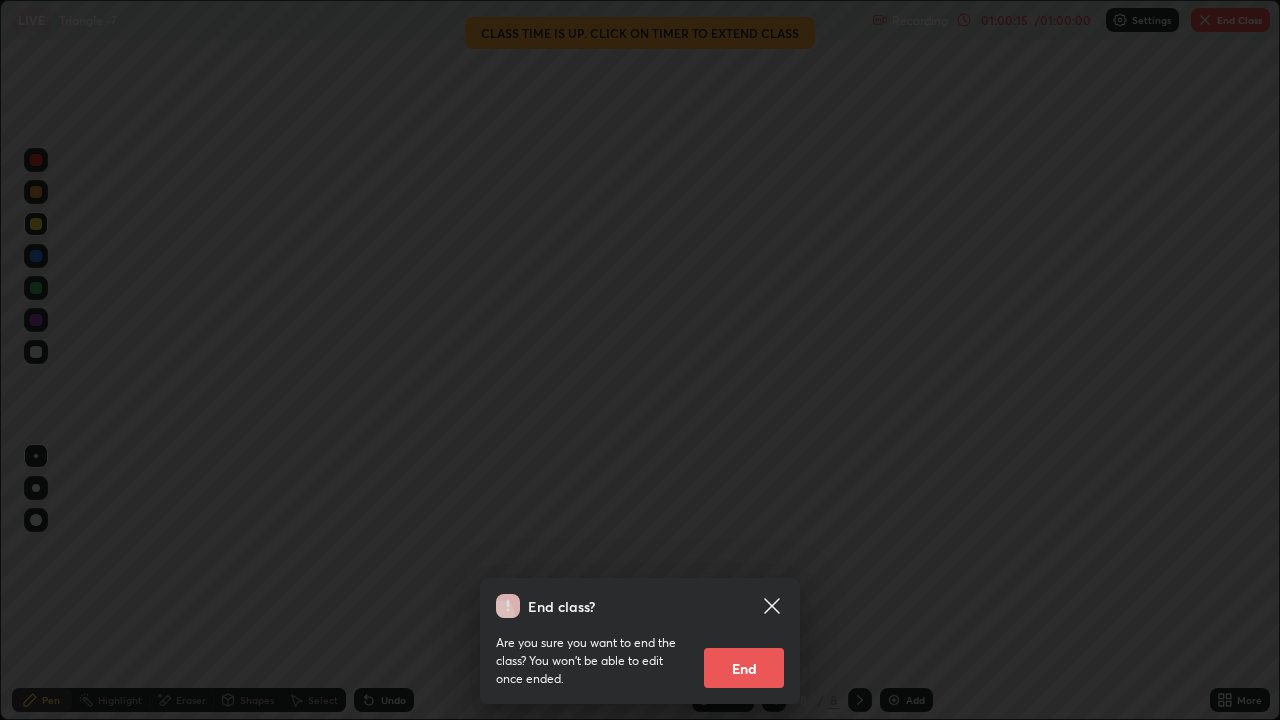 click on "End" at bounding box center (744, 668) 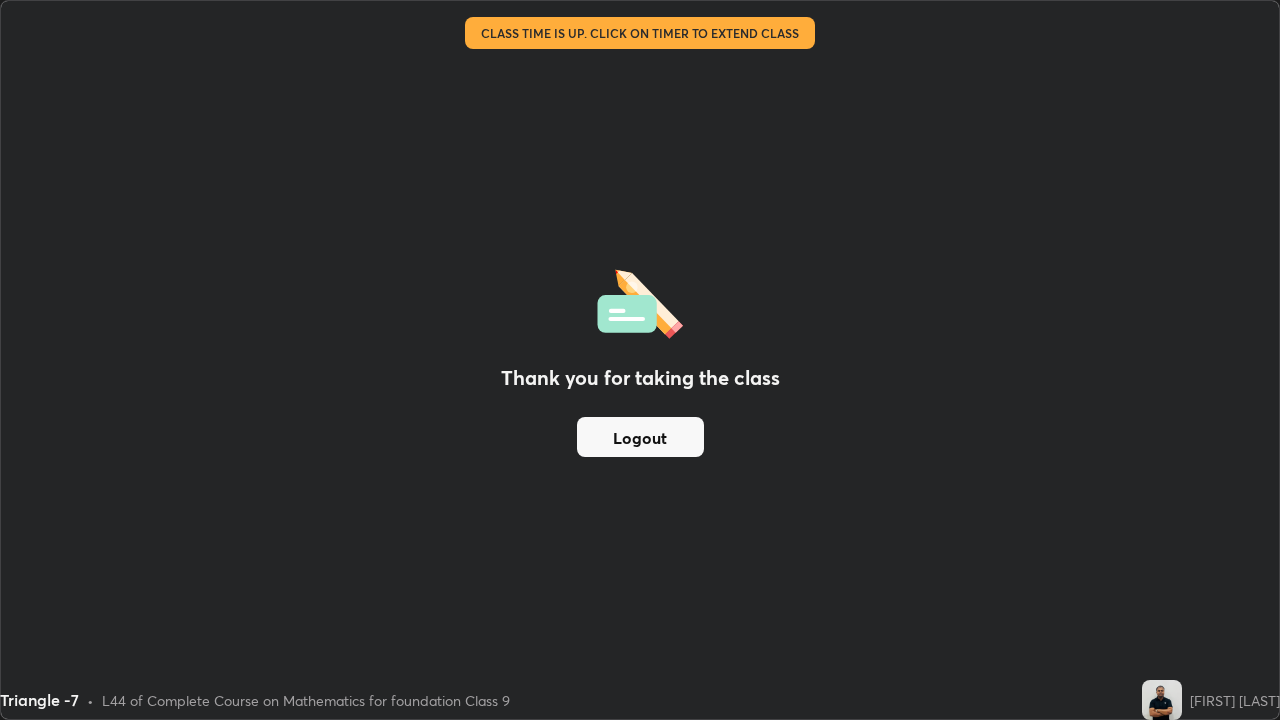click at bounding box center (640, 301) 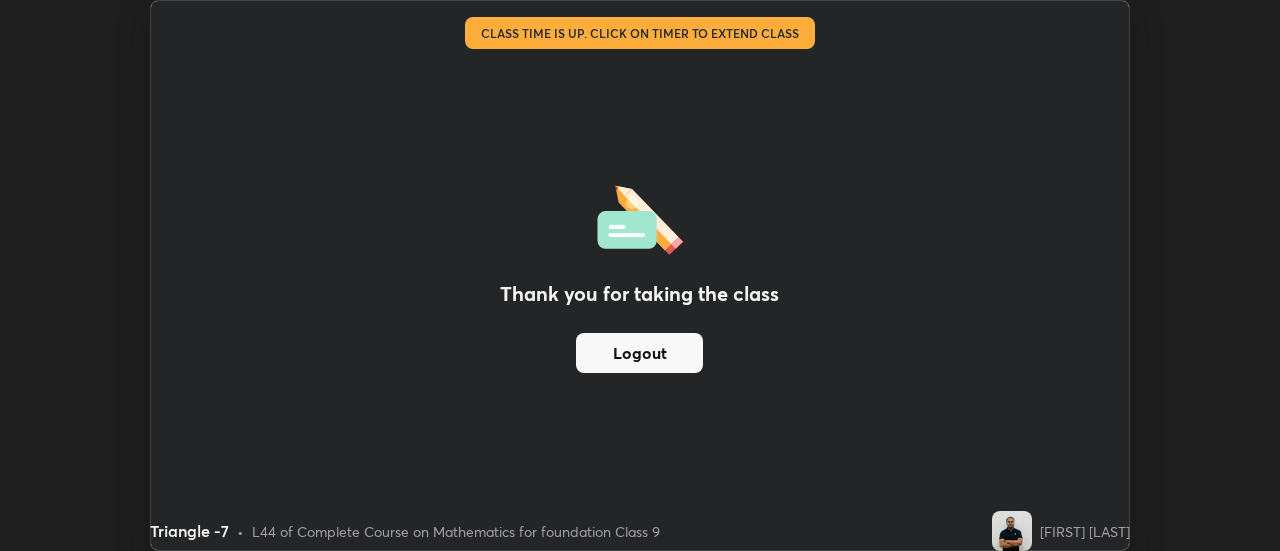 scroll, scrollTop: 551, scrollLeft: 1280, axis: both 